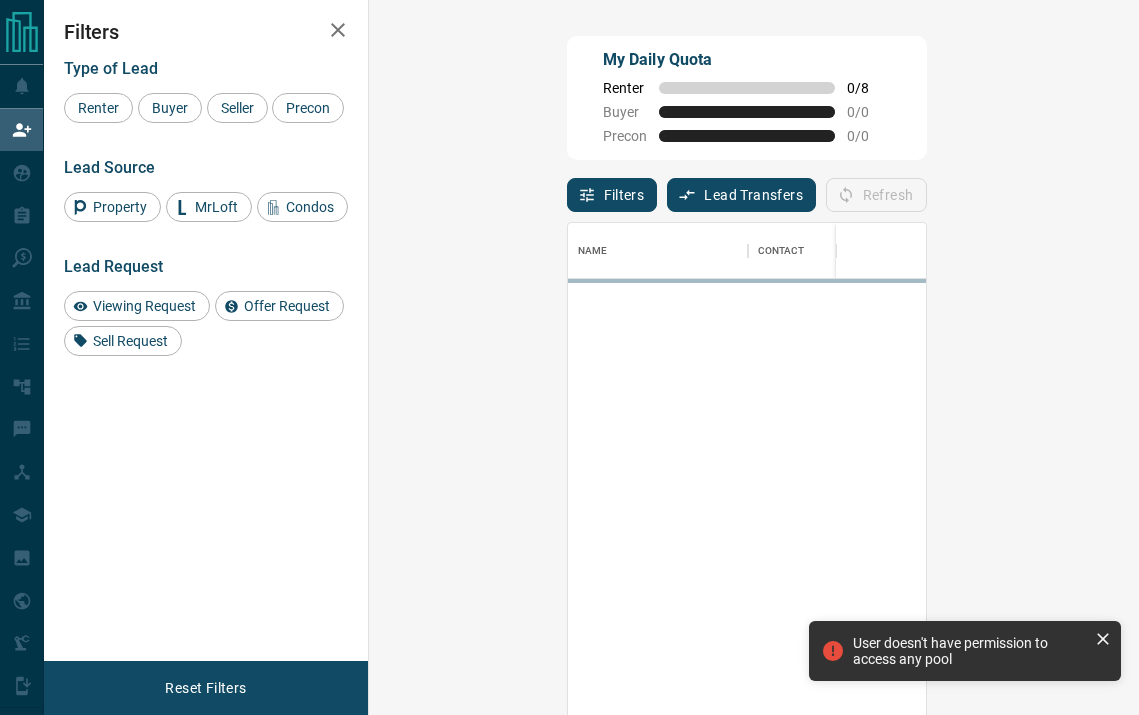 scroll, scrollTop: 0, scrollLeft: 0, axis: both 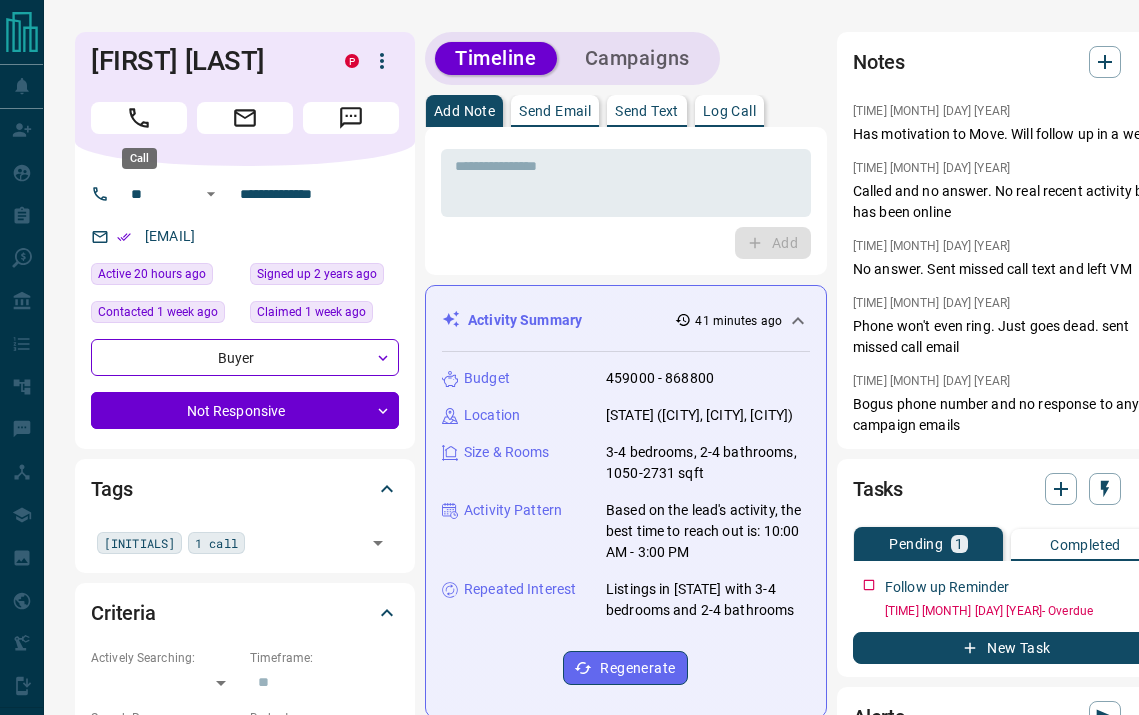click at bounding box center (139, 118) 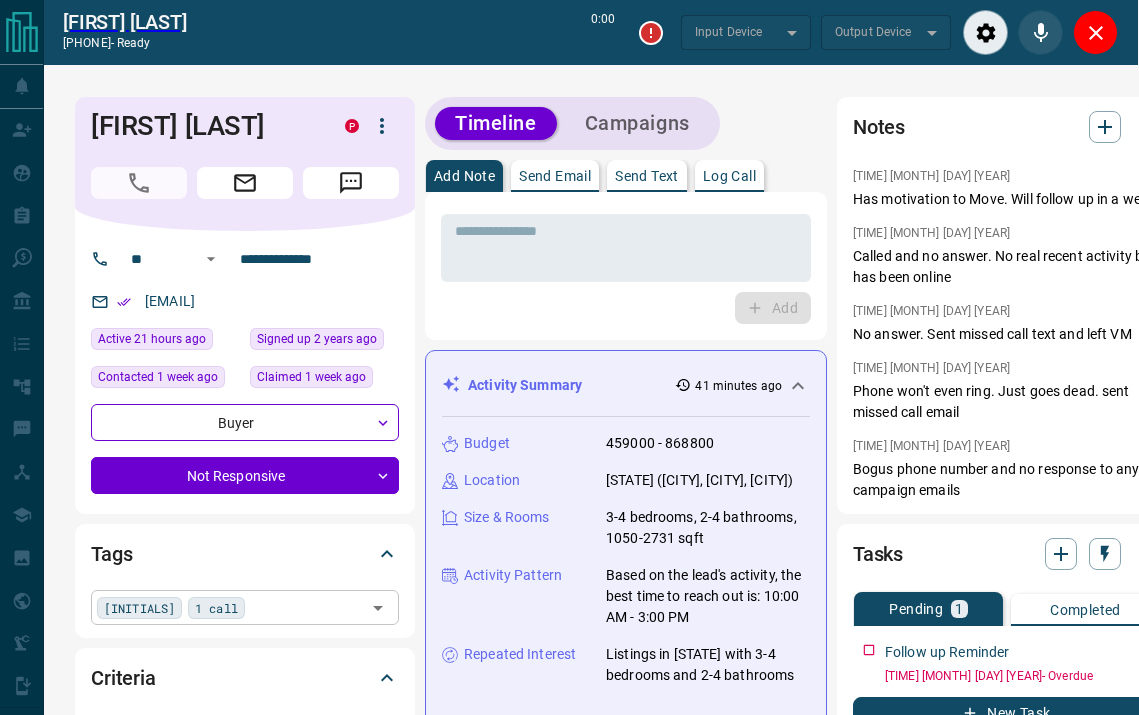 click at bounding box center (305, 607) 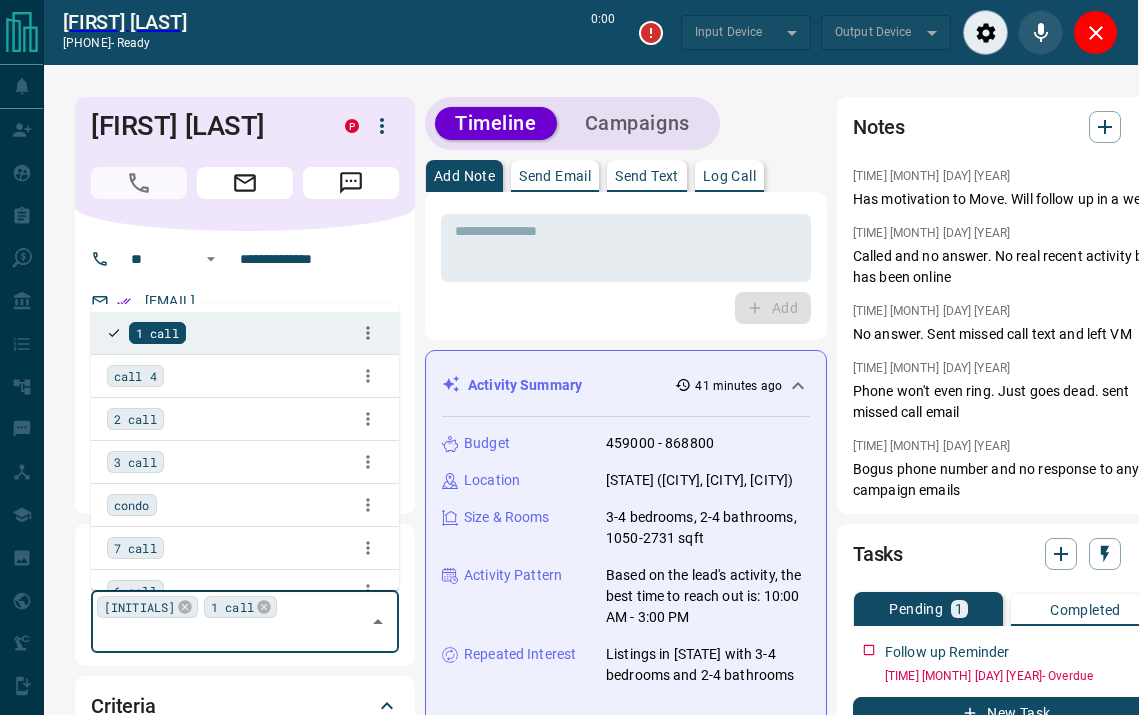 type on "*" 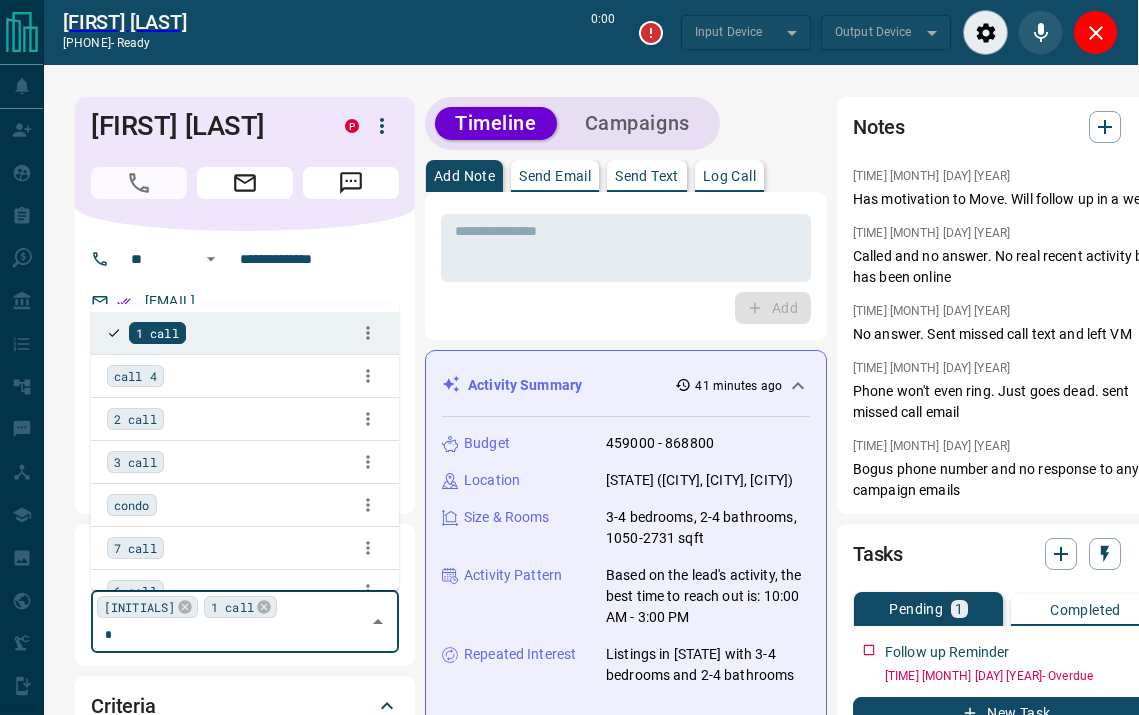 type on "*******" 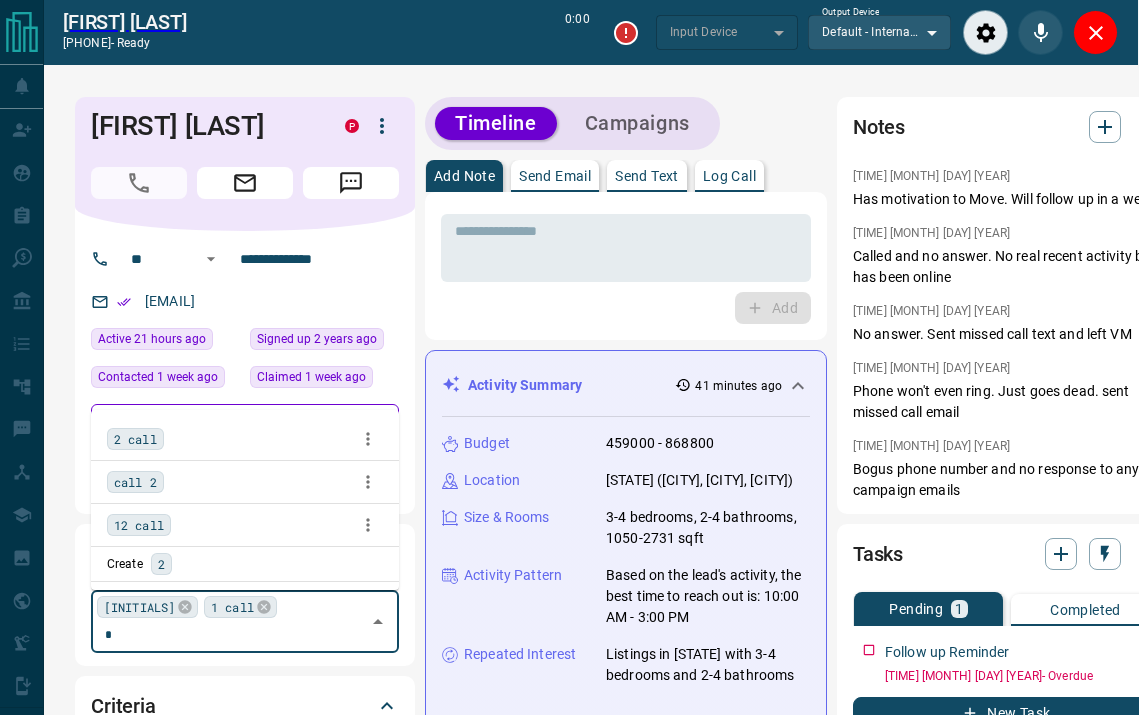 type on "*******" 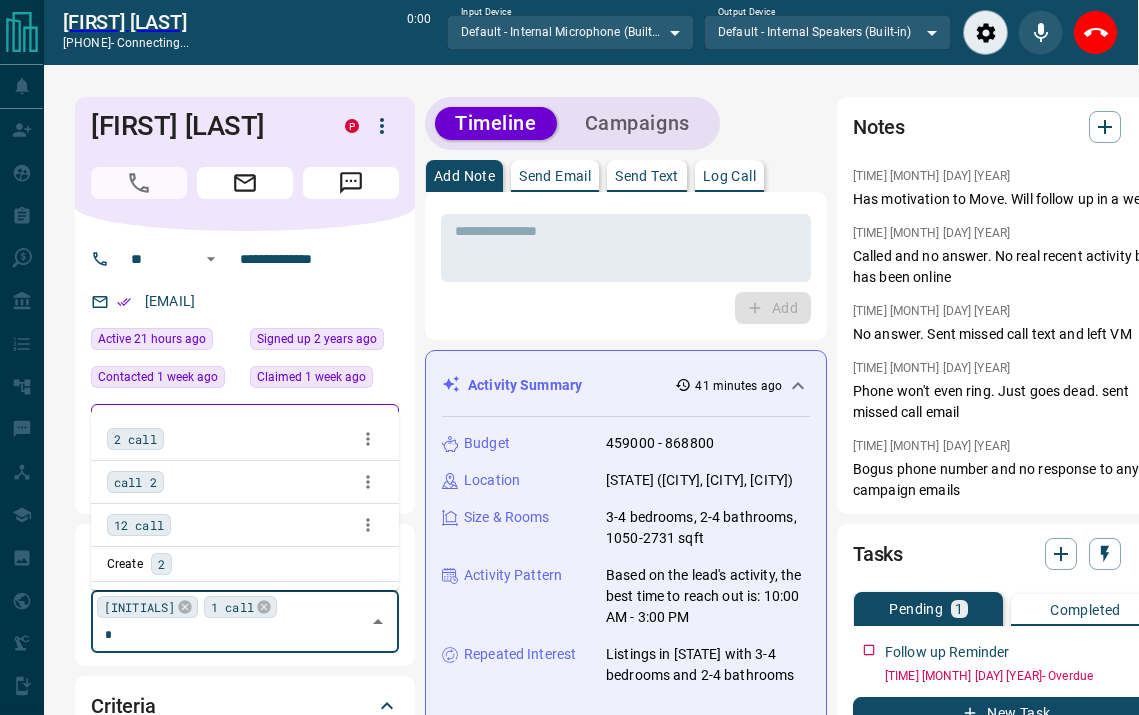 click on "2 call" at bounding box center (135, 439) 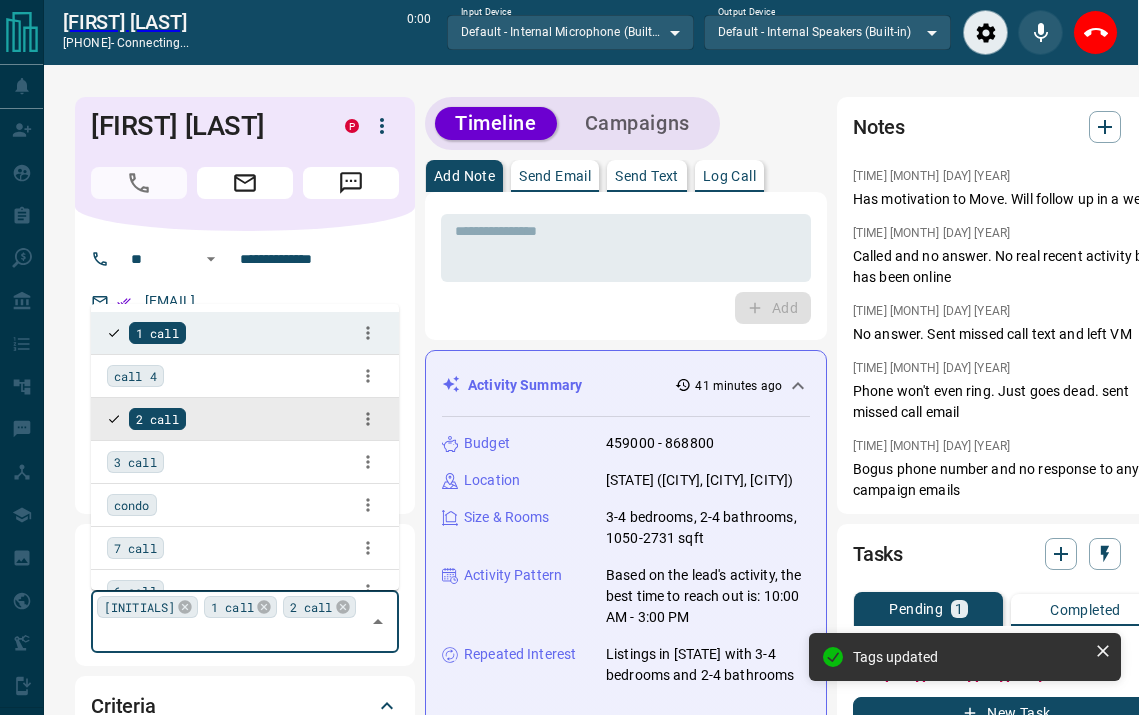 click on "Log Call" at bounding box center (729, 176) 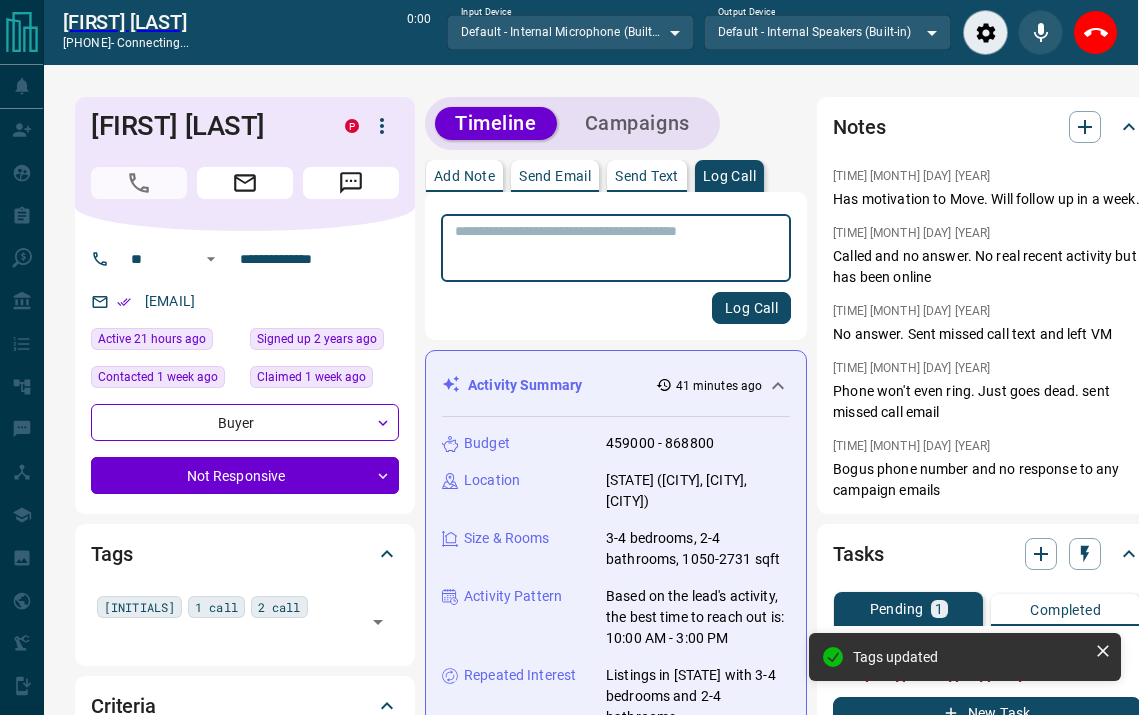 scroll, scrollTop: 469, scrollLeft: 0, axis: vertical 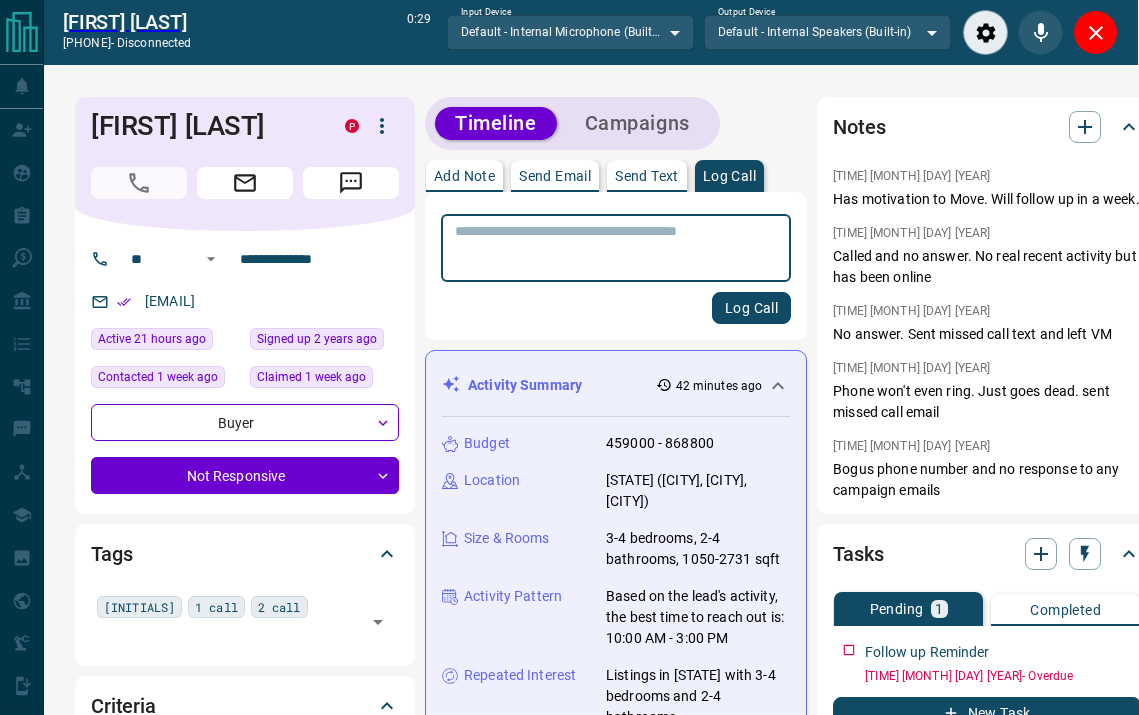click on "Bobbi Penney +19059222707  -   disconnected 0:29 Input Device Default - Internal Microphone (Built-in) ******* ​ Output Device Default - Internal Speakers (Built-in) ******* ​" at bounding box center (590, 32) 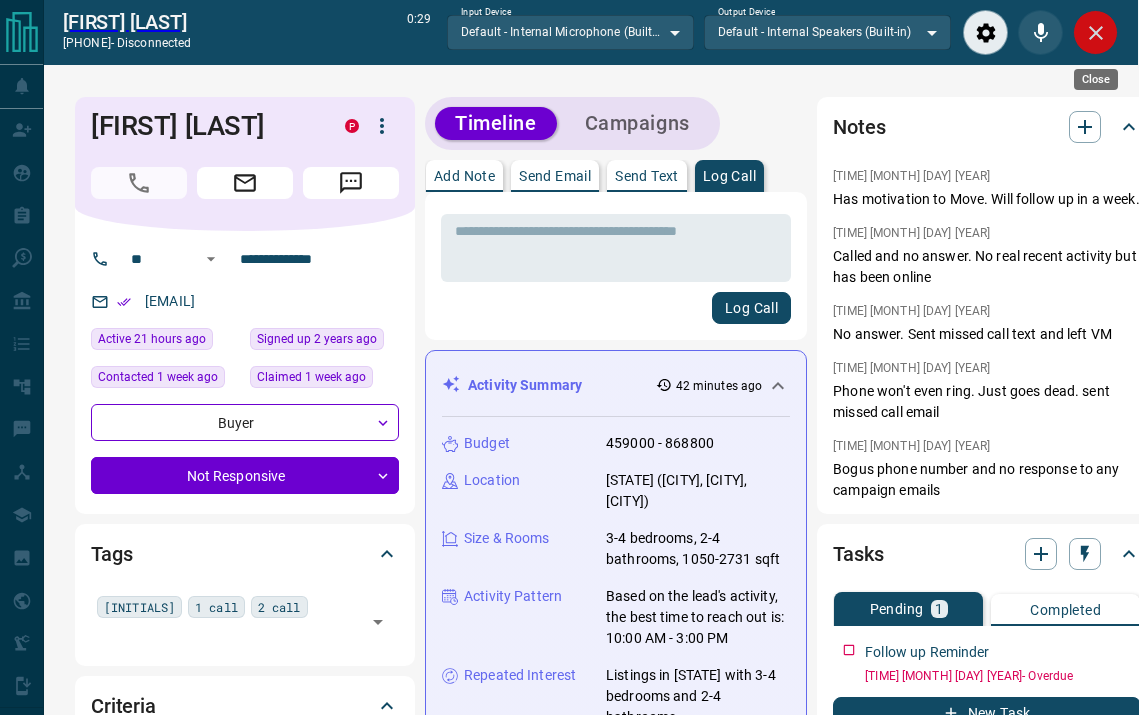 click 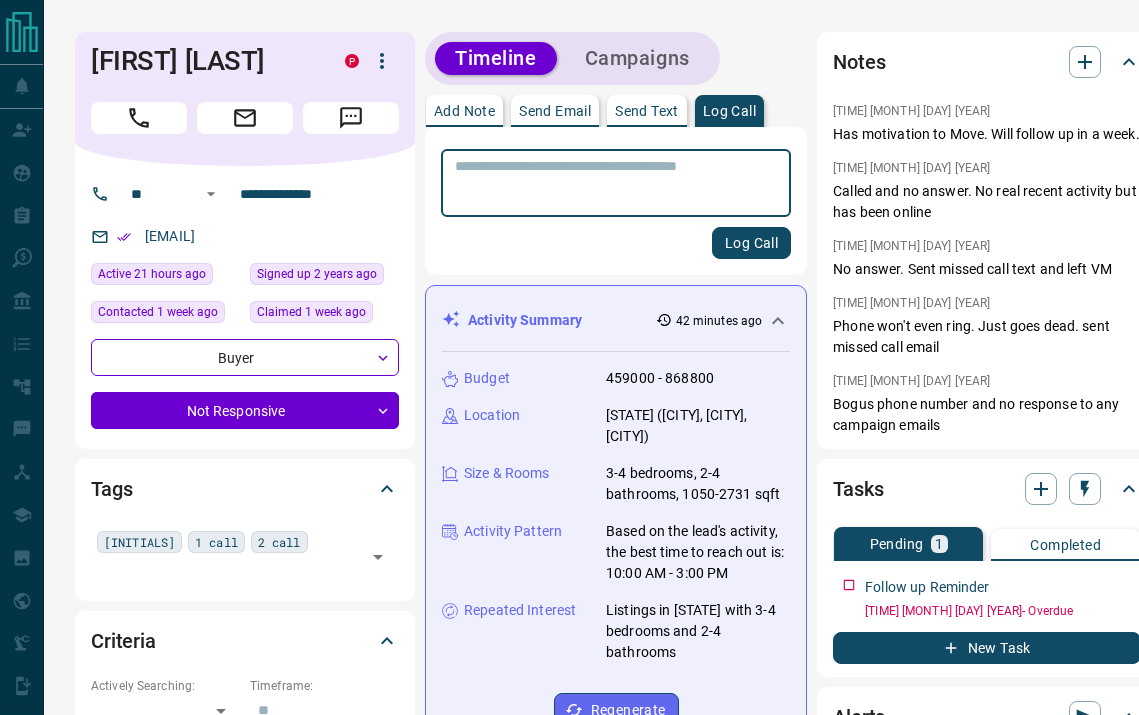 scroll, scrollTop: 469, scrollLeft: 0, axis: vertical 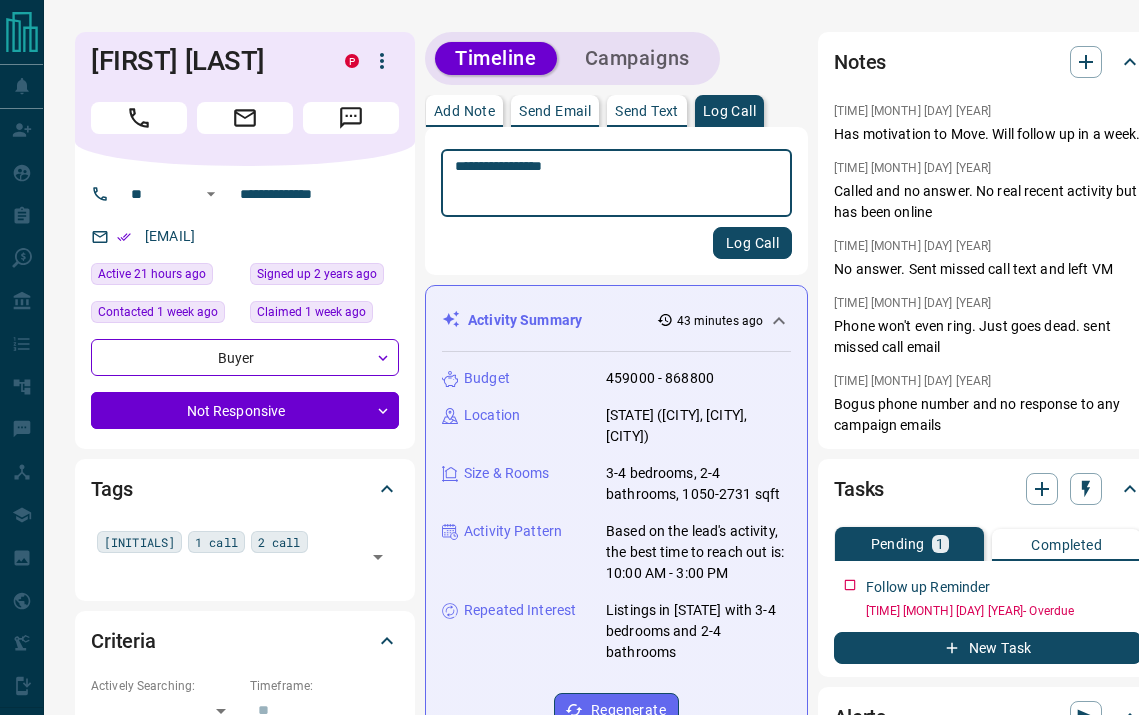 type on "**********" 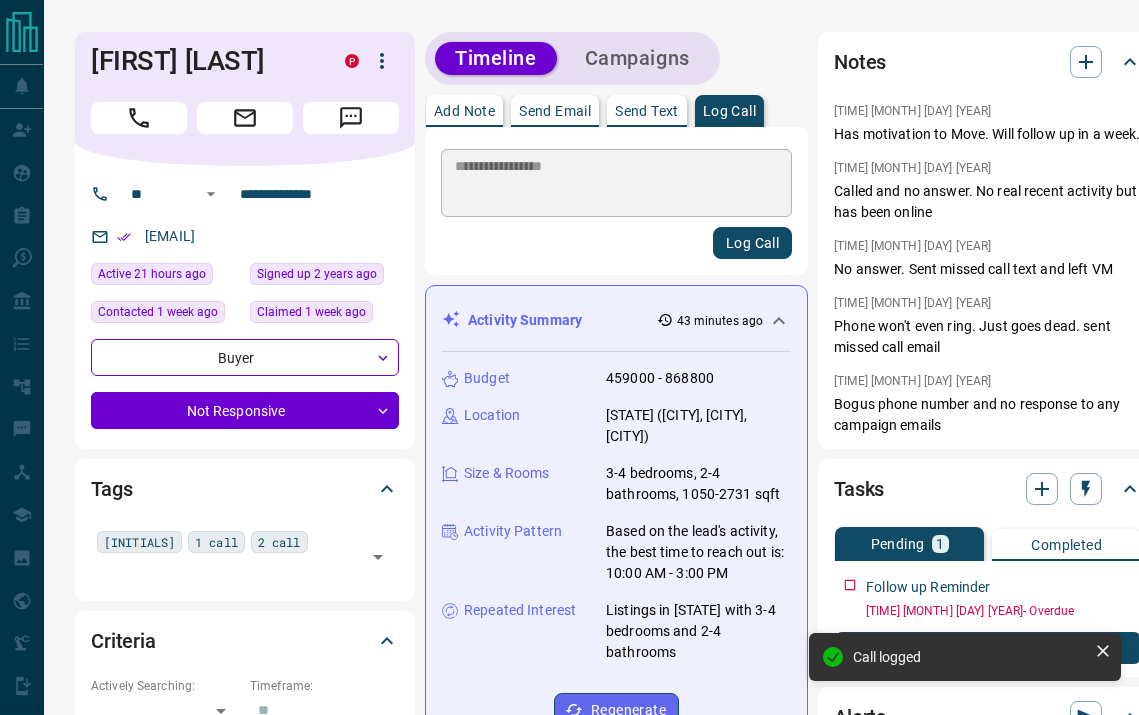 type 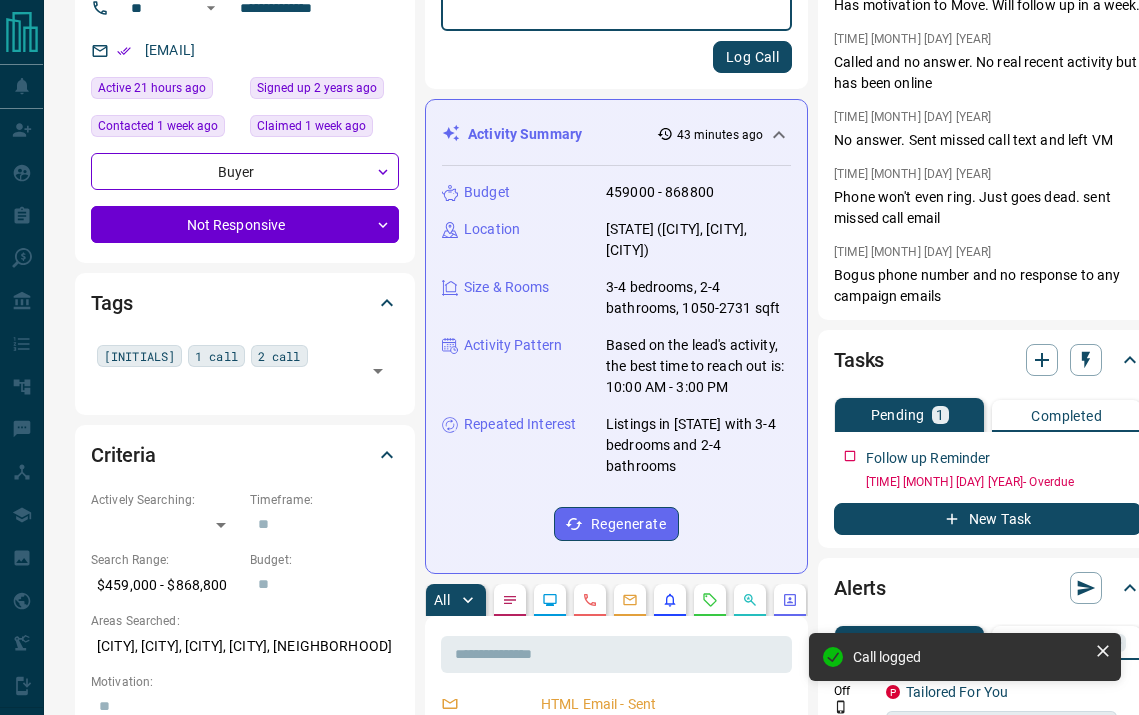 scroll, scrollTop: 244, scrollLeft: 1, axis: both 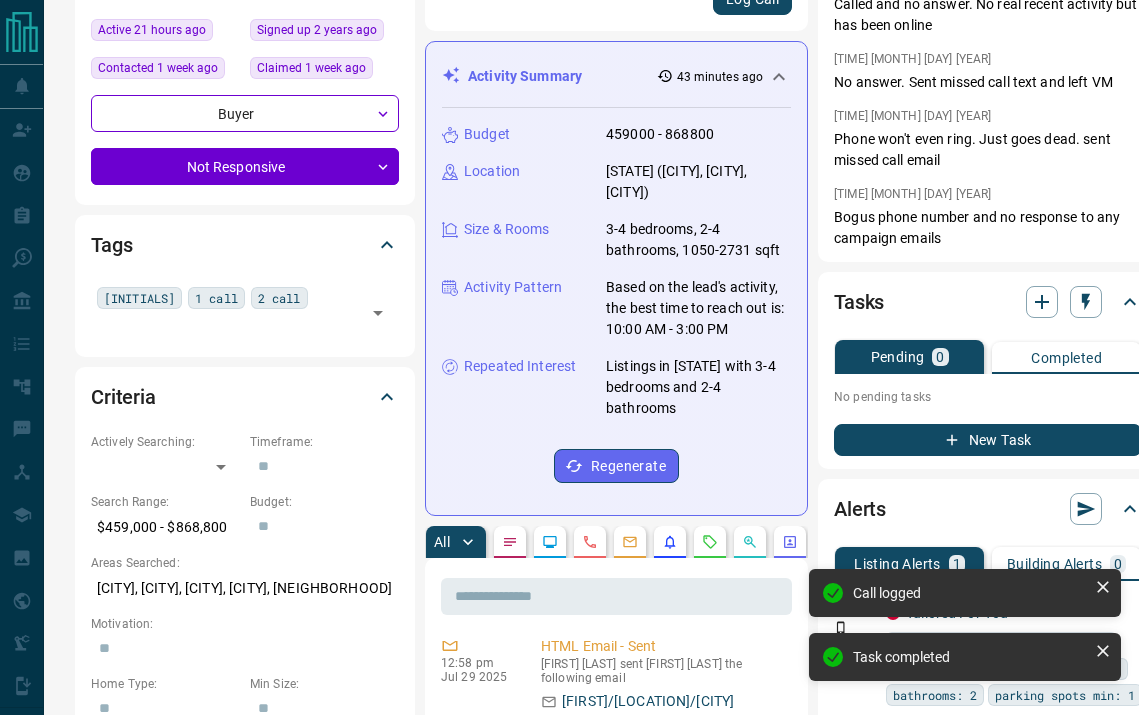 click on "New Task" at bounding box center [988, 440] 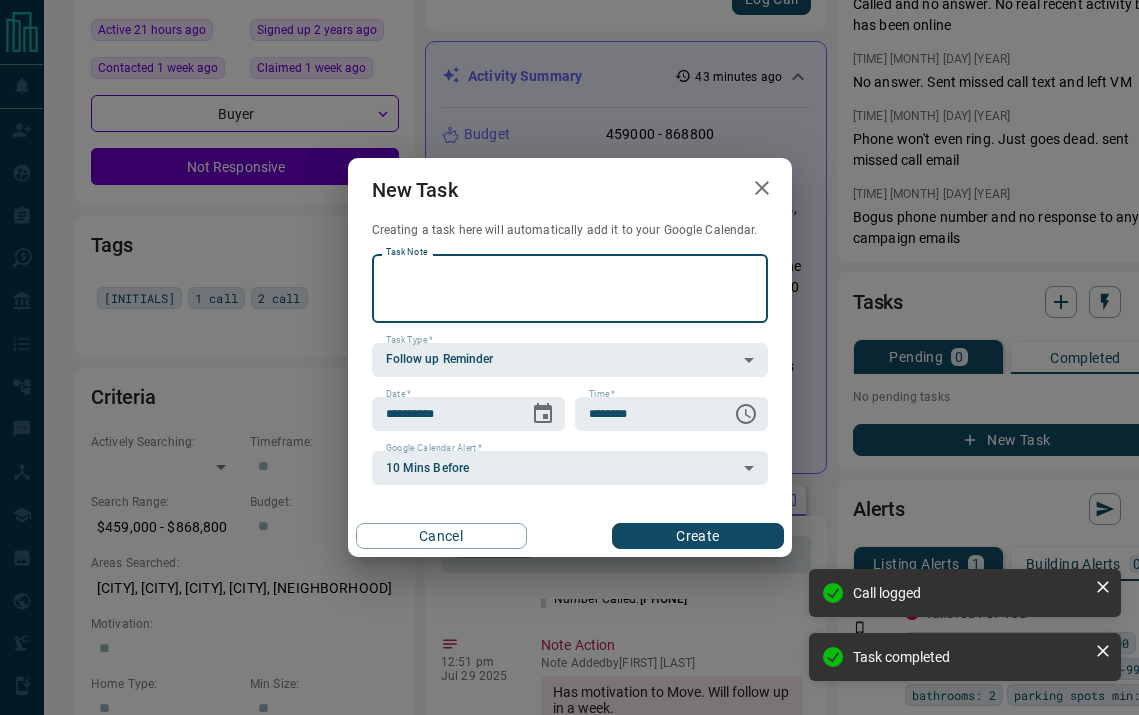 scroll, scrollTop: 751, scrollLeft: 0, axis: vertical 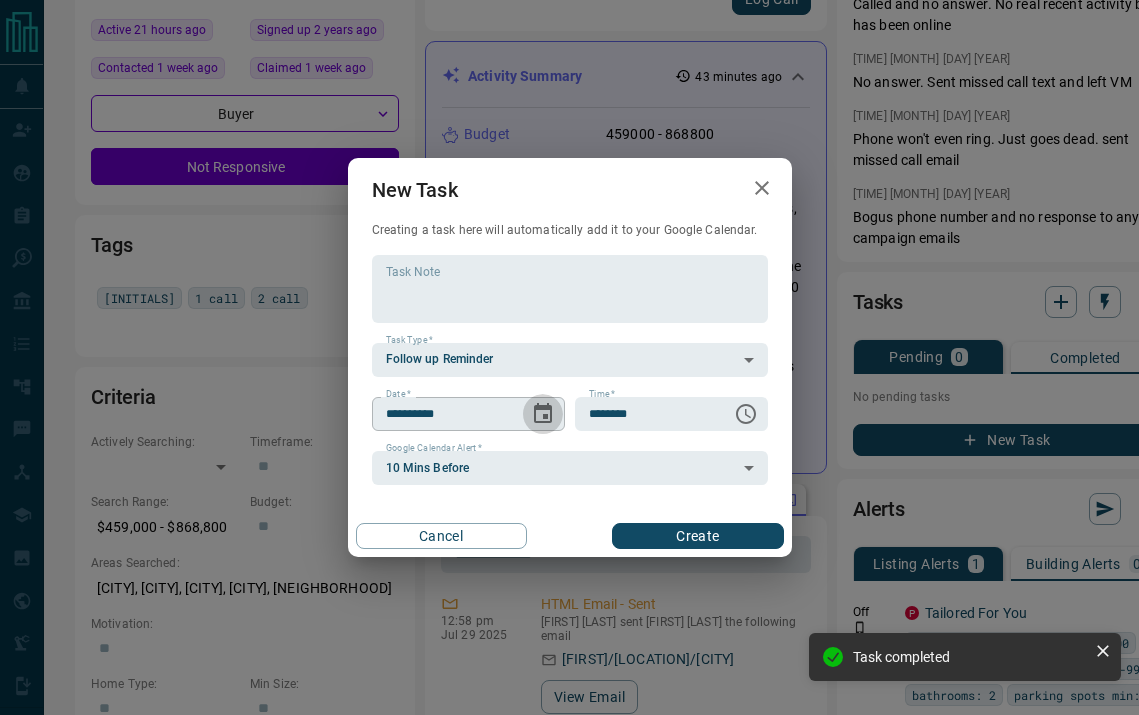 click 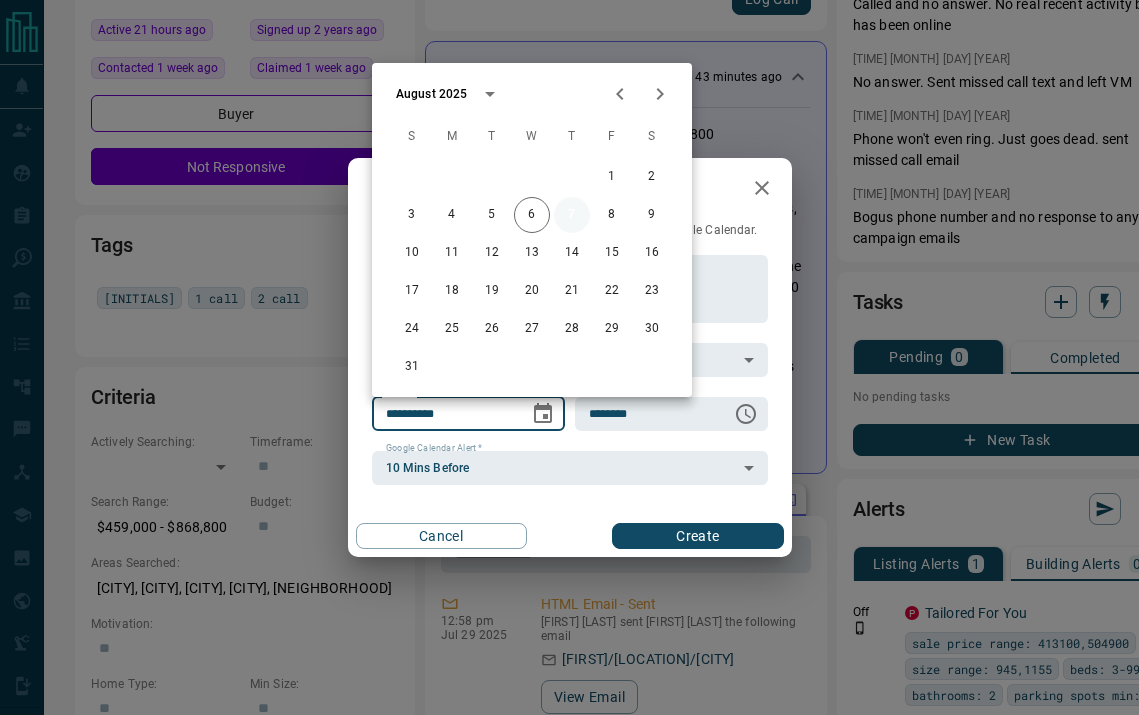 click on "7" at bounding box center (572, 215) 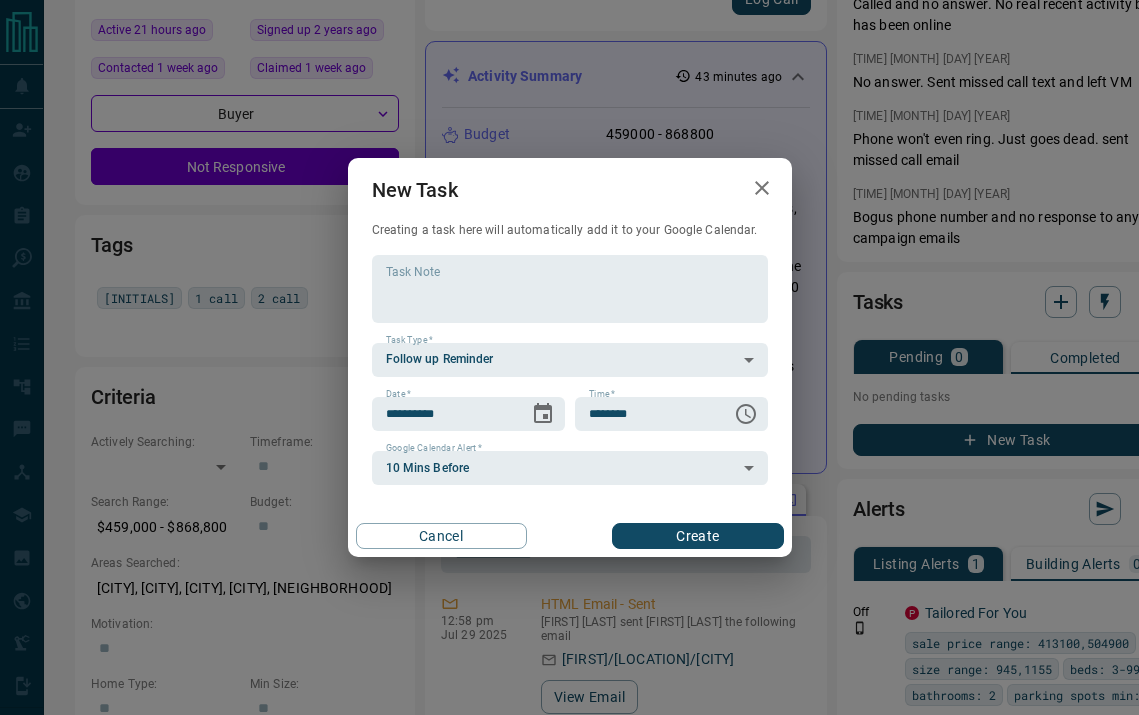 click on "Create" at bounding box center [697, 536] 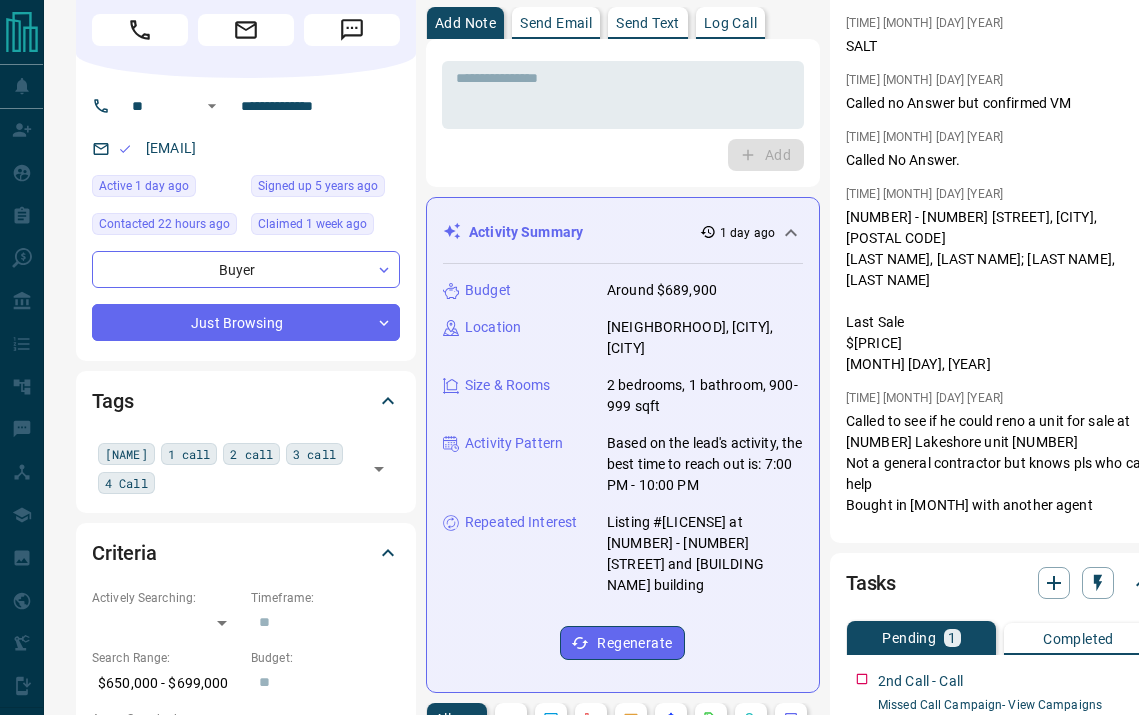 scroll, scrollTop: 107, scrollLeft: 0, axis: vertical 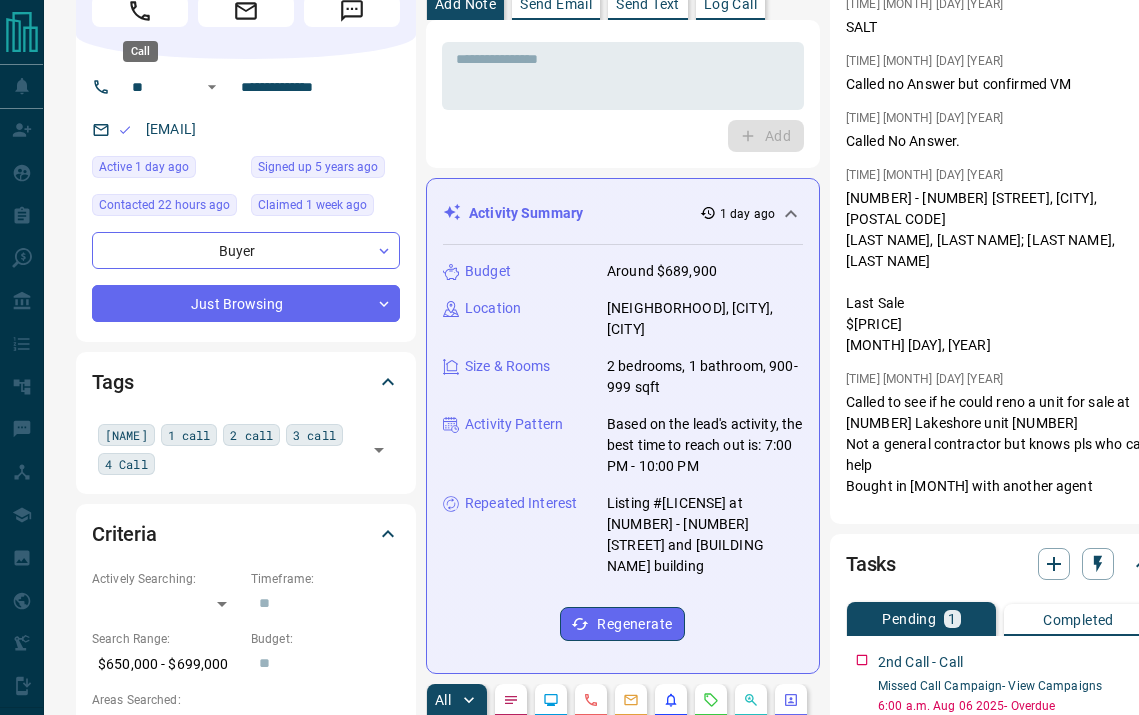 click at bounding box center (140, 11) 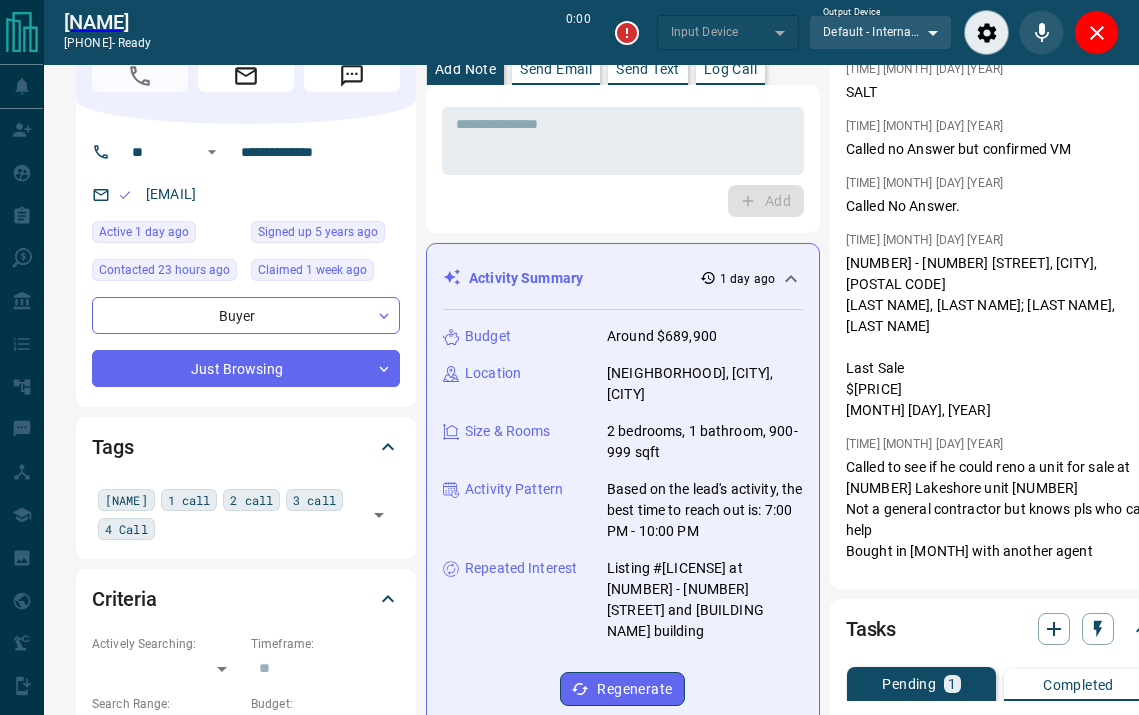 type on "*******" 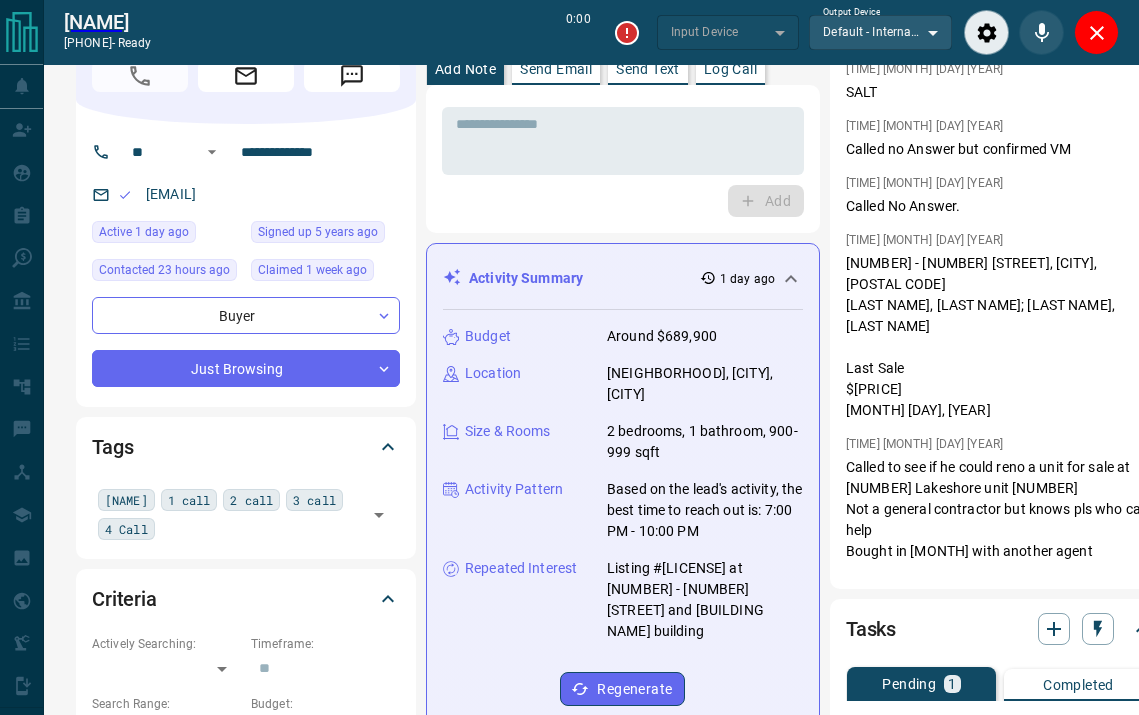 type on "*******" 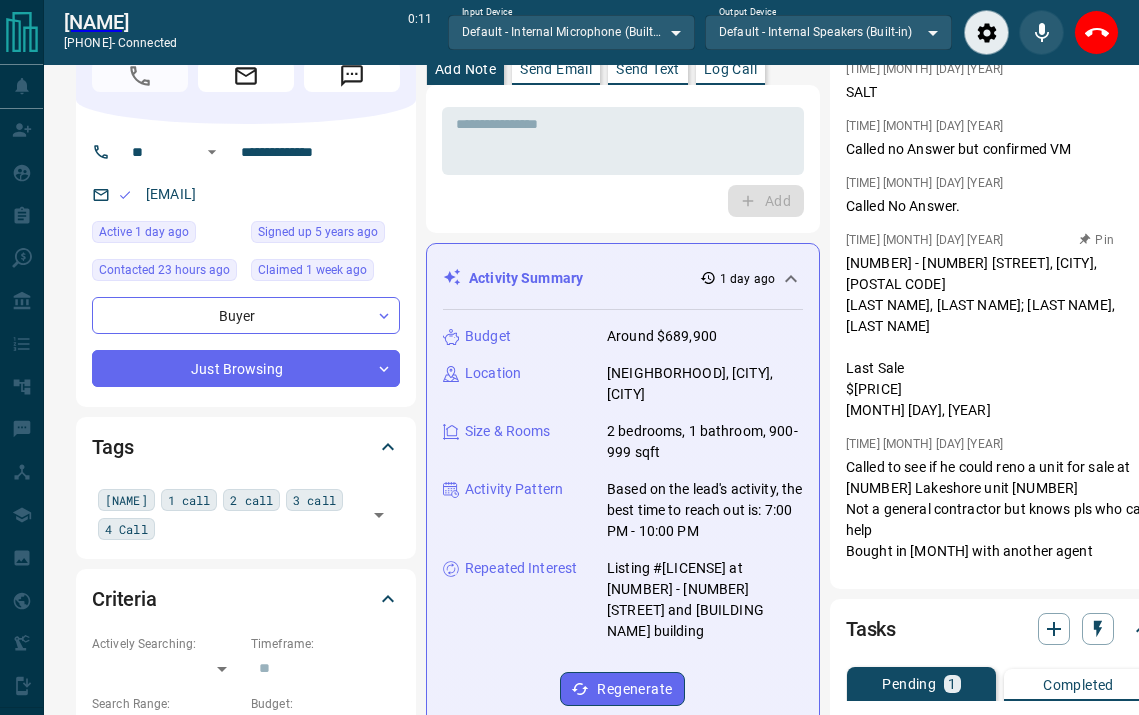 scroll, scrollTop: 0, scrollLeft: 0, axis: both 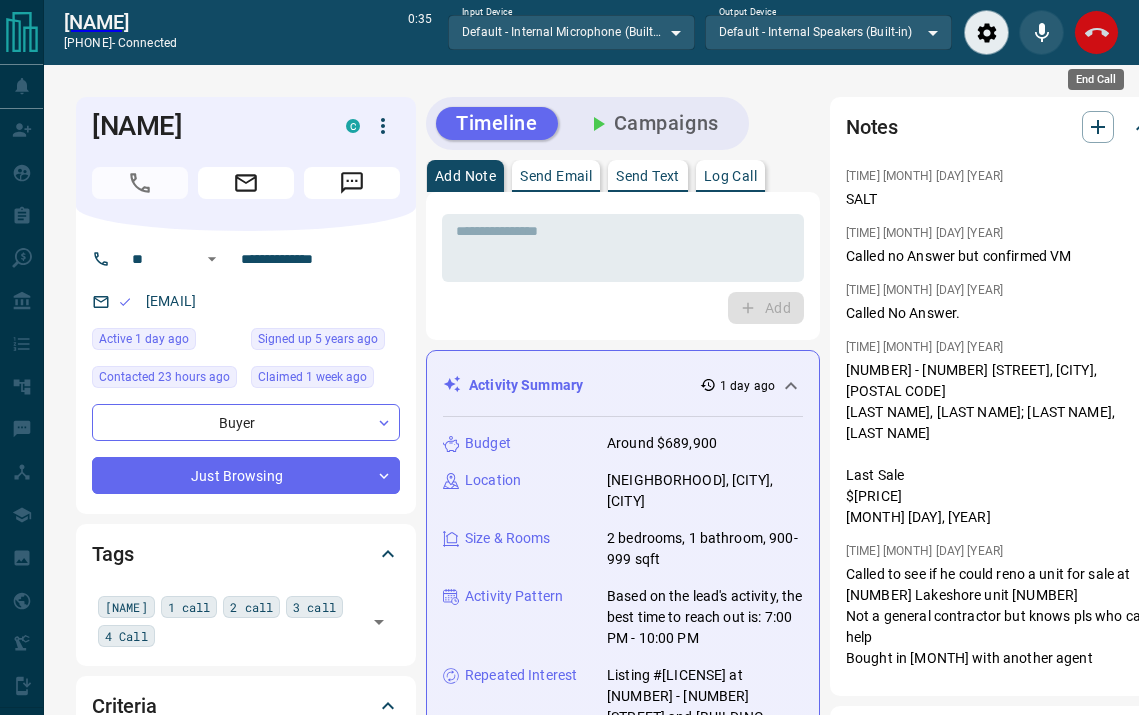 click at bounding box center (1096, 32) 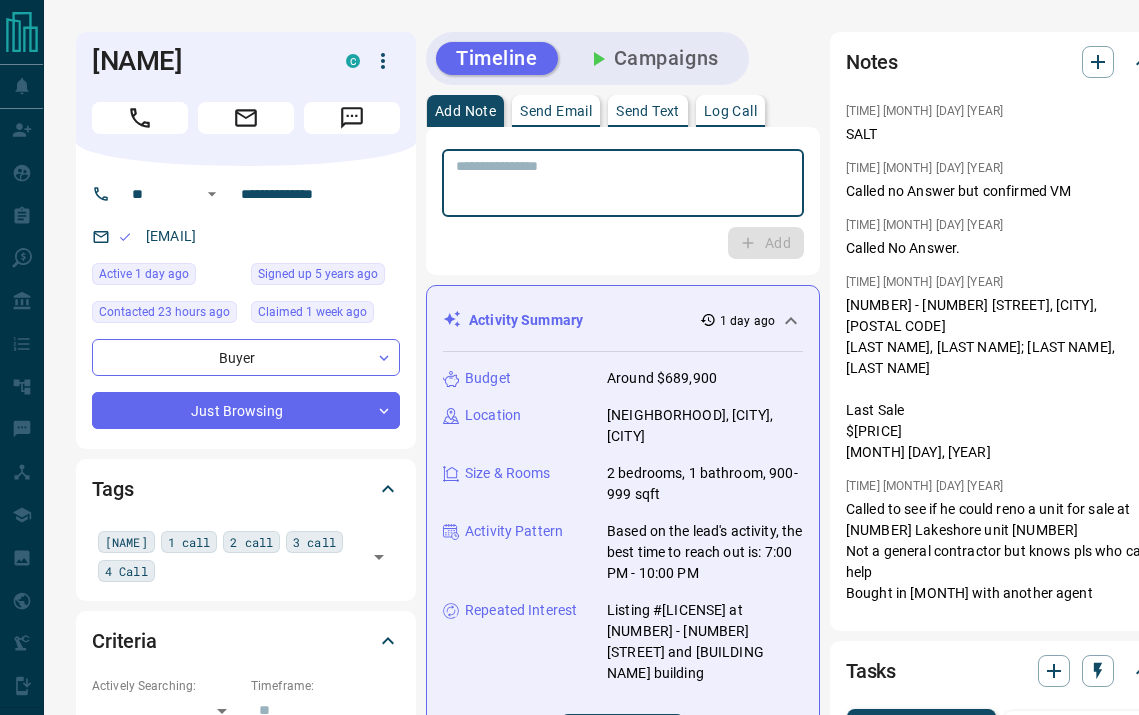 click at bounding box center [623, 183] 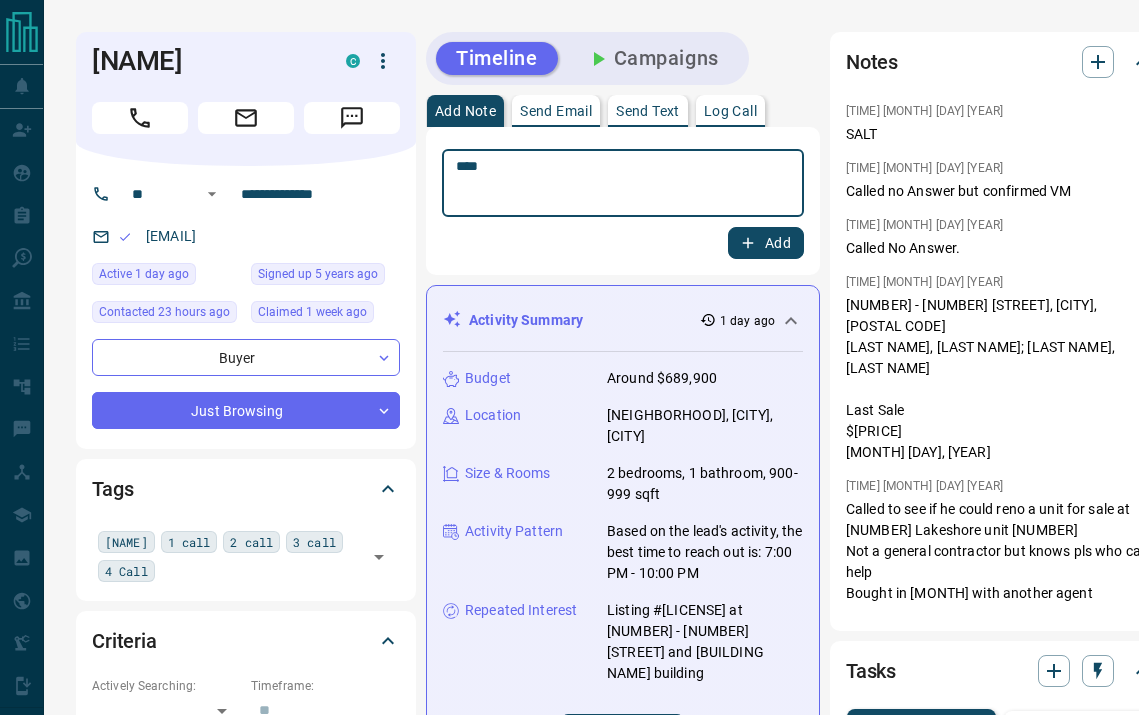 type on "****" 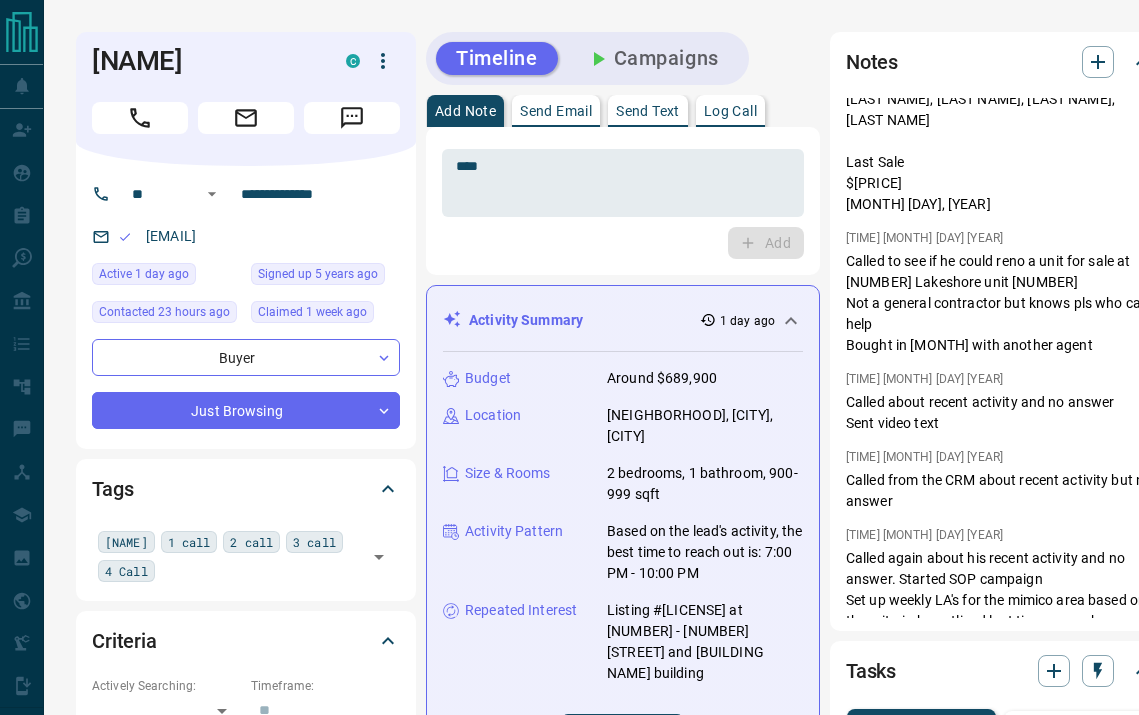 scroll, scrollTop: 291, scrollLeft: 0, axis: vertical 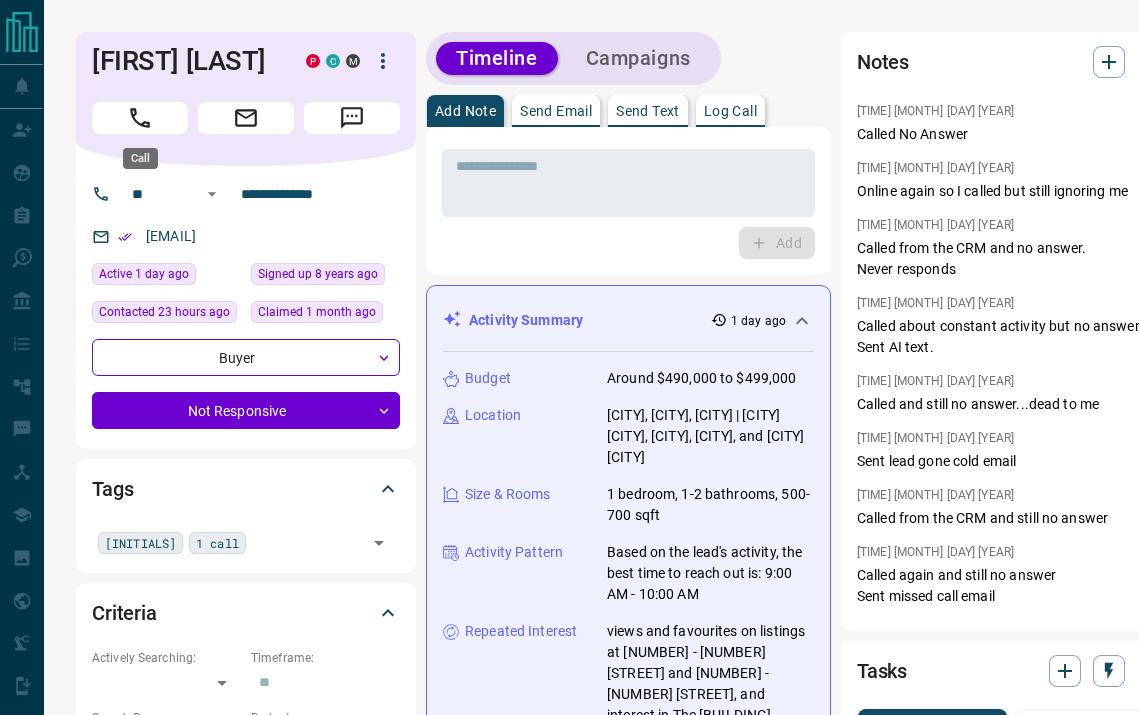 click at bounding box center (140, 118) 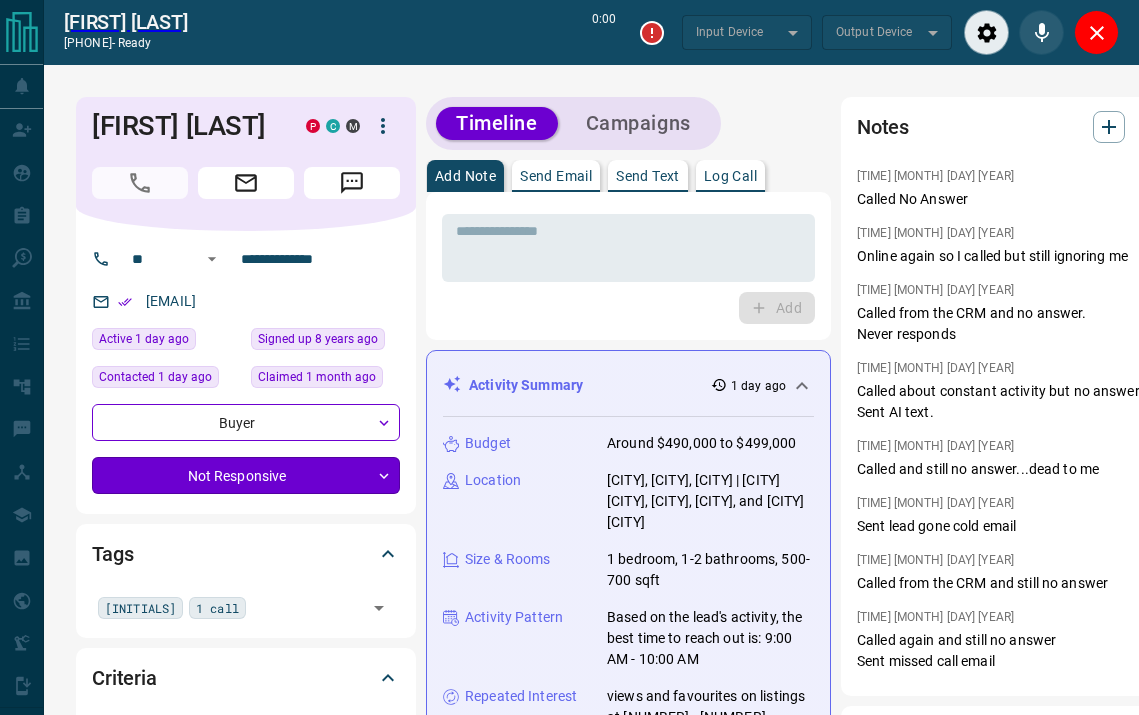 type on "*******" 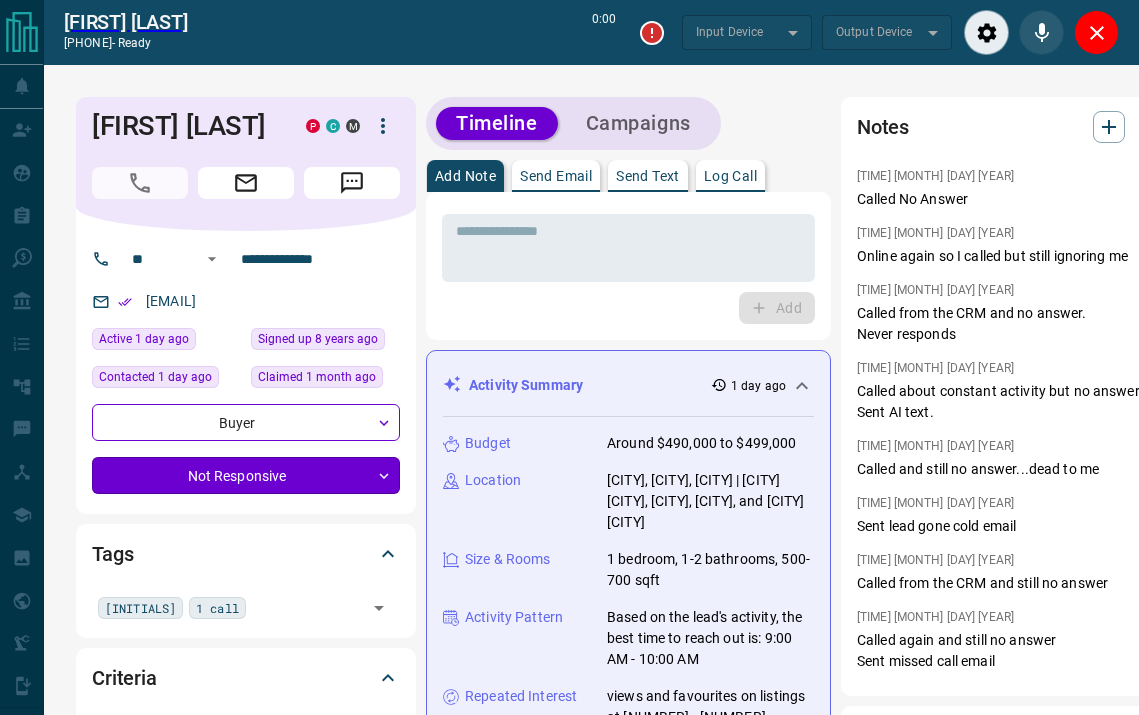 type on "*******" 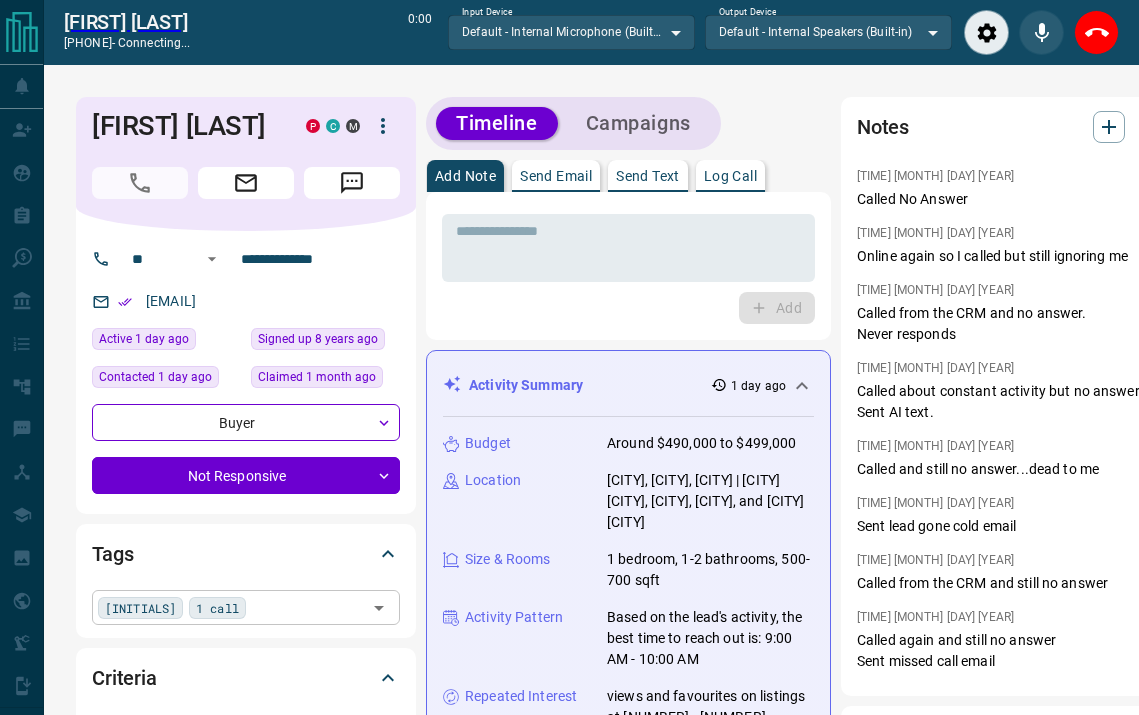 click at bounding box center (306, 607) 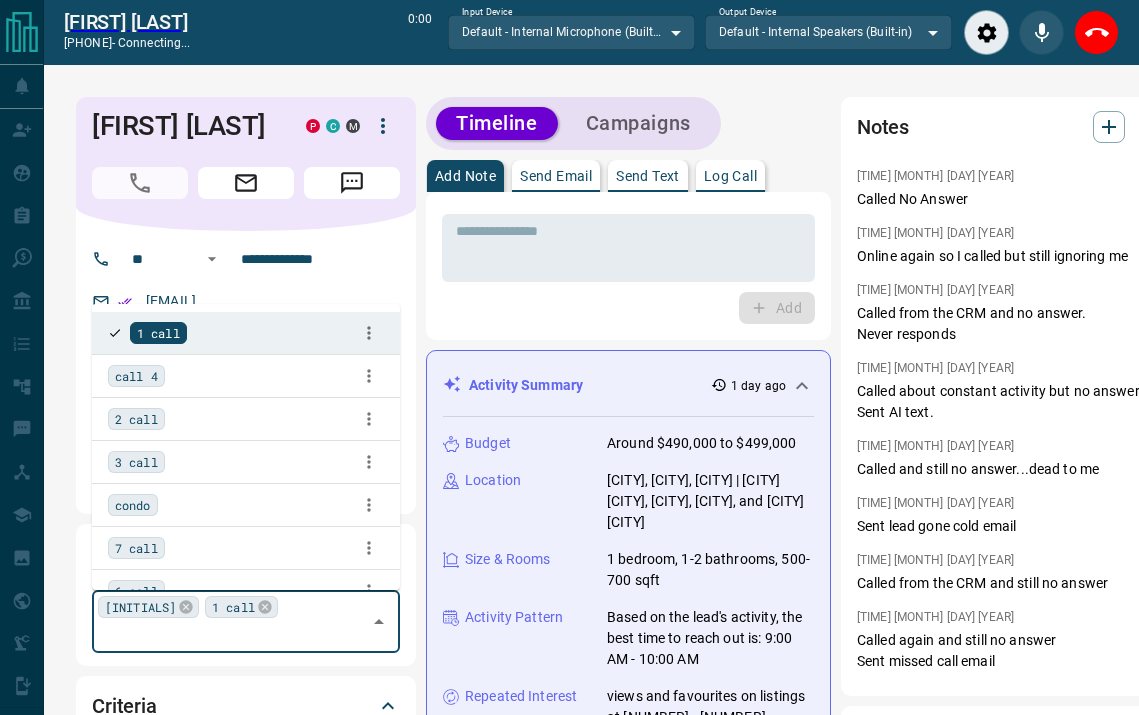 type on "*" 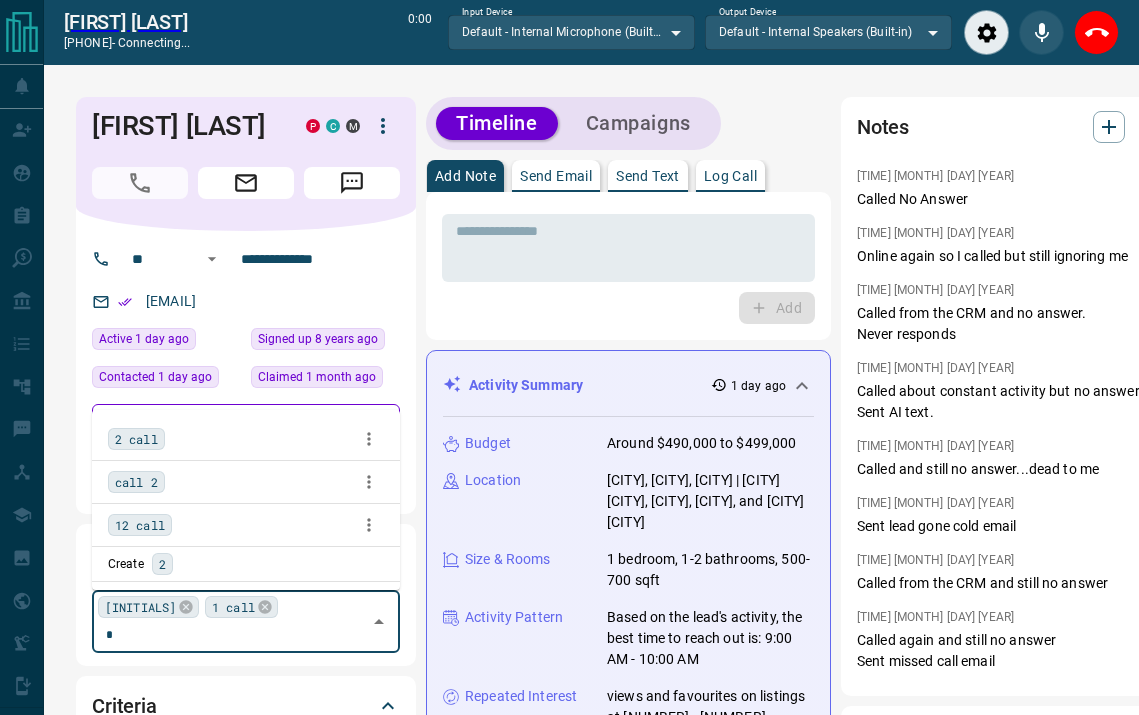 click on "2 call" at bounding box center (136, 439) 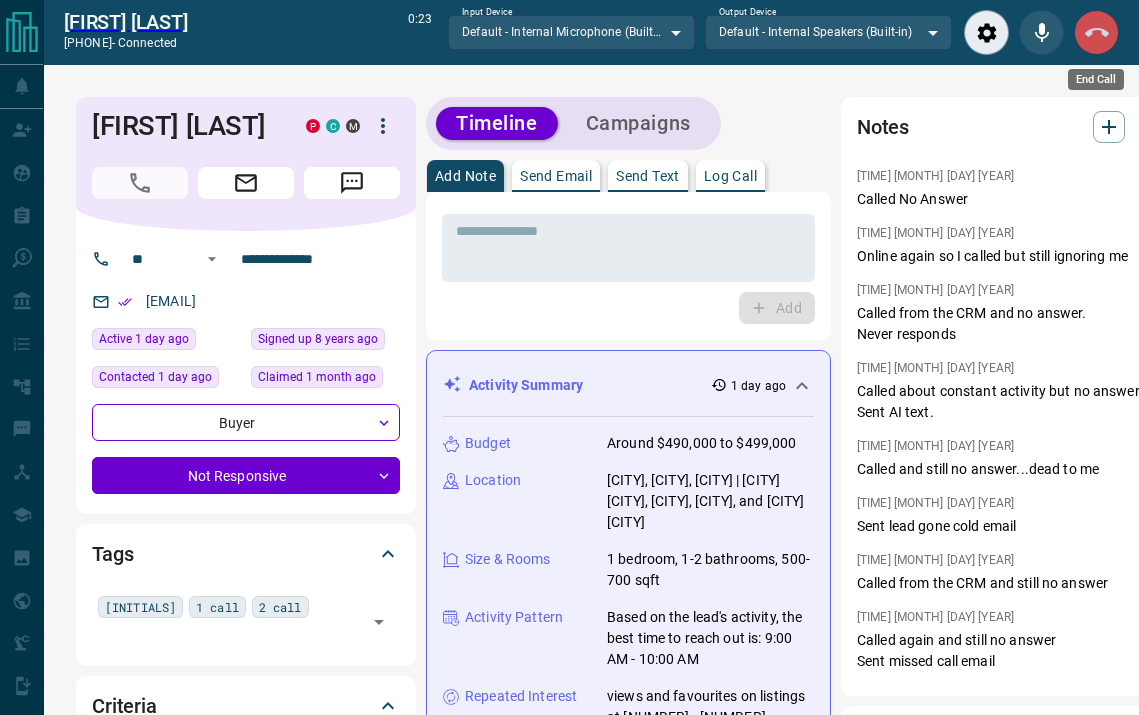 click at bounding box center [1096, 32] 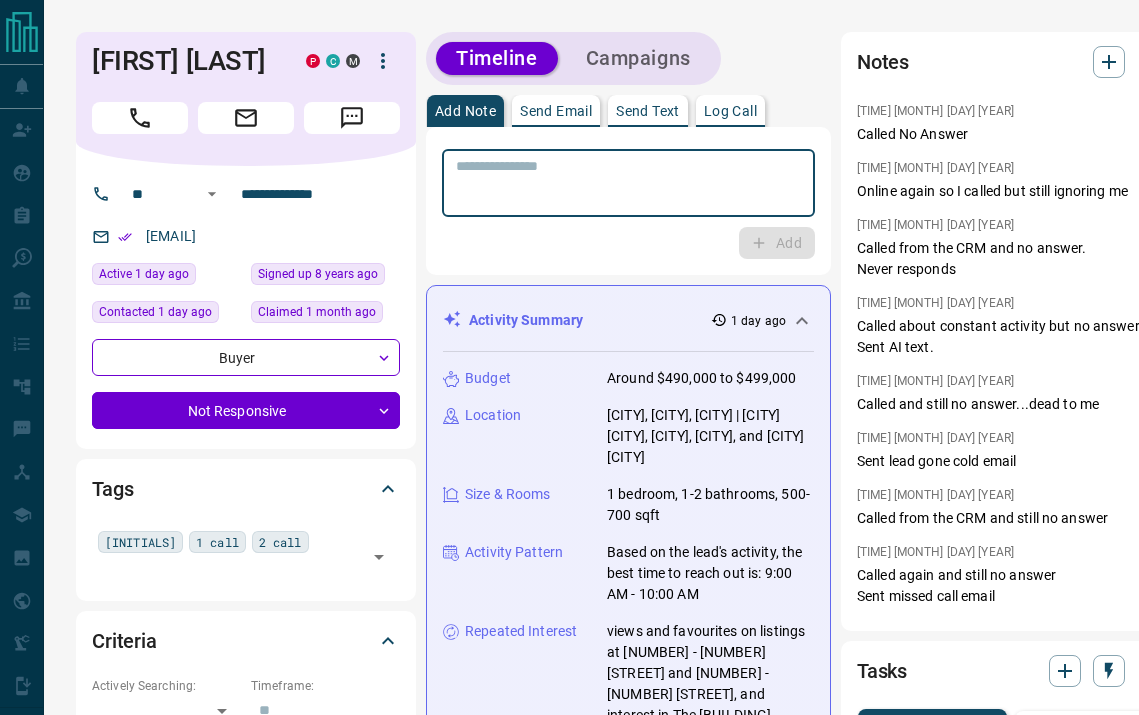 click at bounding box center [628, 183] 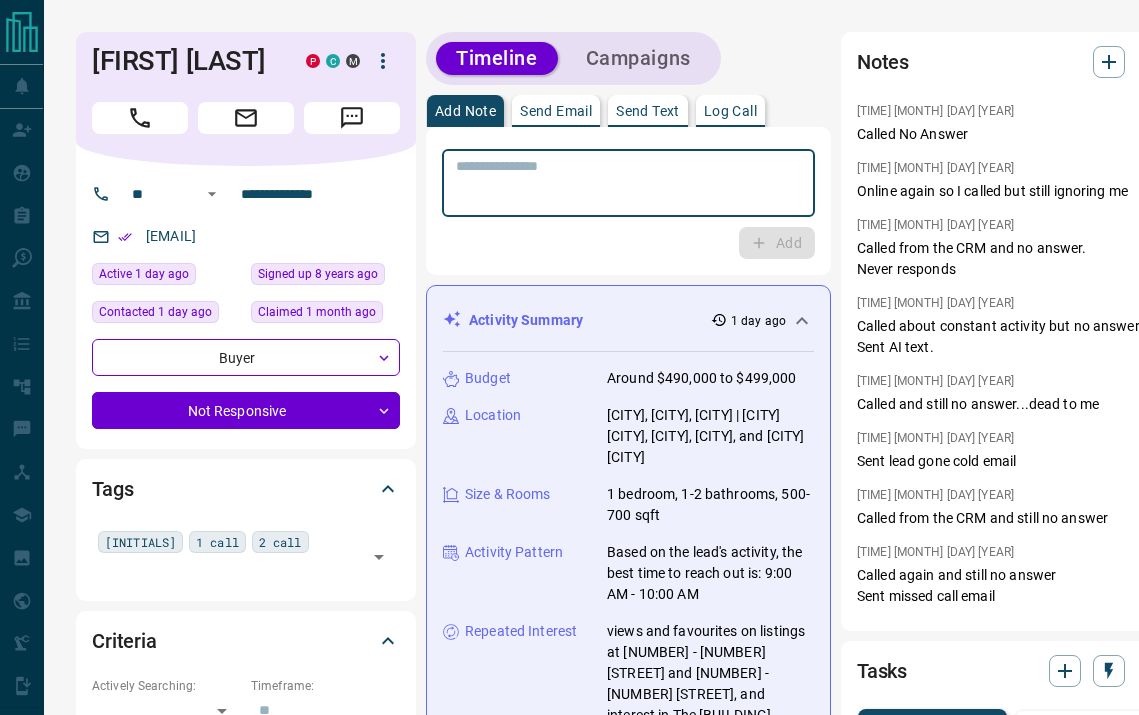 click on "Log Call" at bounding box center (730, 111) 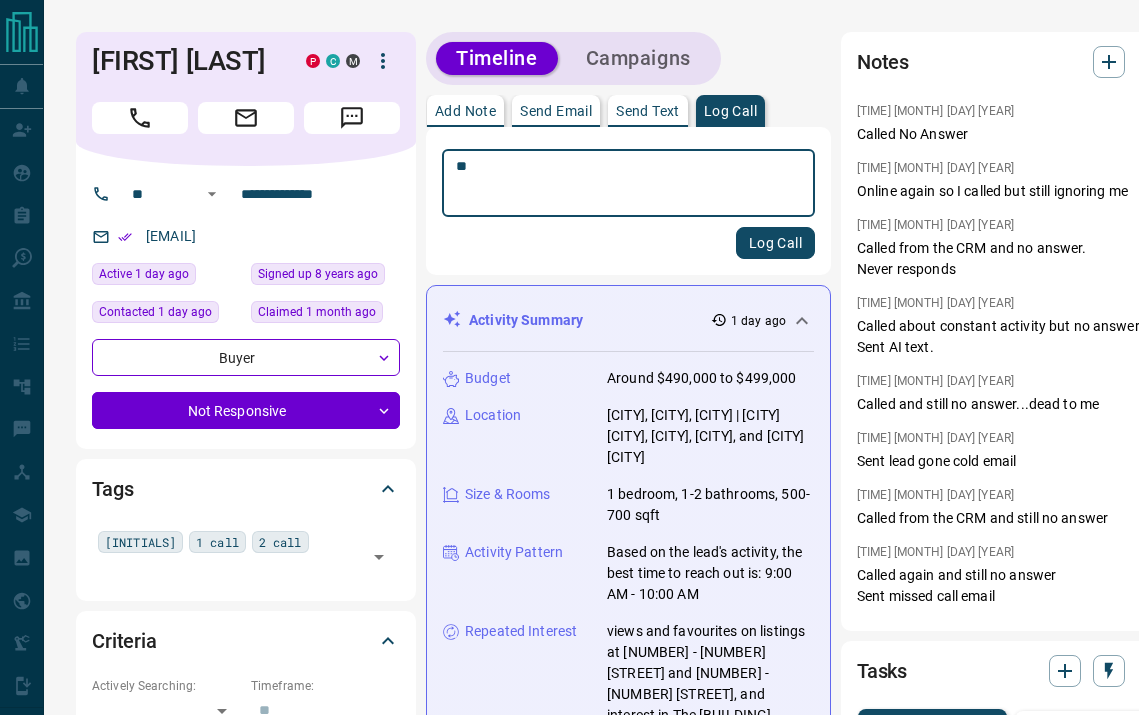 type on "*" 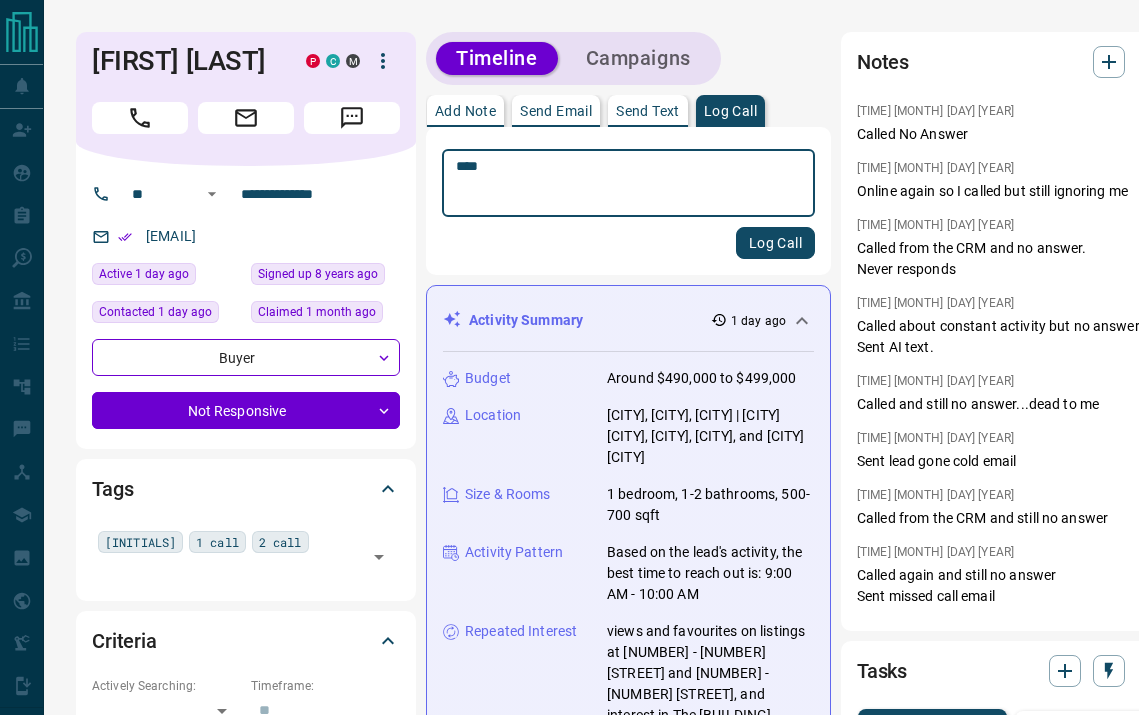type on "****" 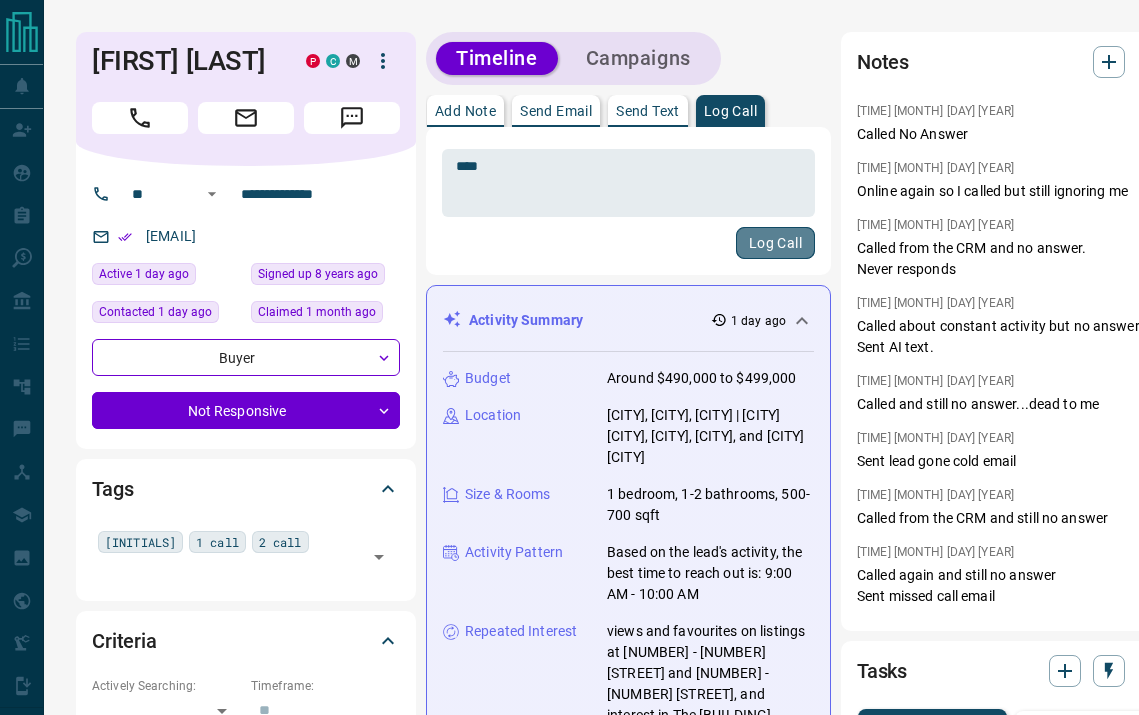 click on "Log Call" at bounding box center [775, 243] 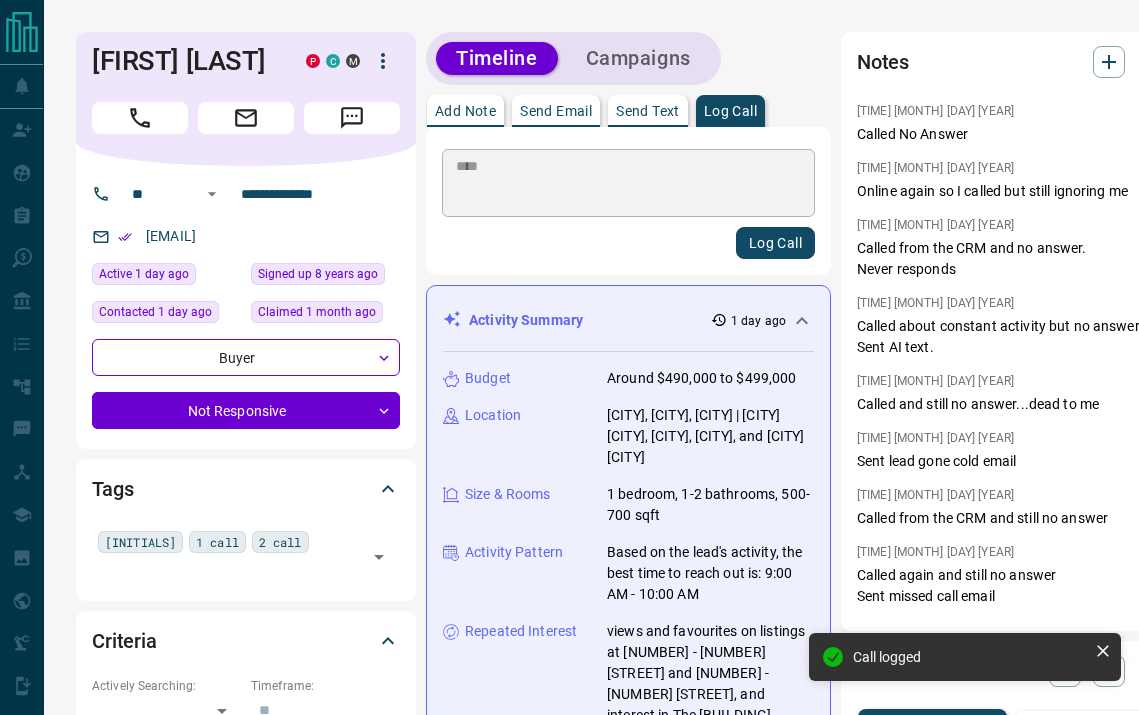 type 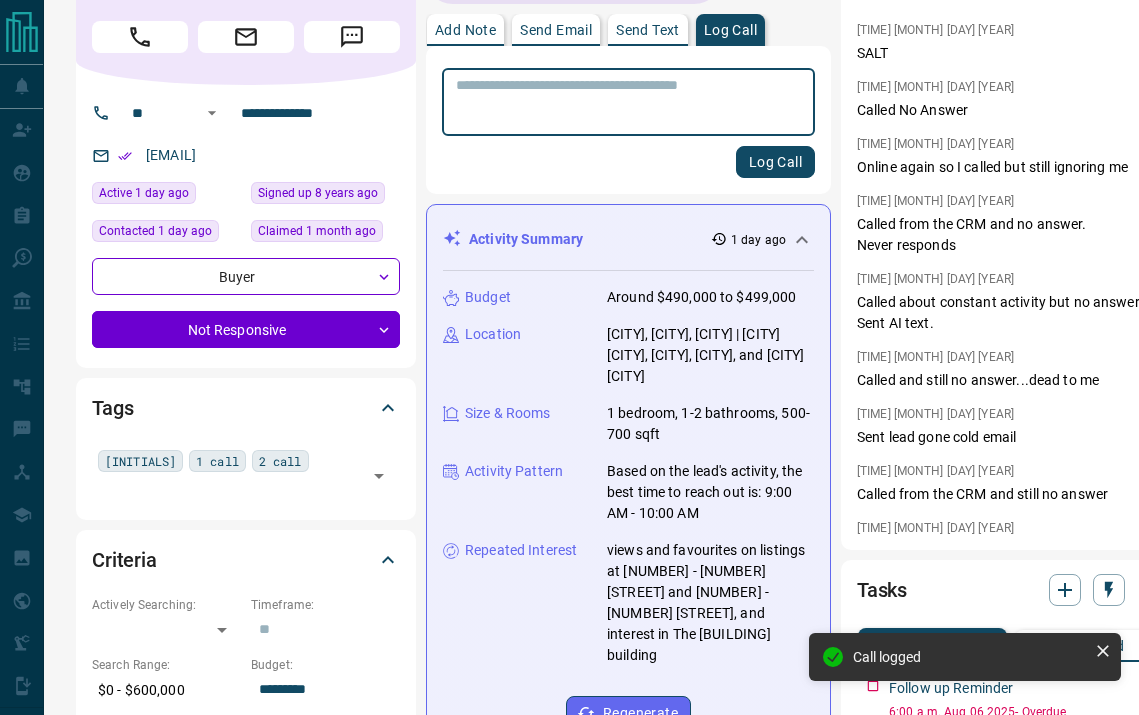 scroll, scrollTop: 205, scrollLeft: 0, axis: vertical 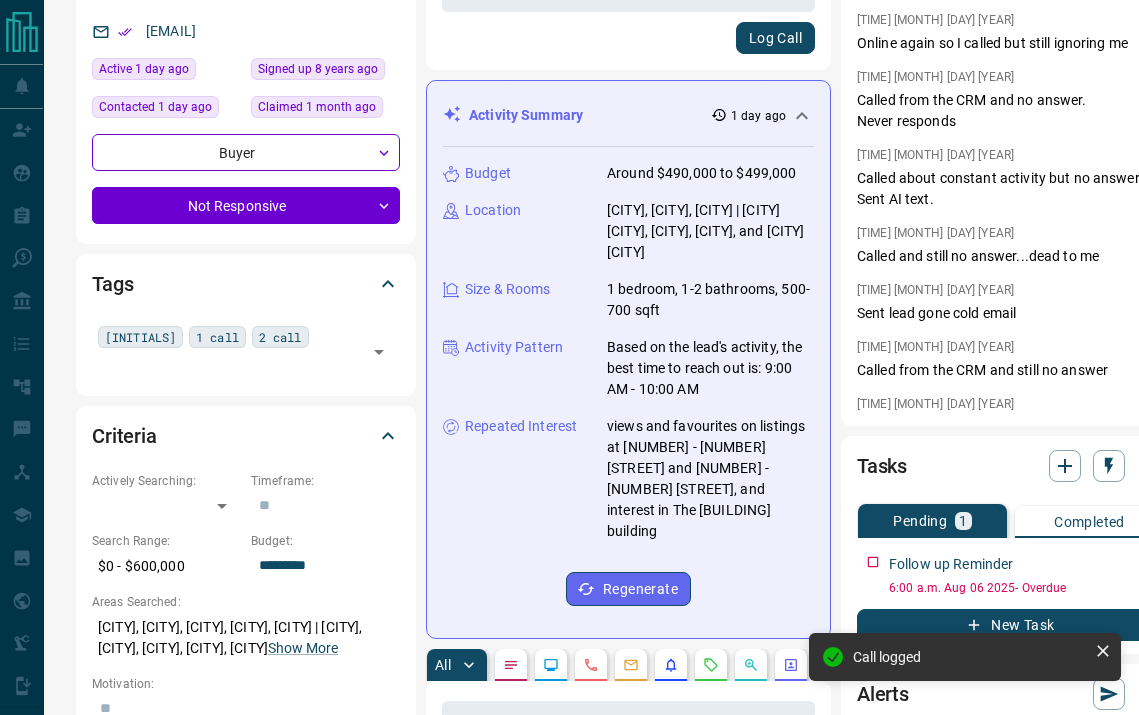 click 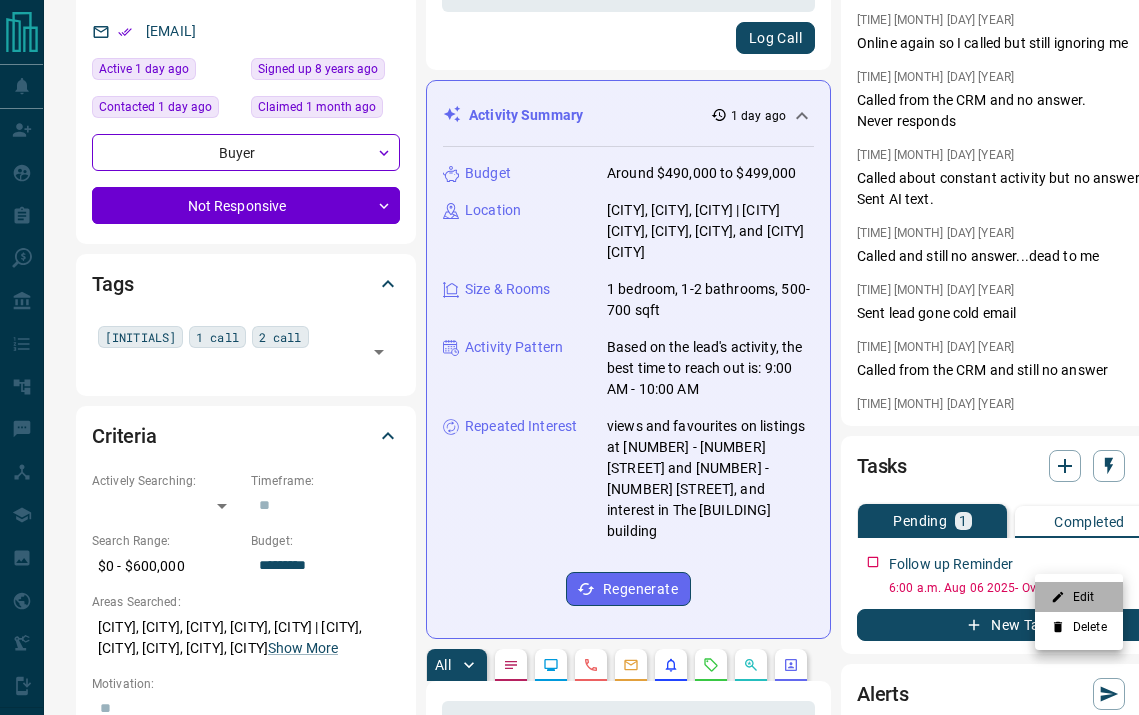 click 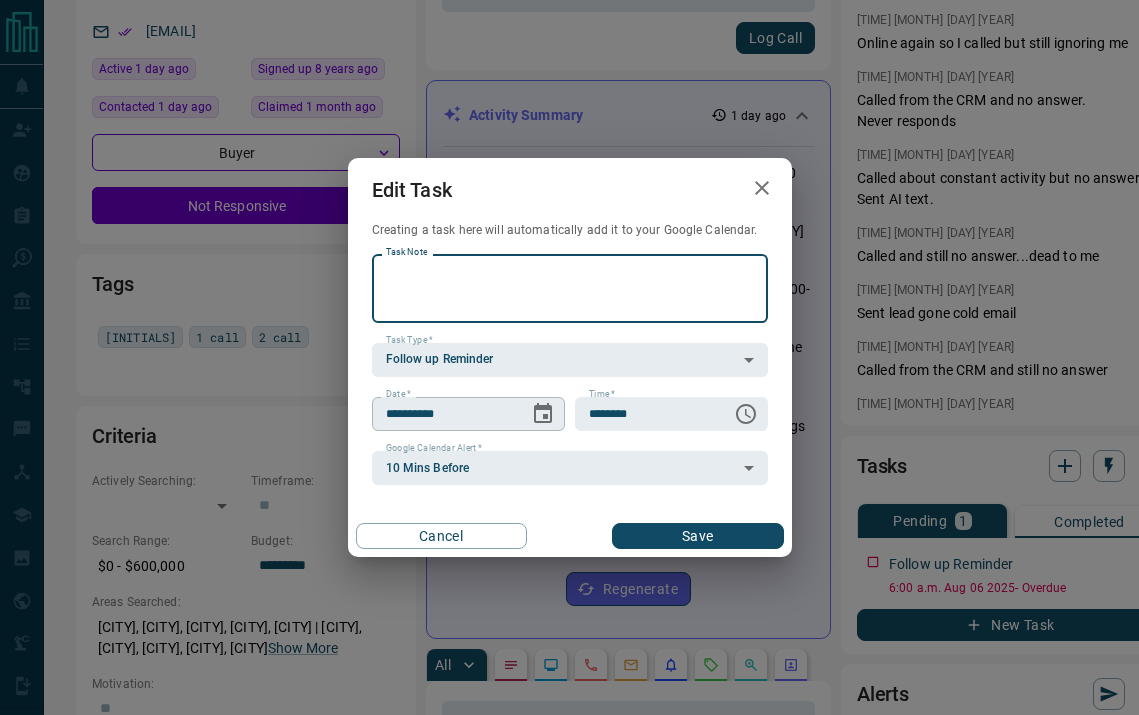 click 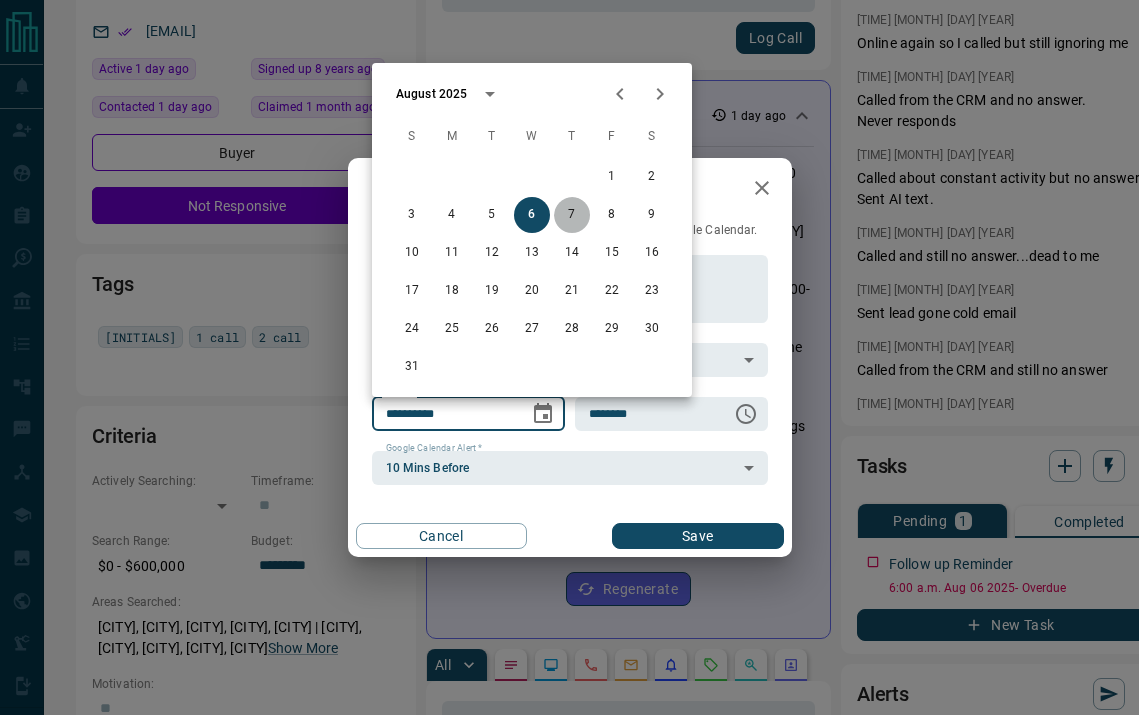 click on "7" at bounding box center (572, 215) 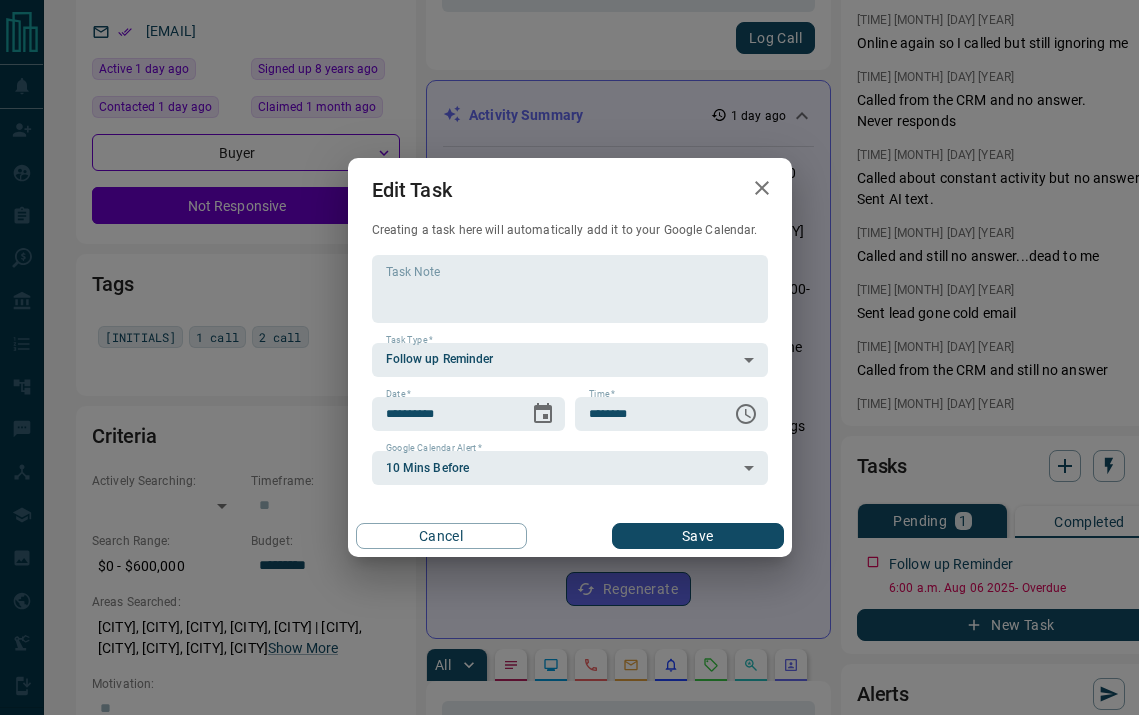 click on "Save" at bounding box center (697, 536) 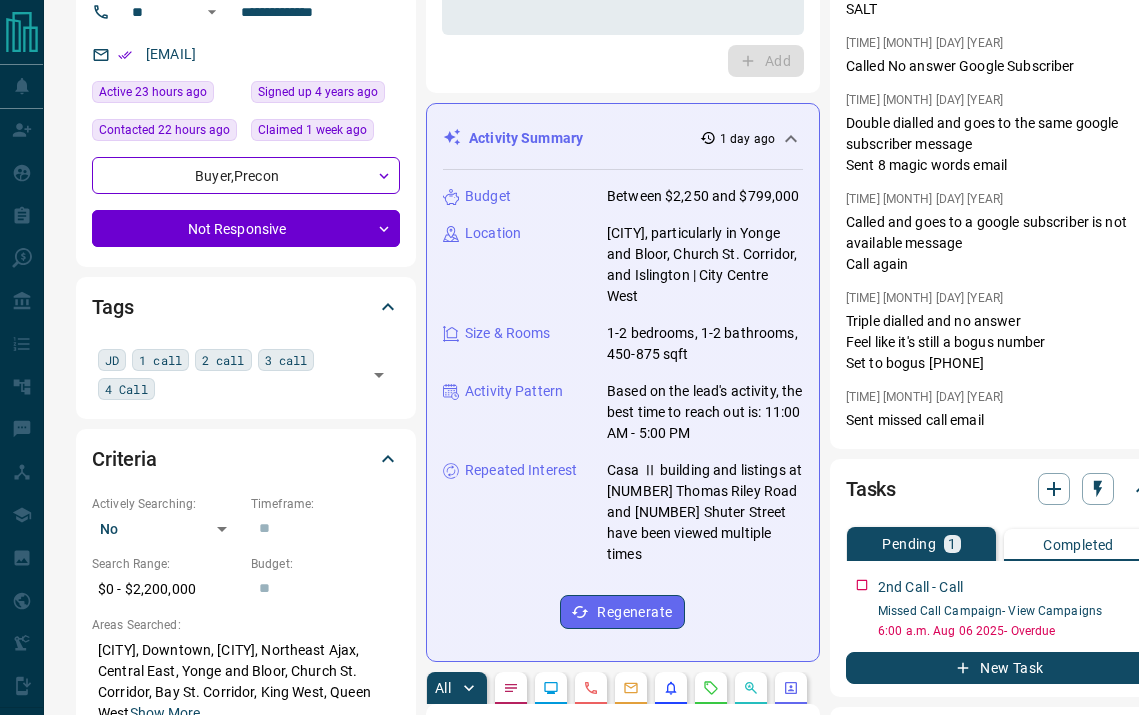 scroll, scrollTop: 0, scrollLeft: 0, axis: both 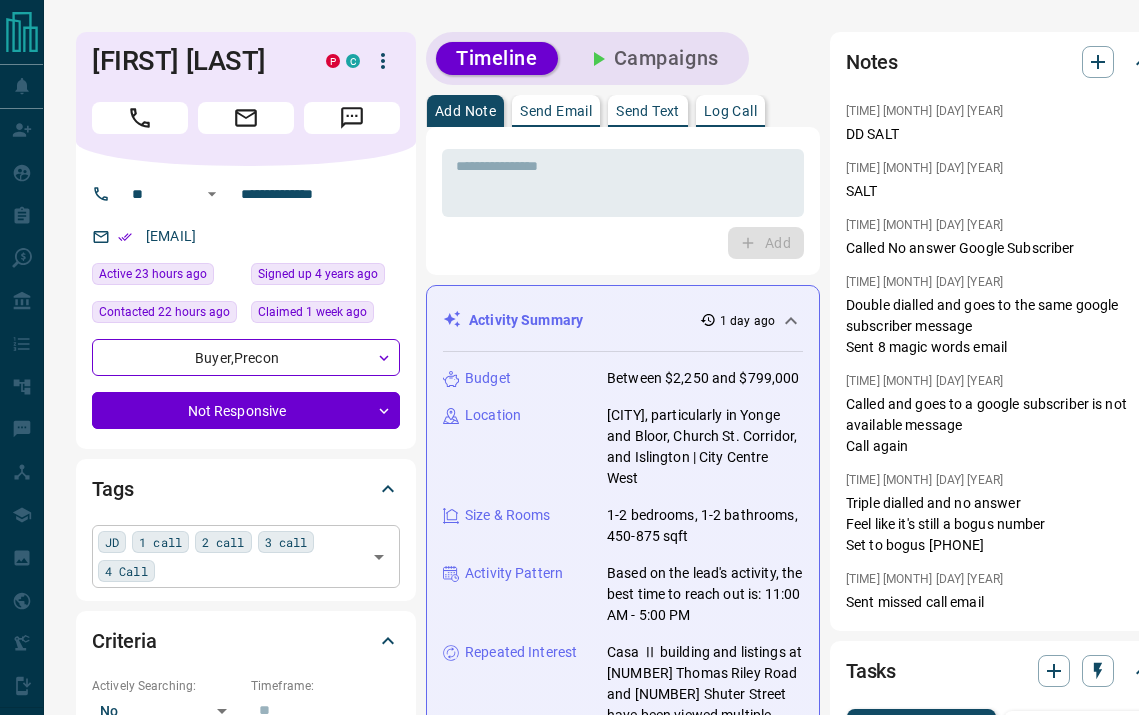 click on "JD 1 call 2 call 3 call 4 Call ​" at bounding box center [246, 556] 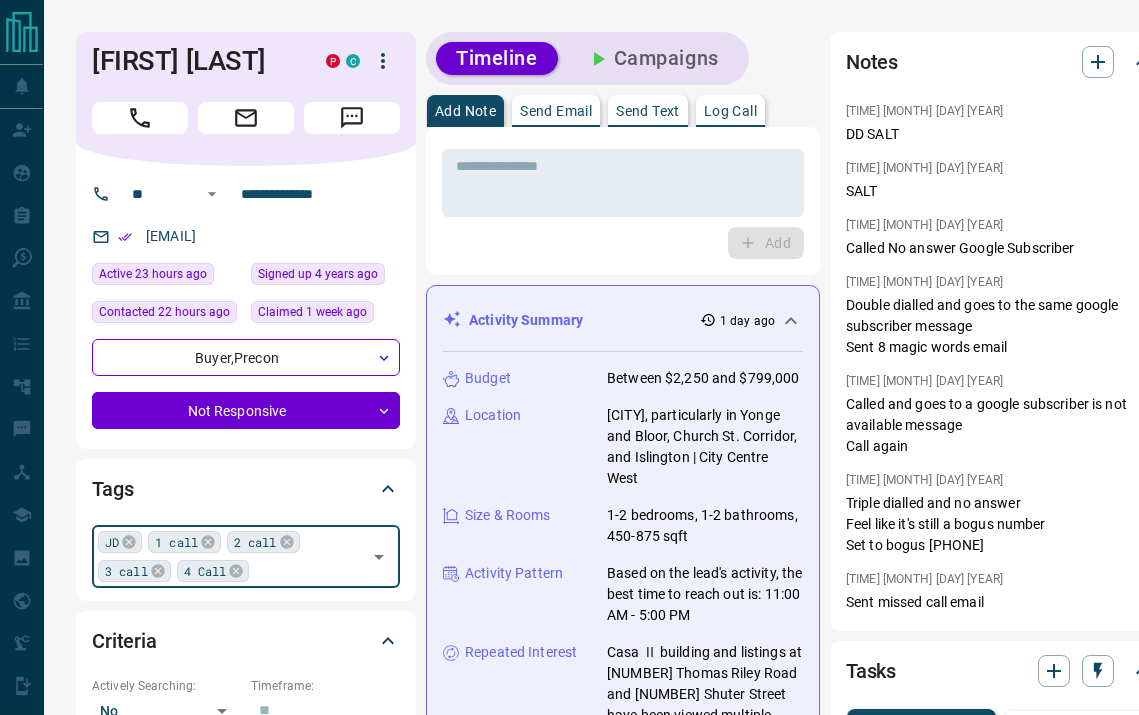 type on "*" 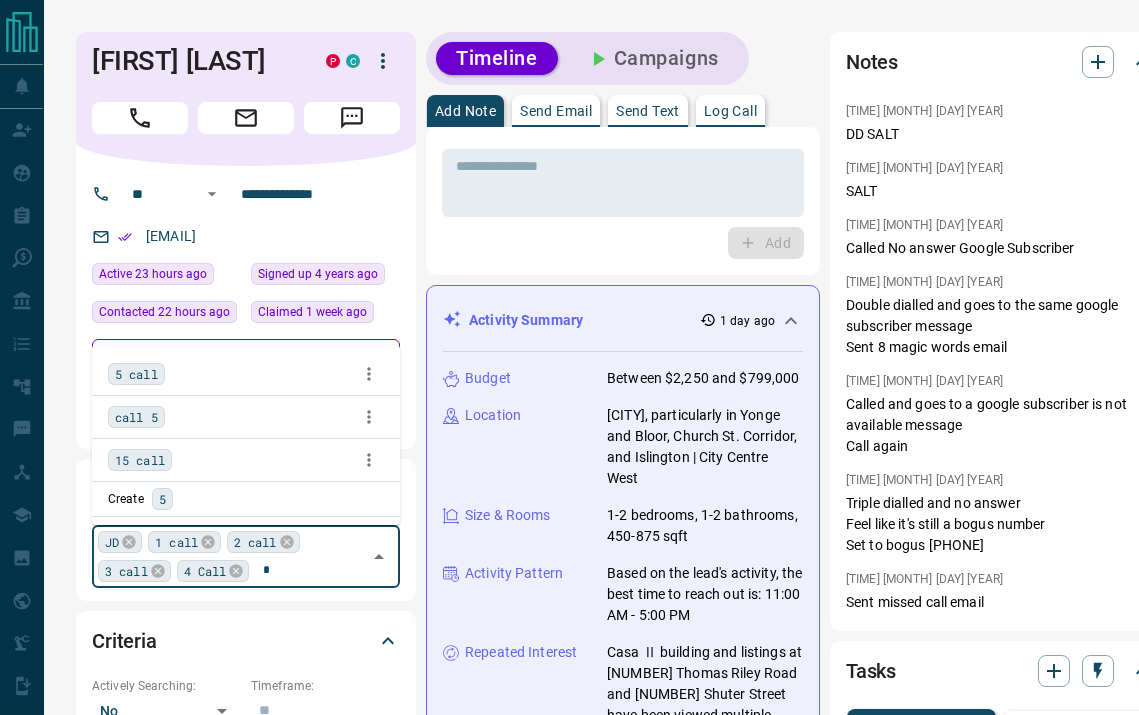 click on "5 call" at bounding box center (136, 374) 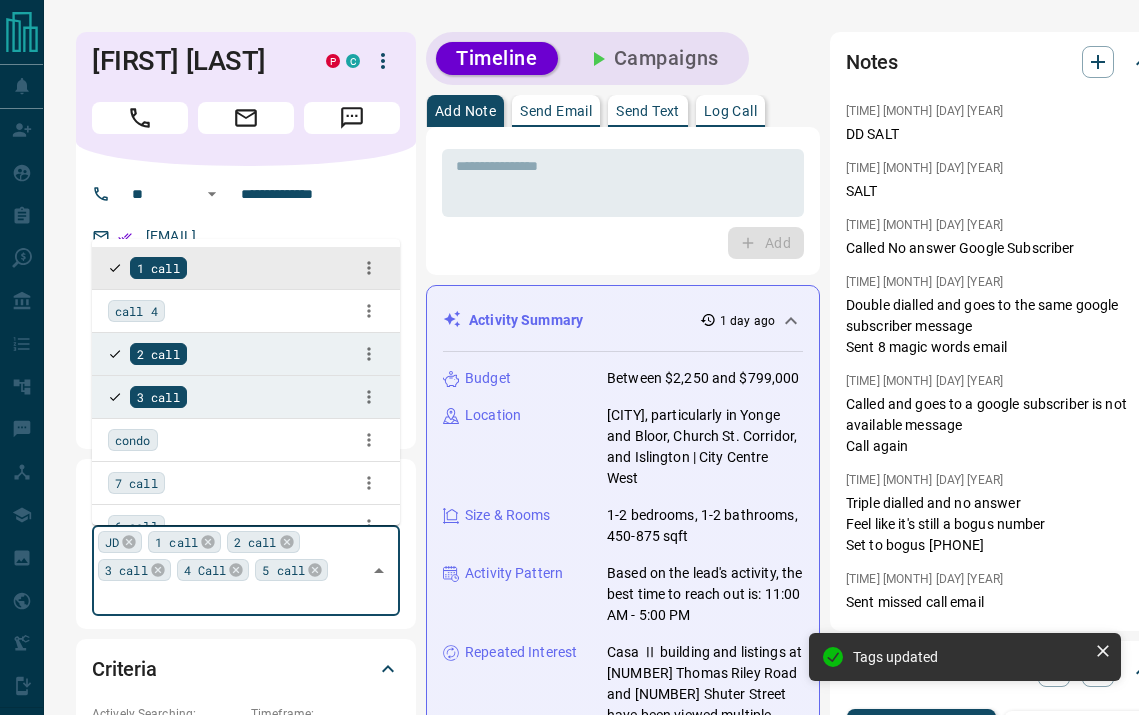 click on "Log Call" at bounding box center (730, 111) 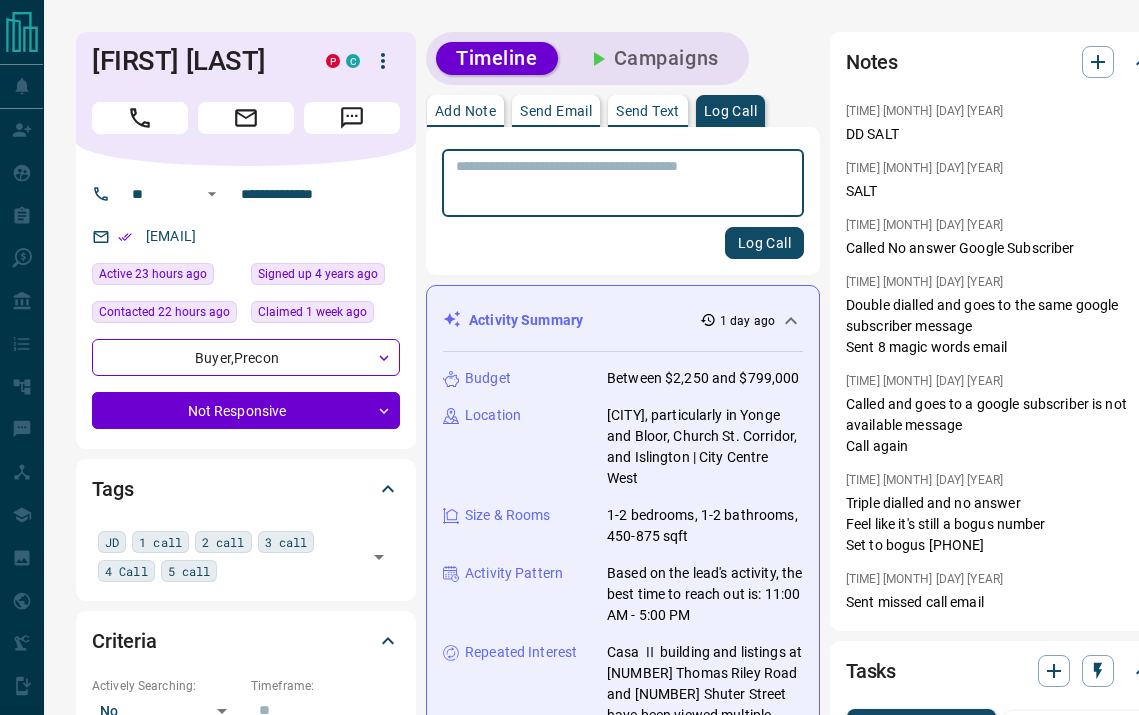 click 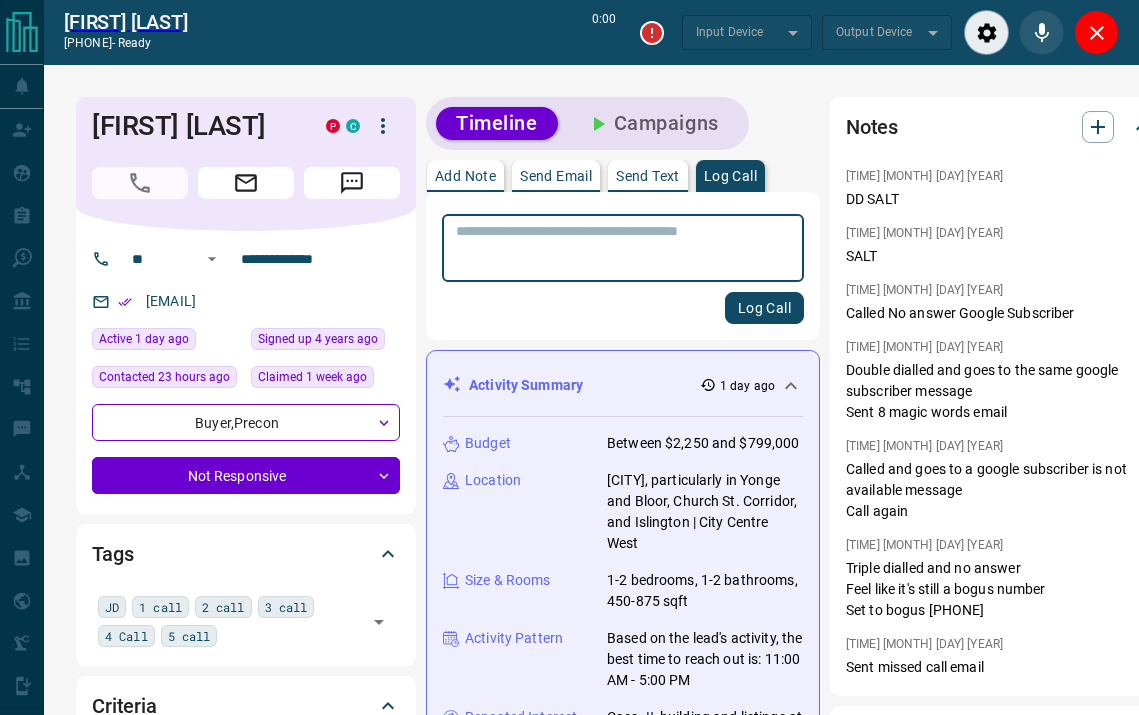 type on "*******" 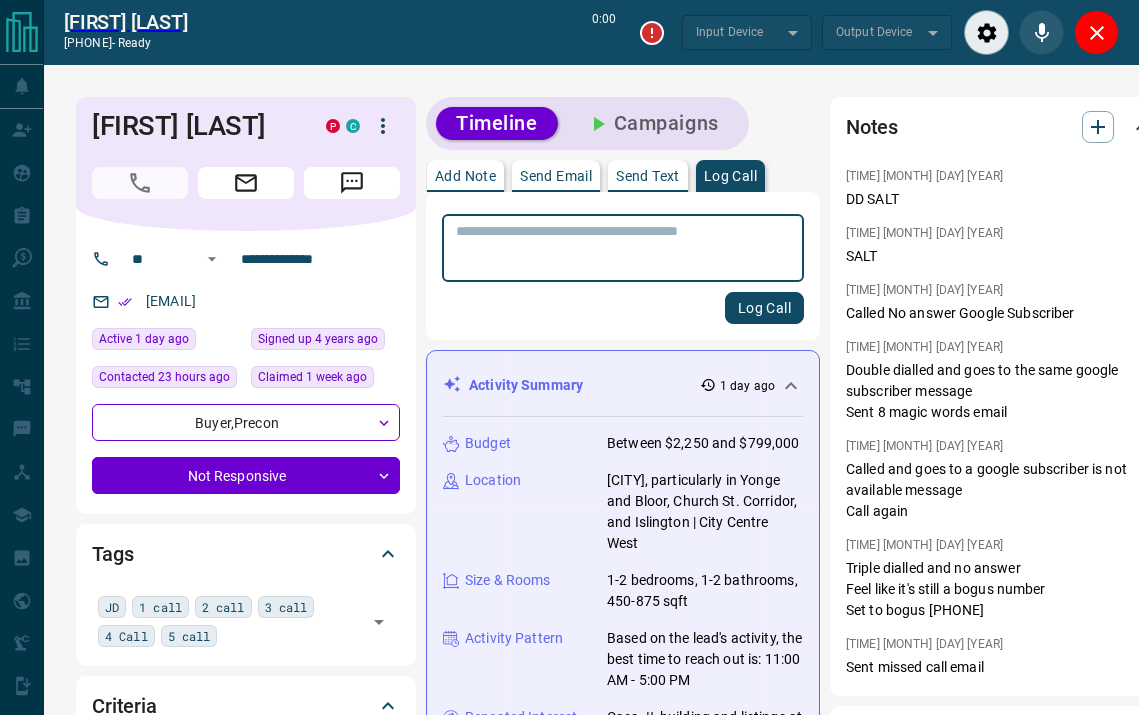 type on "*******" 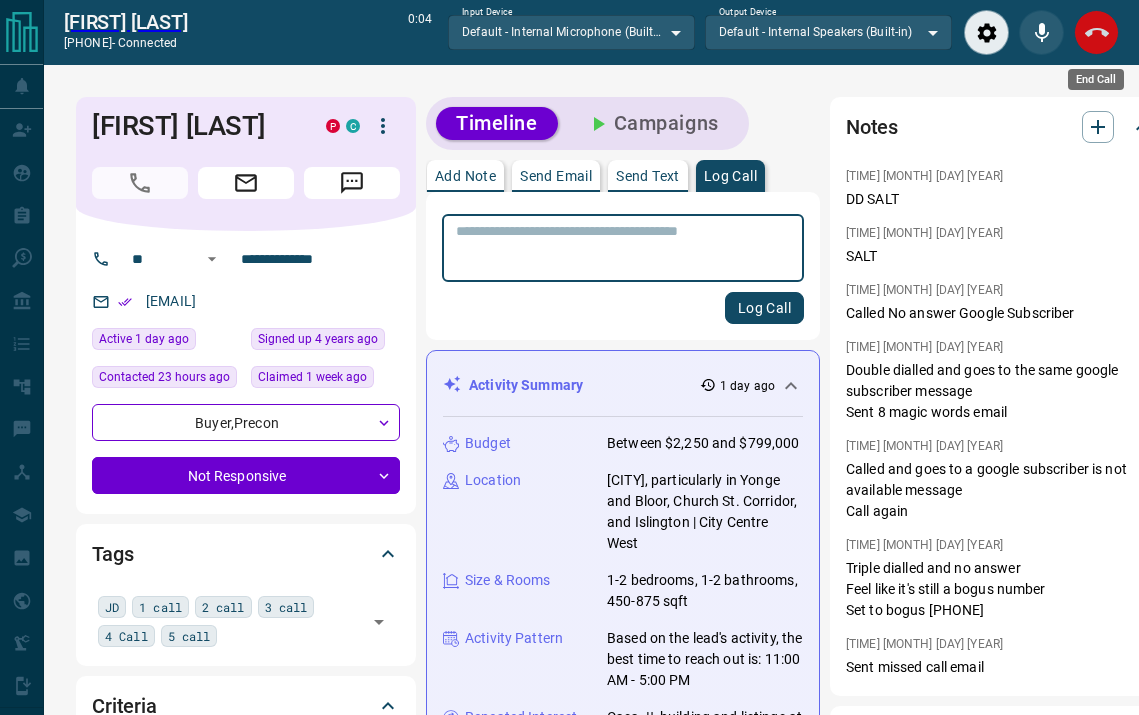 click 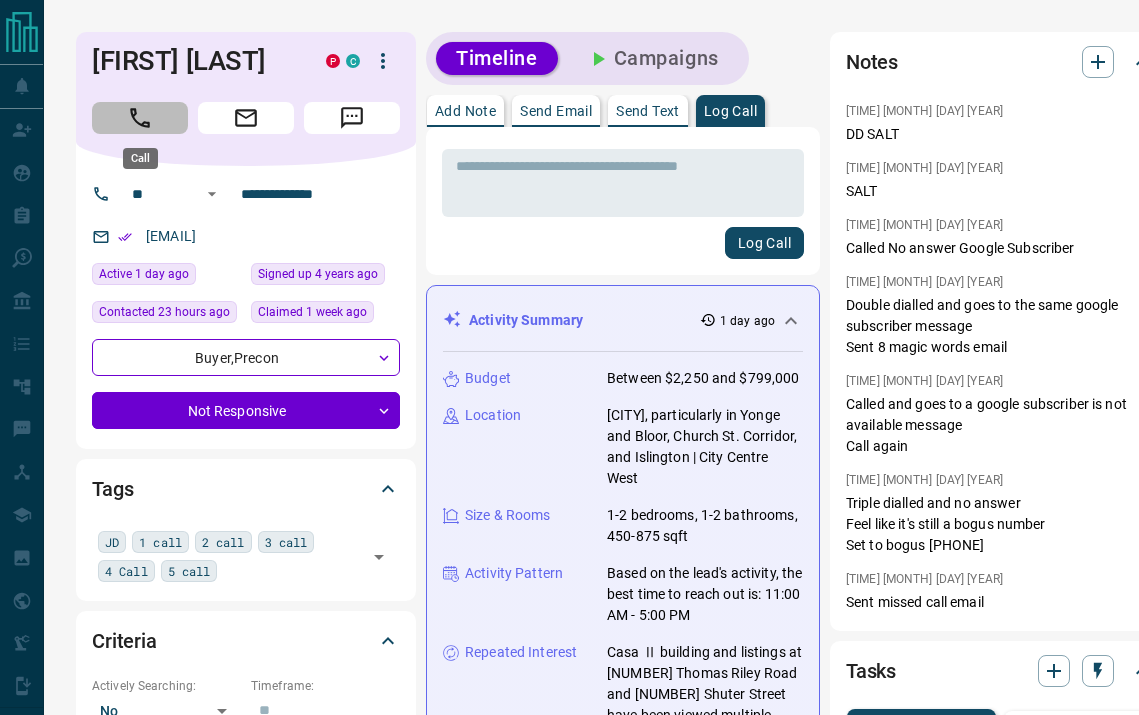 click at bounding box center [140, 118] 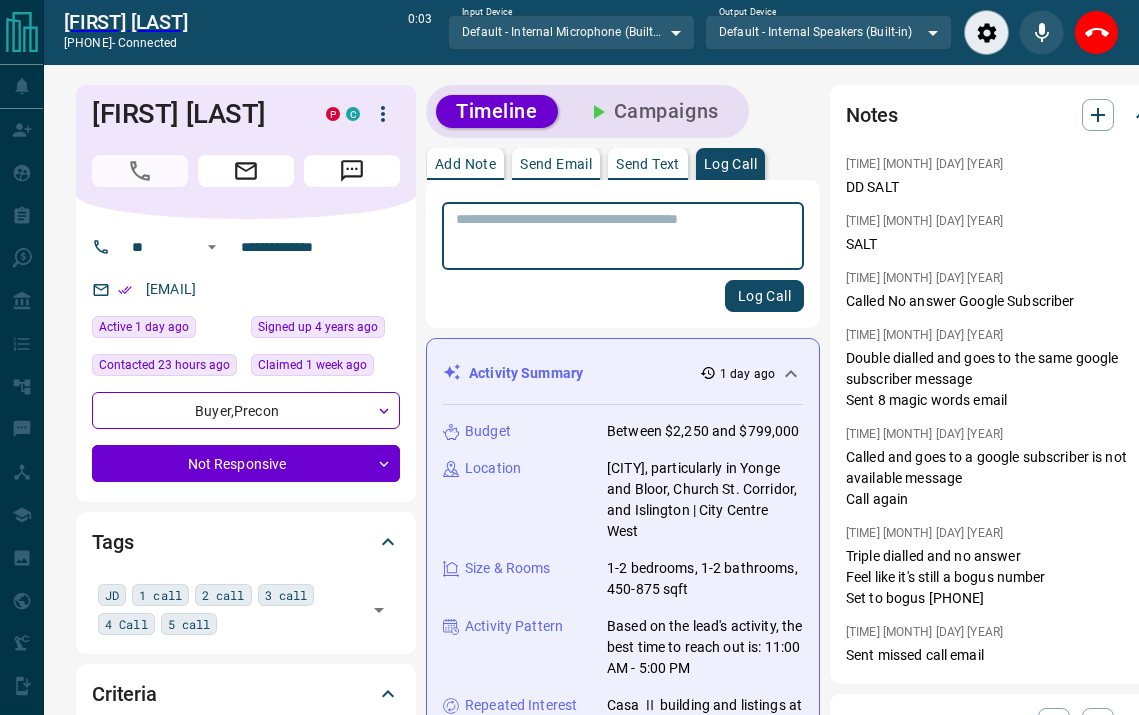 scroll, scrollTop: 0, scrollLeft: 0, axis: both 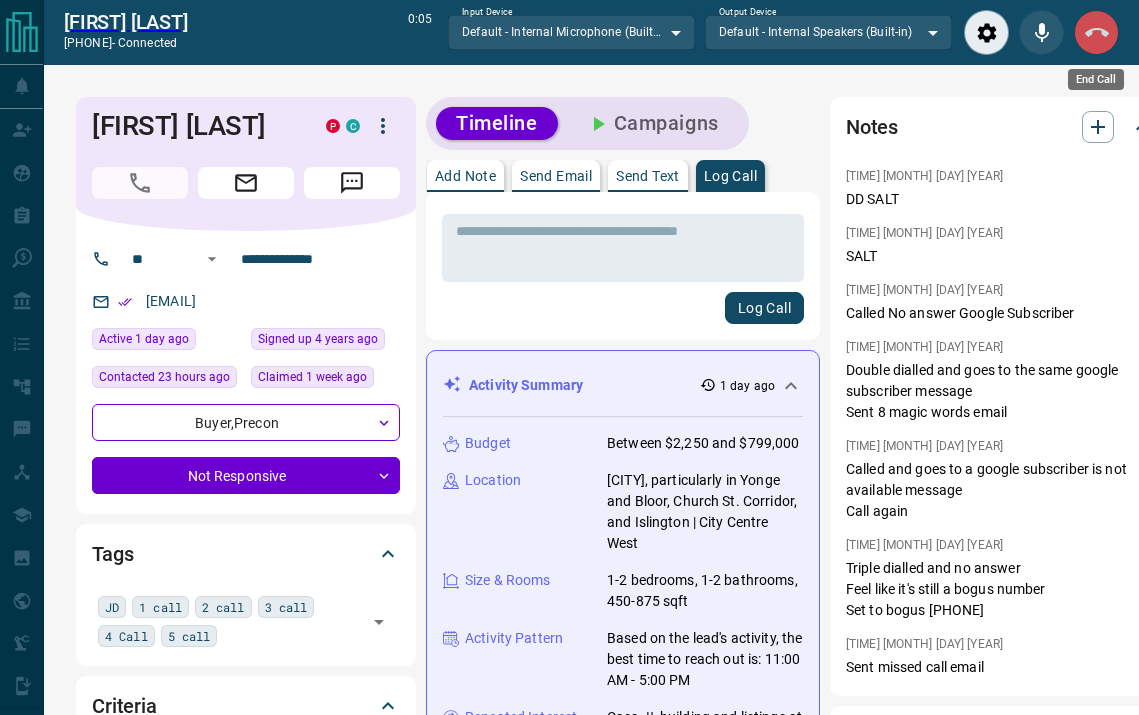 click 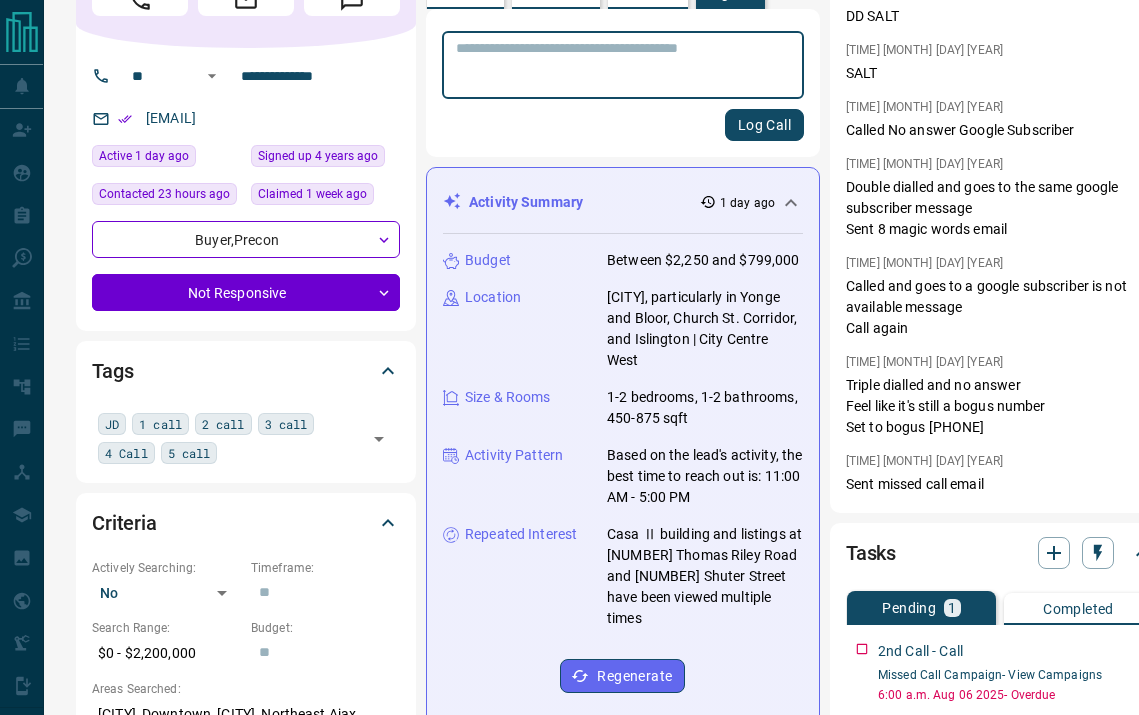 scroll, scrollTop: 159, scrollLeft: 0, axis: vertical 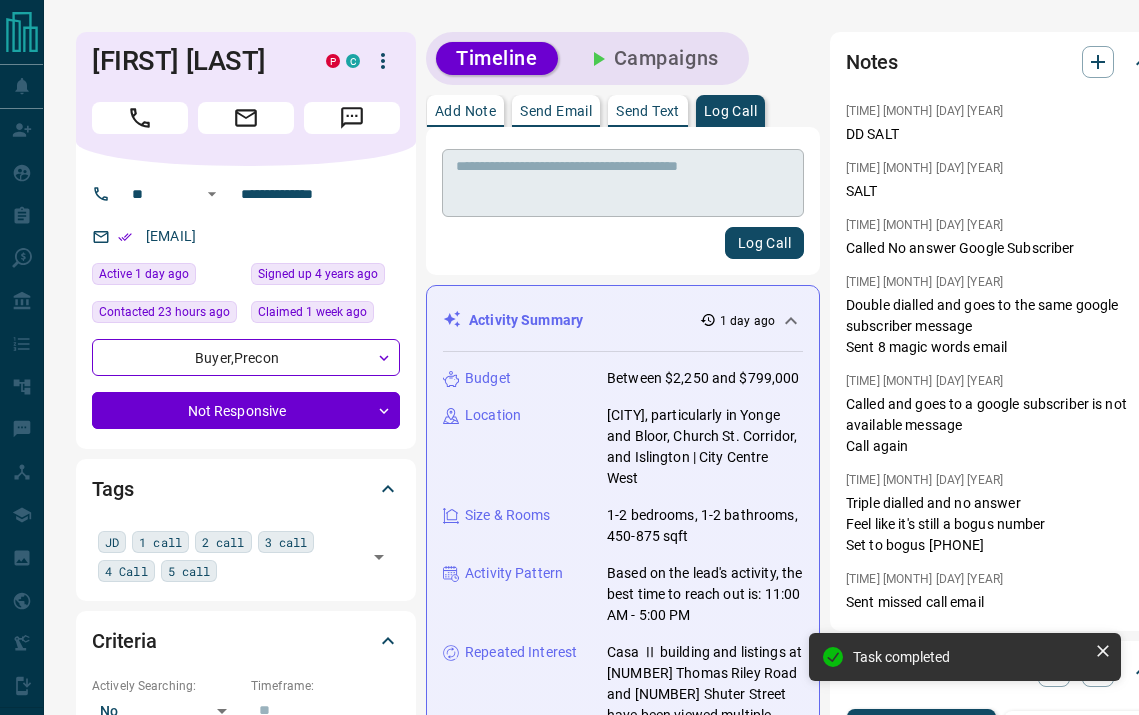 click at bounding box center [623, 183] 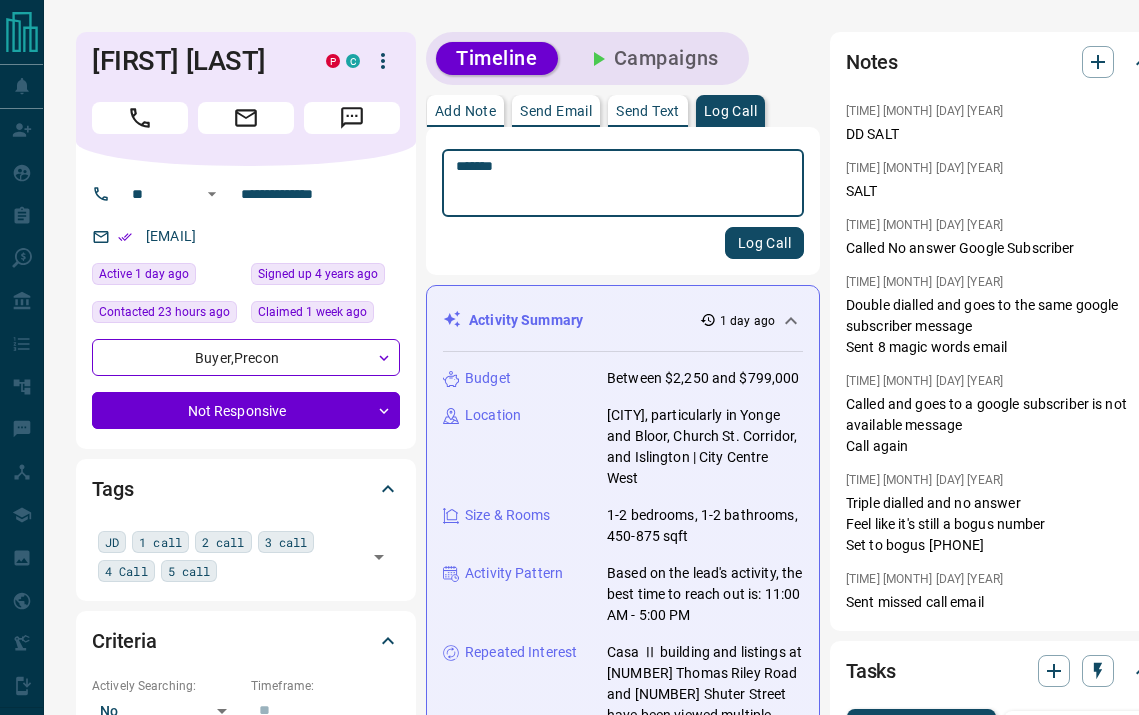 type on "*******" 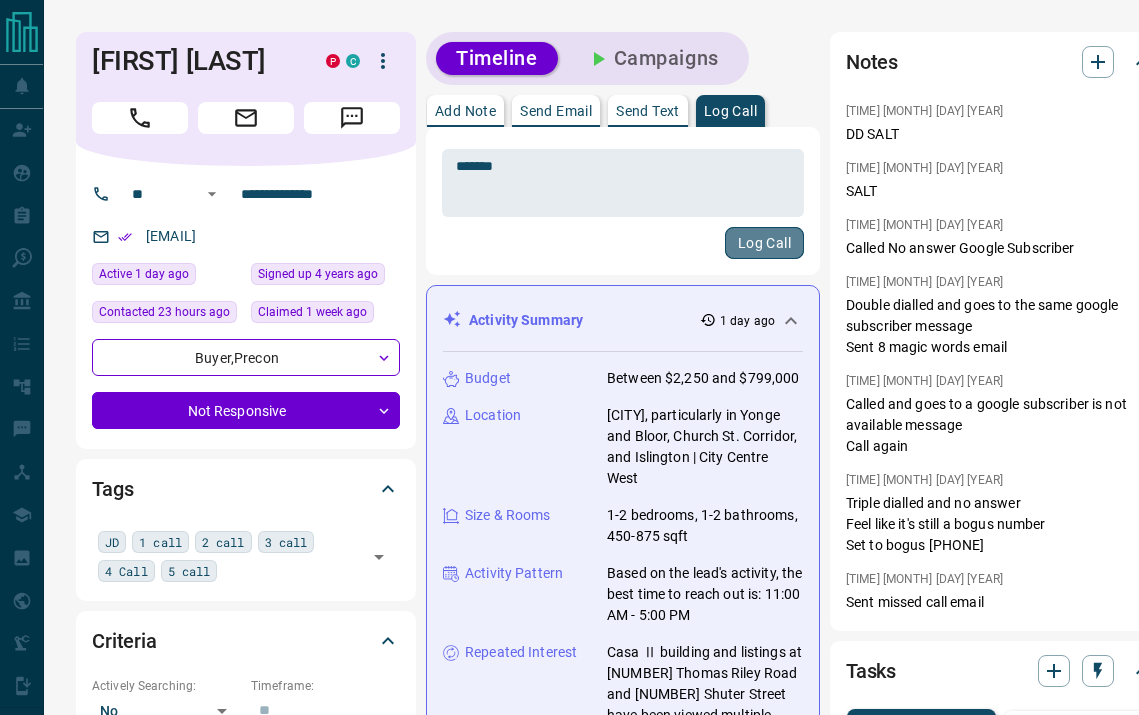 click on "Log Call" at bounding box center (764, 243) 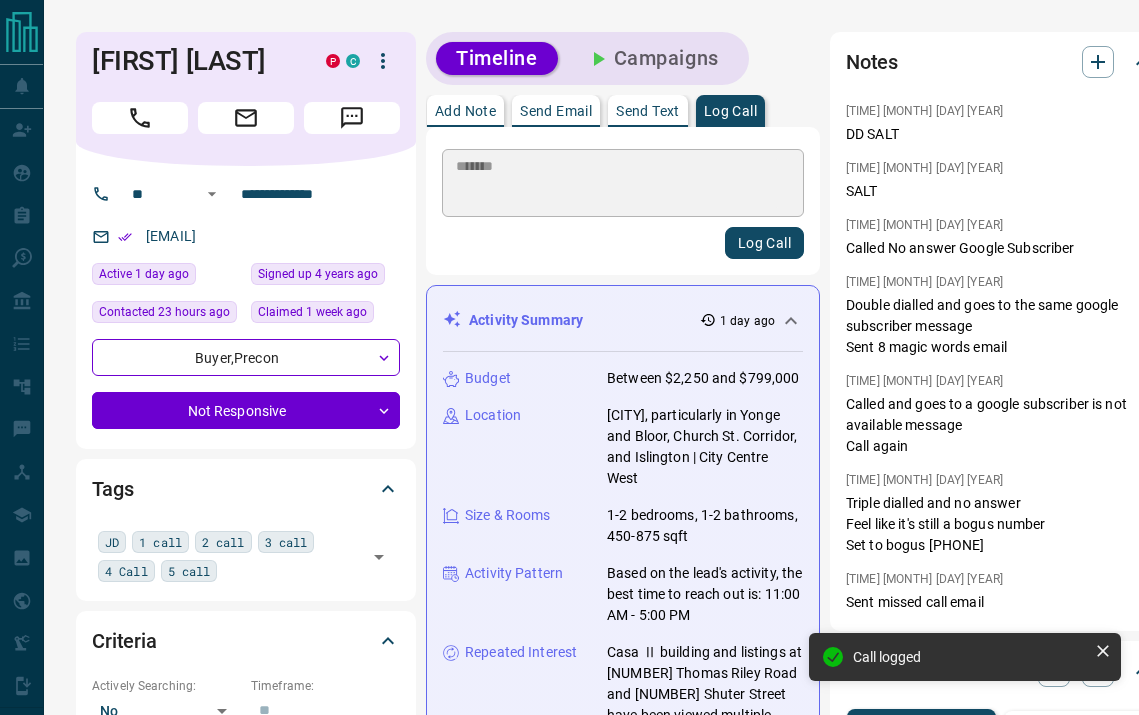 type 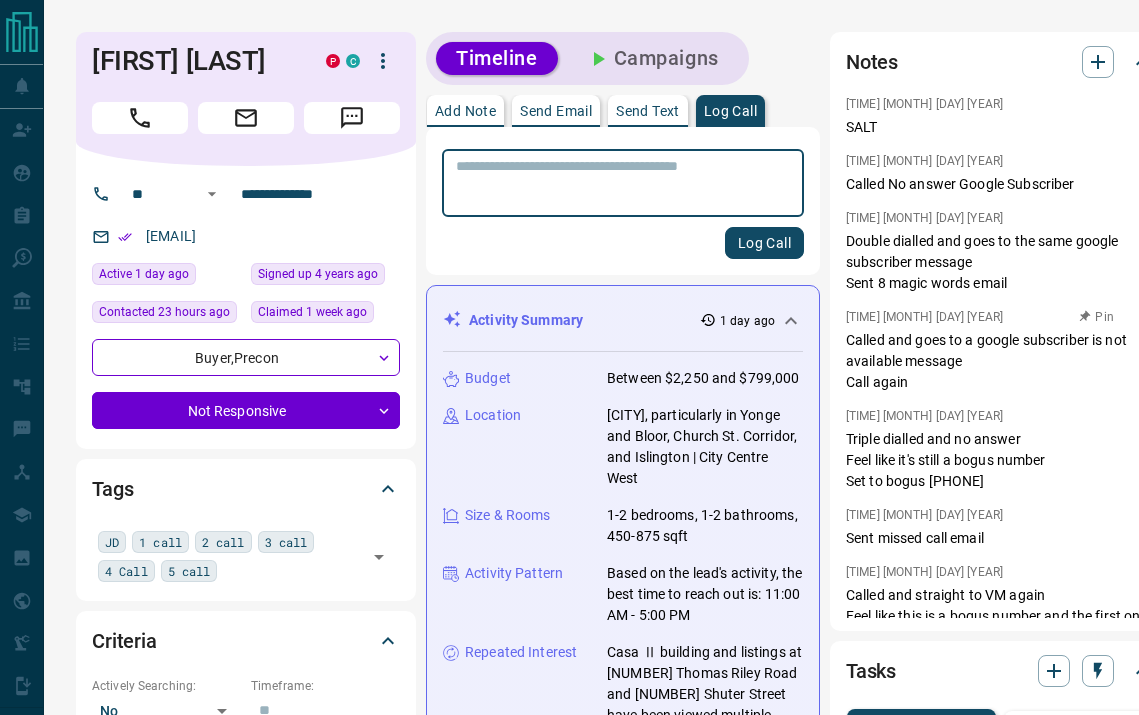 scroll, scrollTop: 221, scrollLeft: 0, axis: vertical 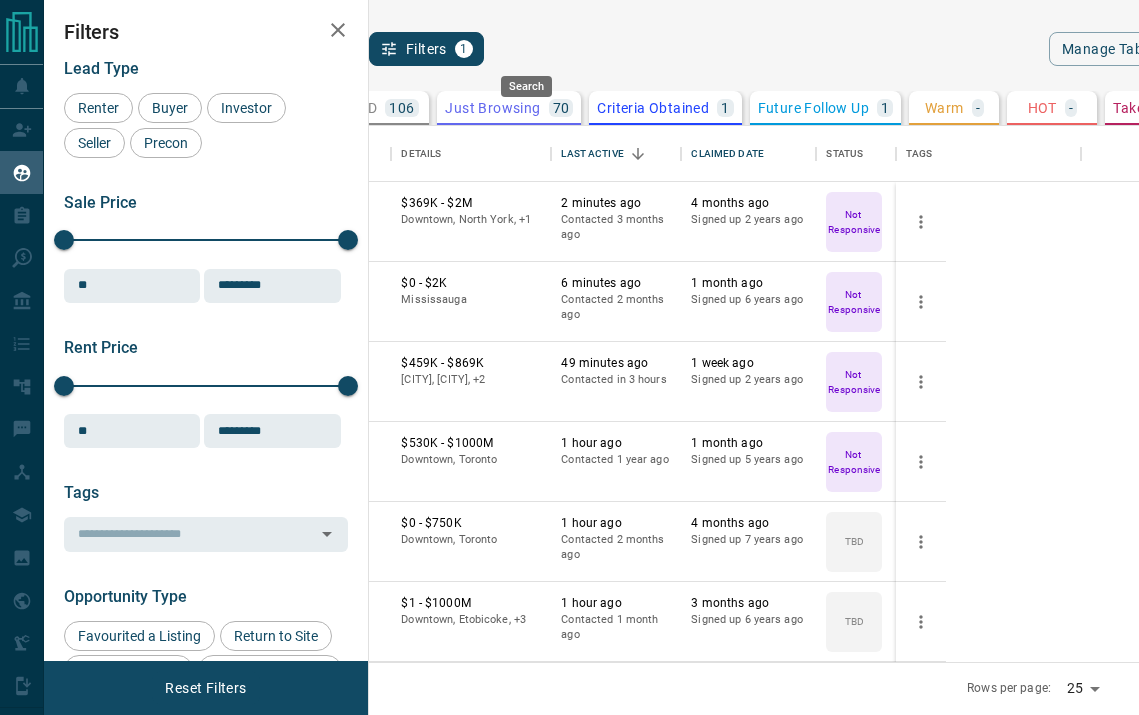 click 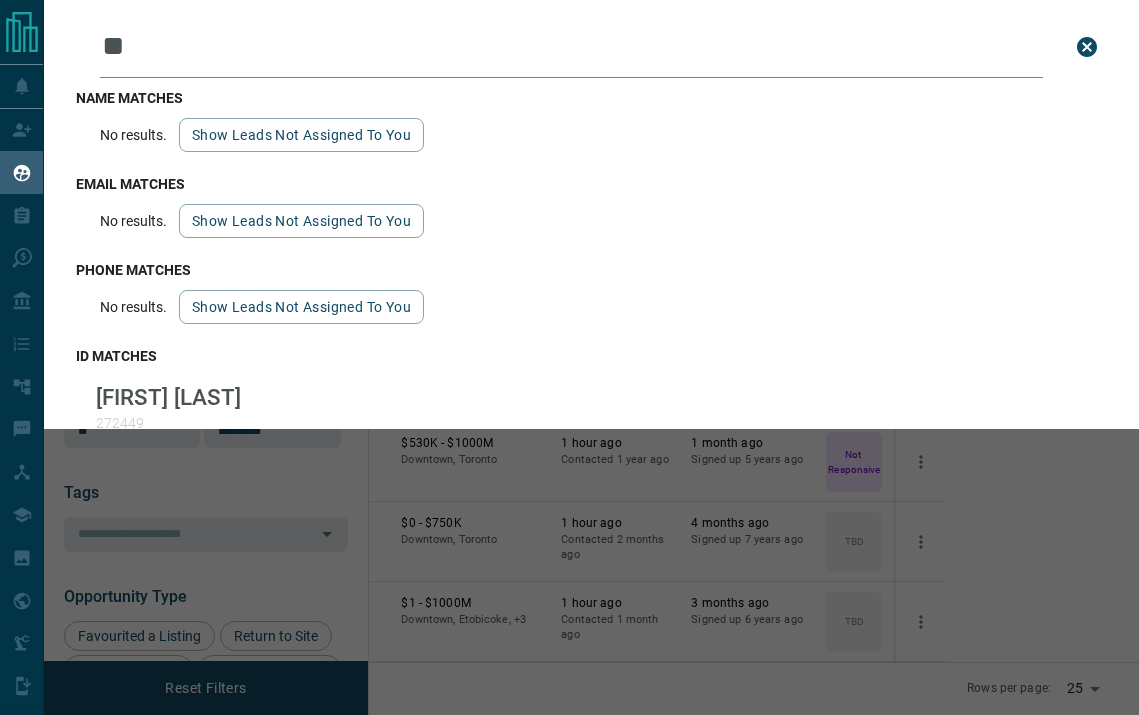 type on "*" 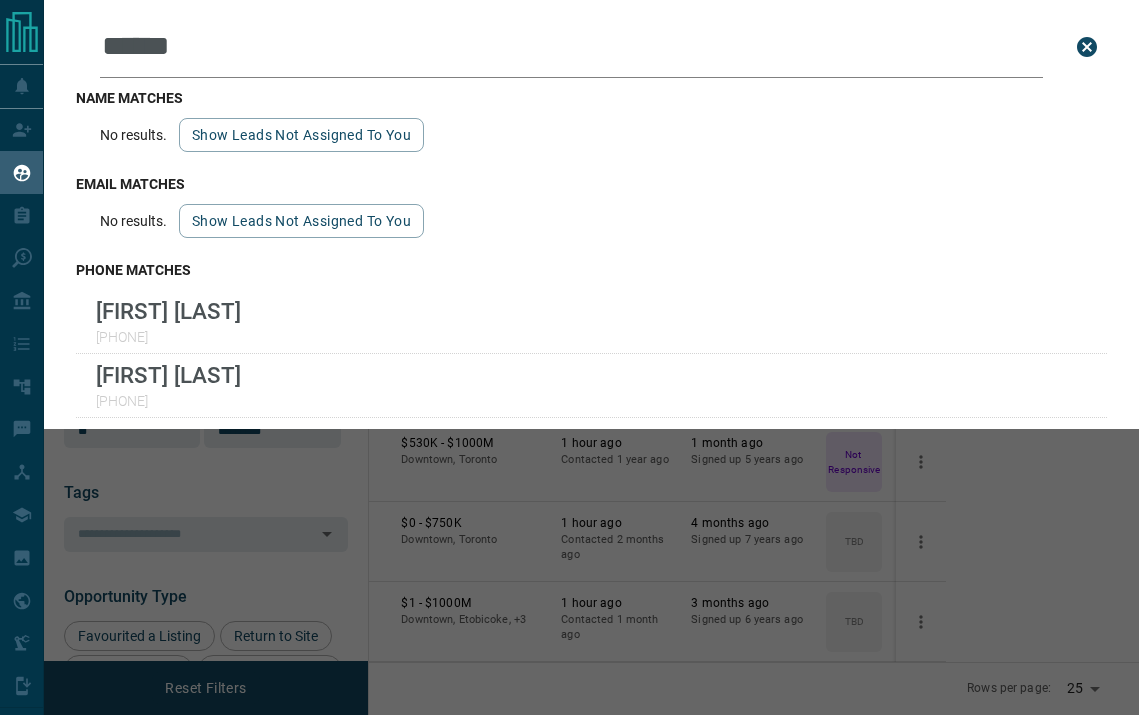 click on "******" at bounding box center [571, 47] 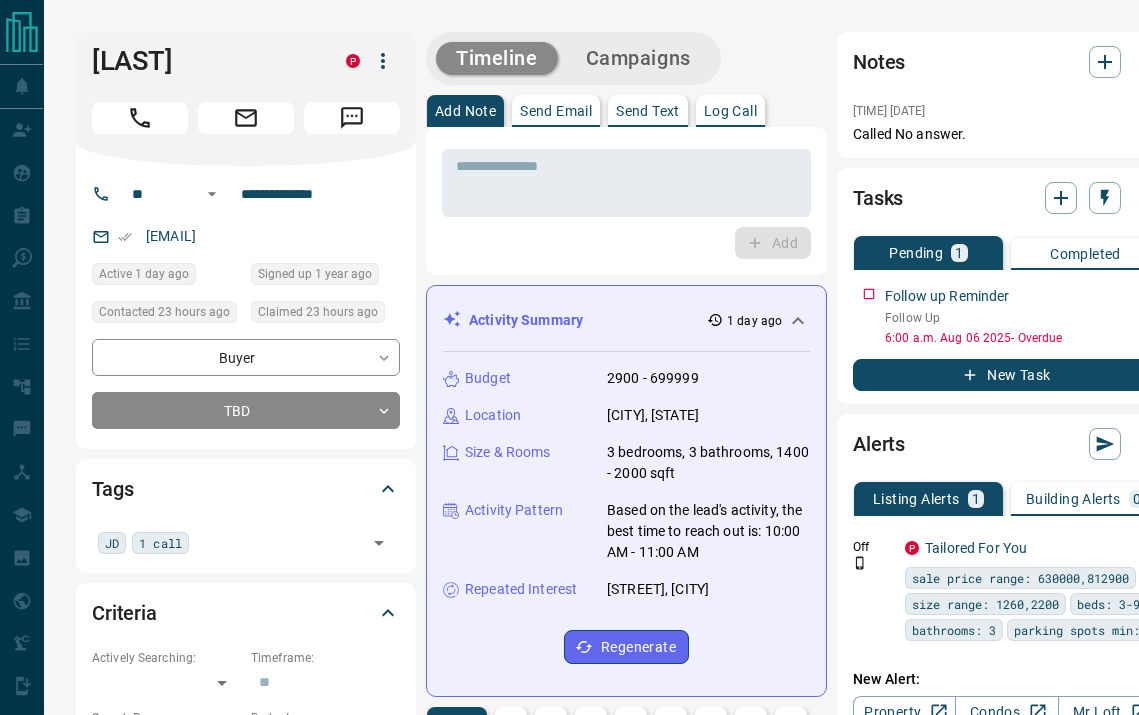 scroll, scrollTop: 0, scrollLeft: 0, axis: both 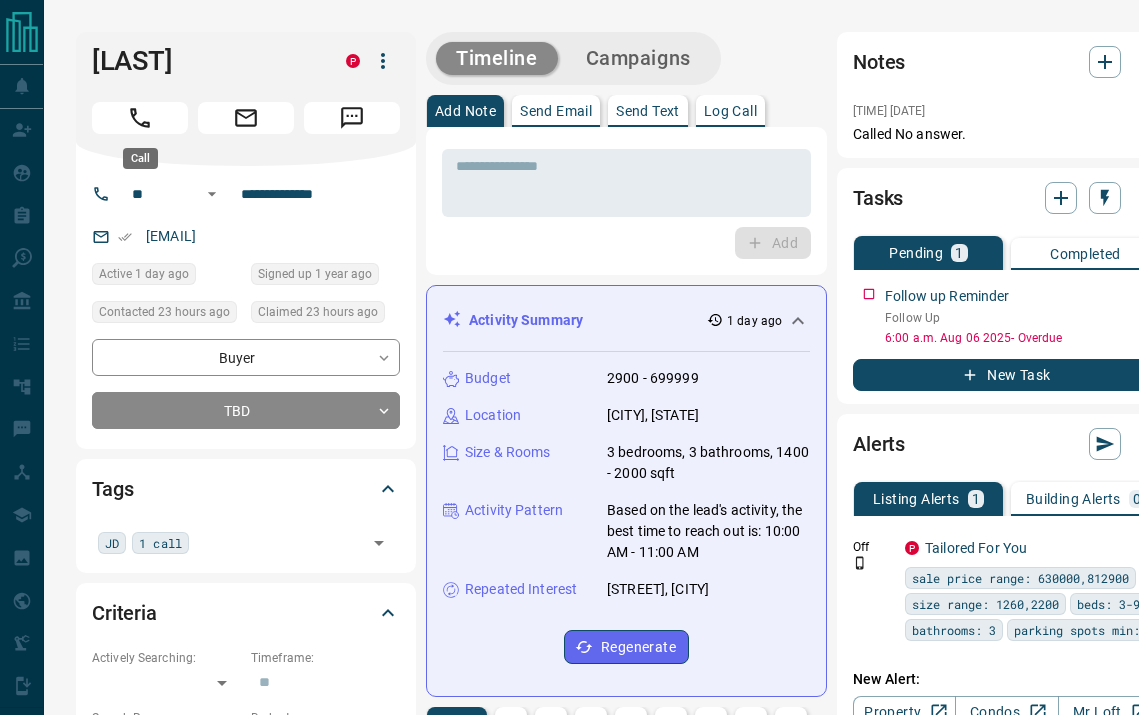 click 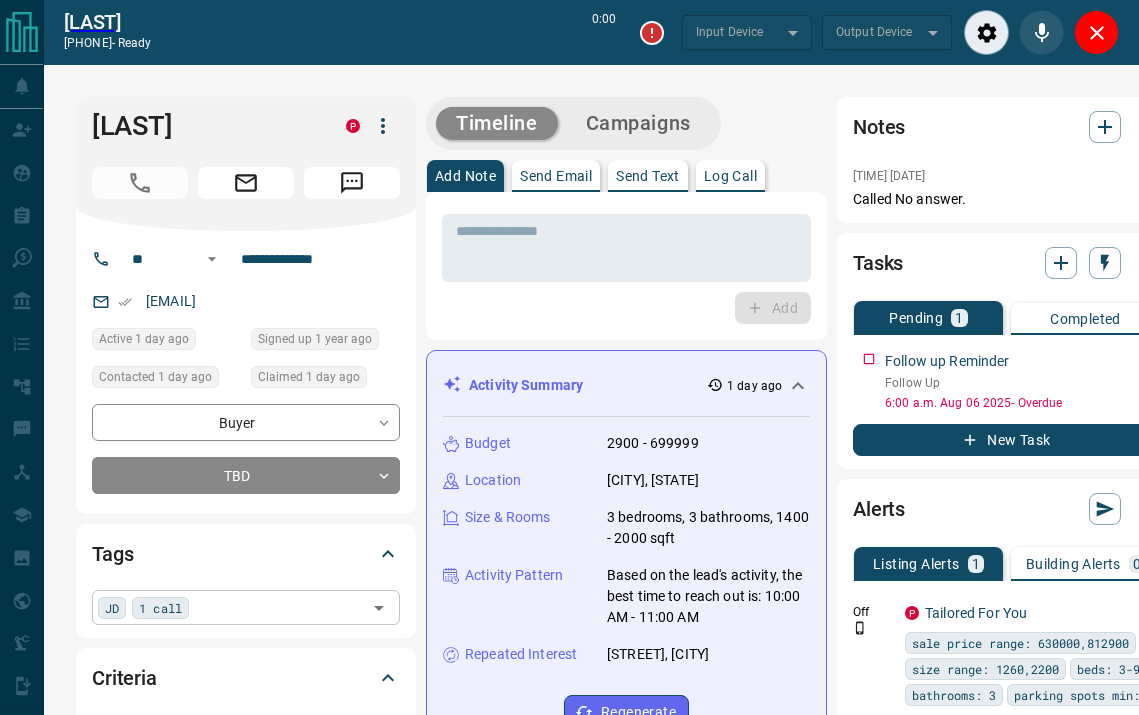 click on "JD 1 call ​" at bounding box center (246, 607) 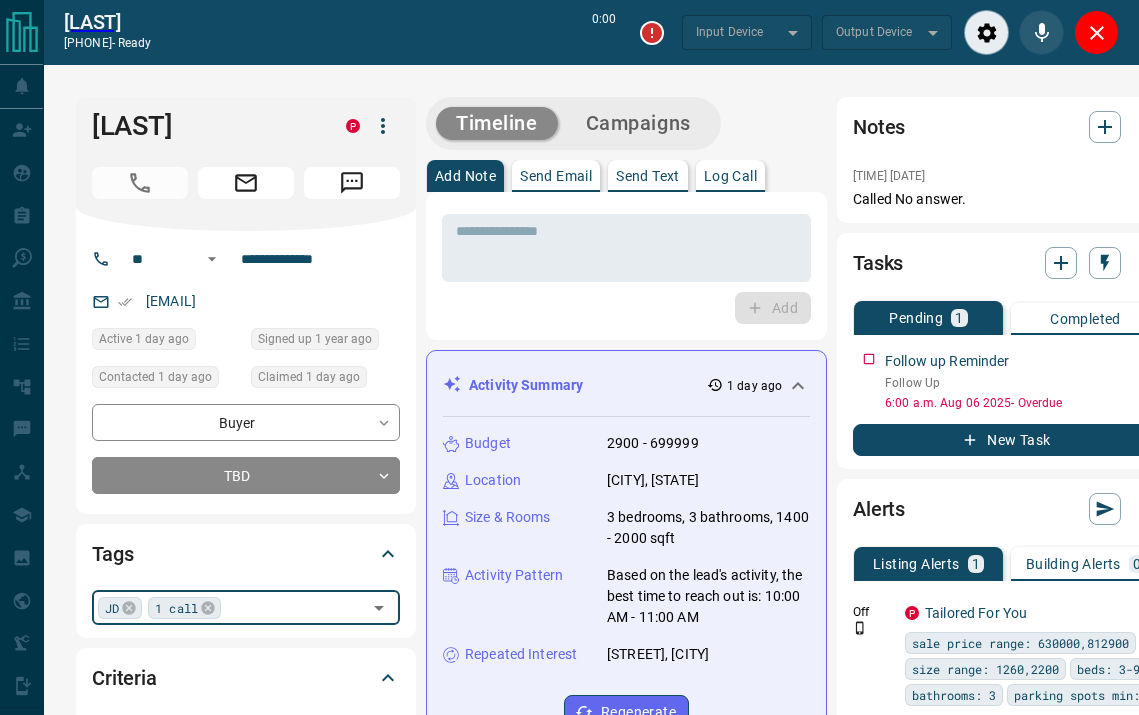 type on "*" 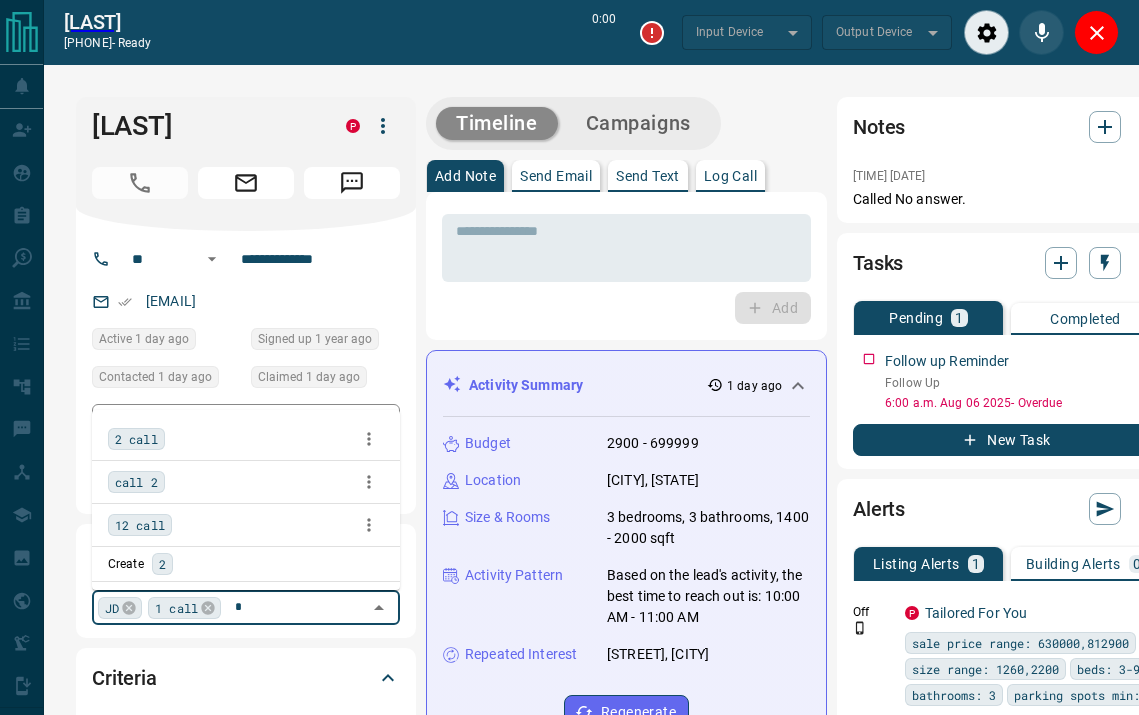 type on "*******" 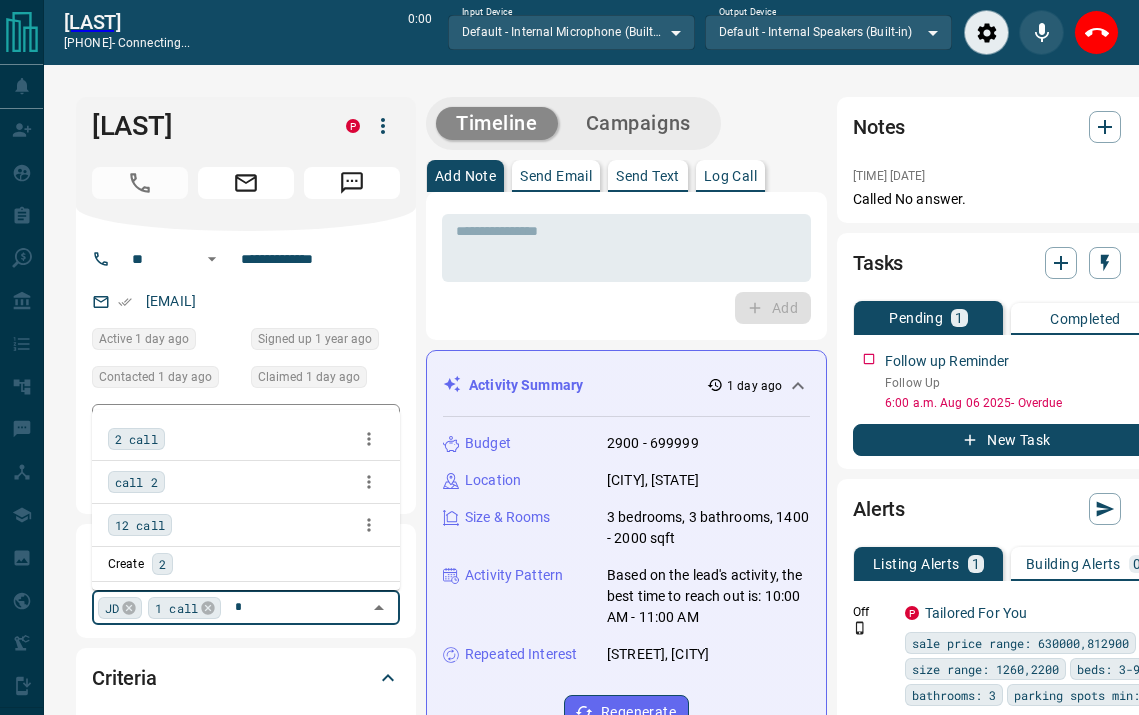 click on "2 call" at bounding box center [136, 439] 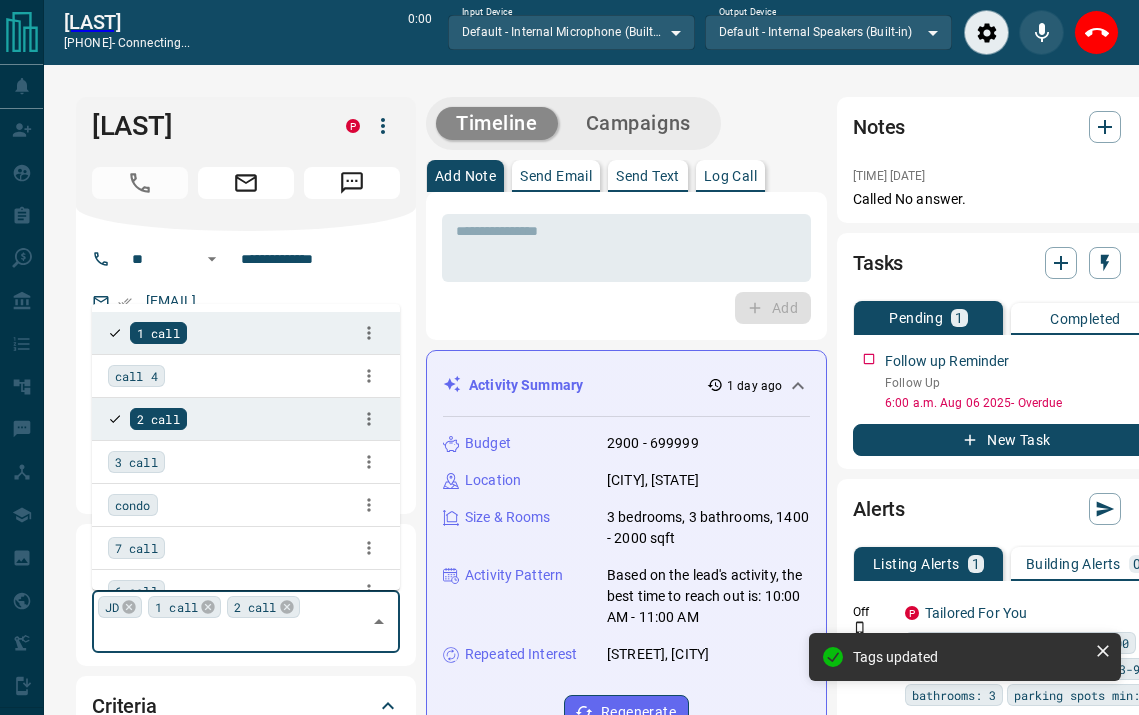 click on "Log Call" at bounding box center [730, 176] 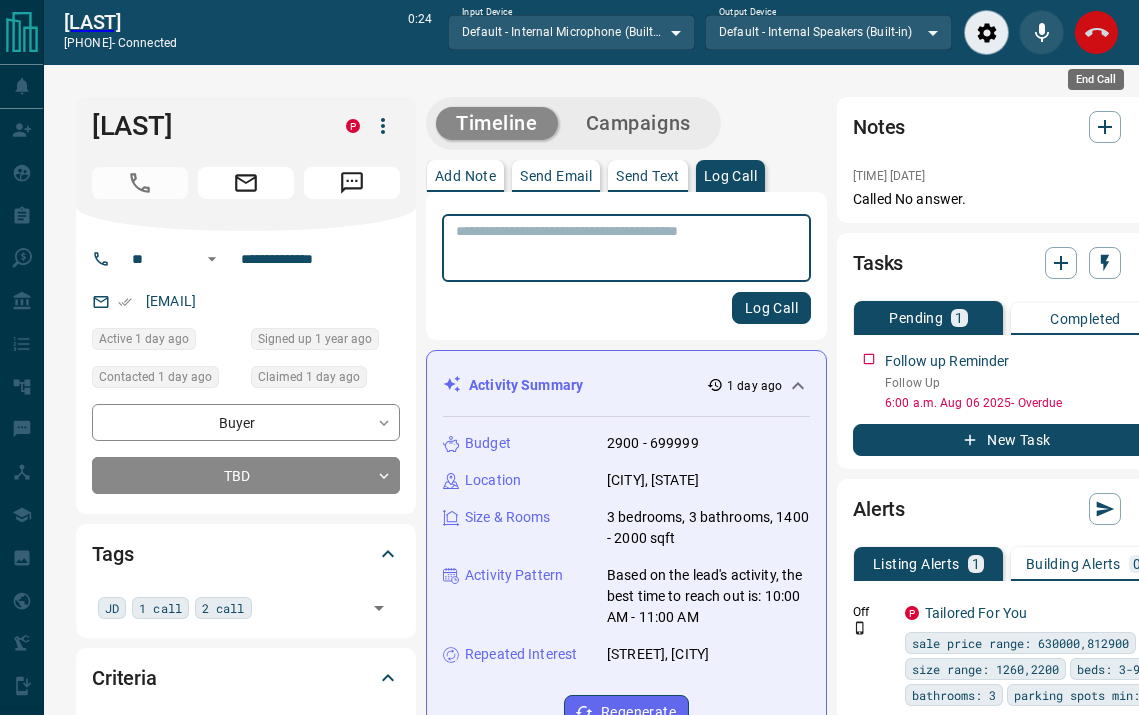 click 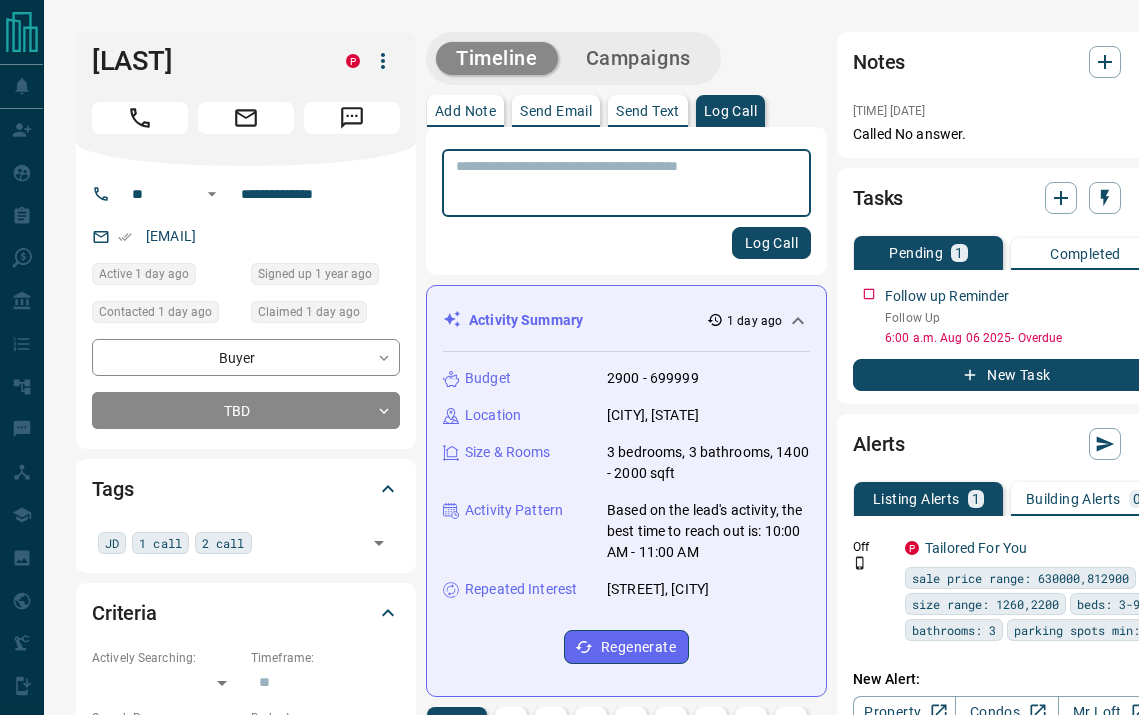 scroll, scrollTop: 0, scrollLeft: 22, axis: horizontal 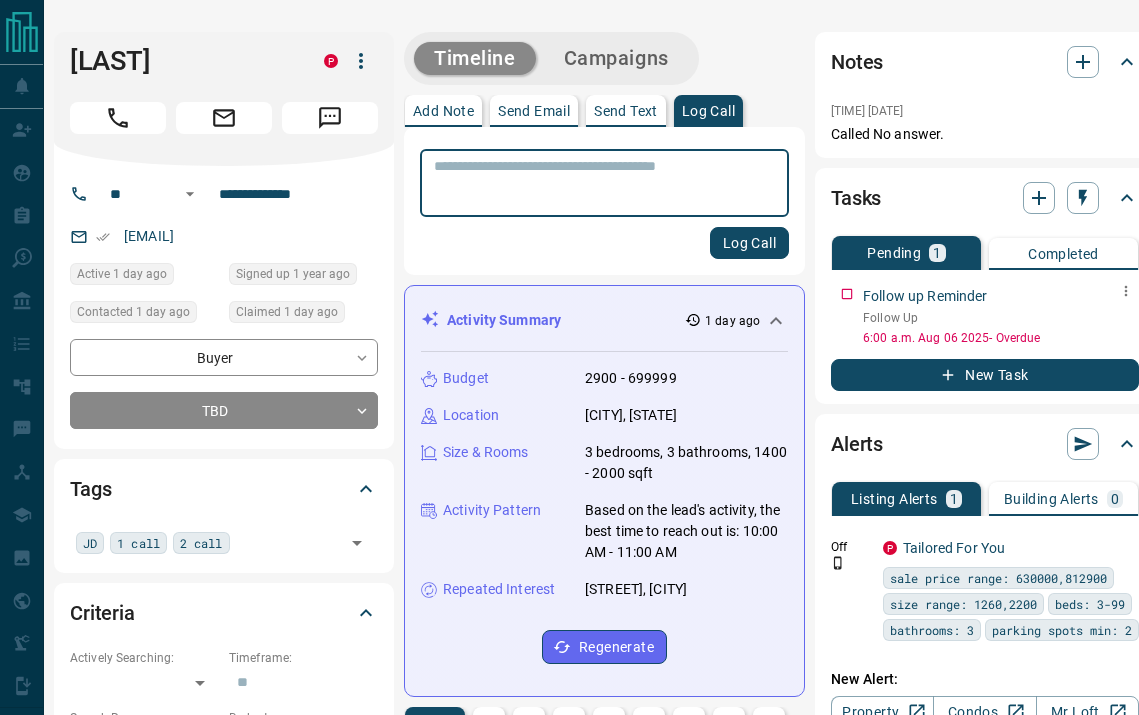 click 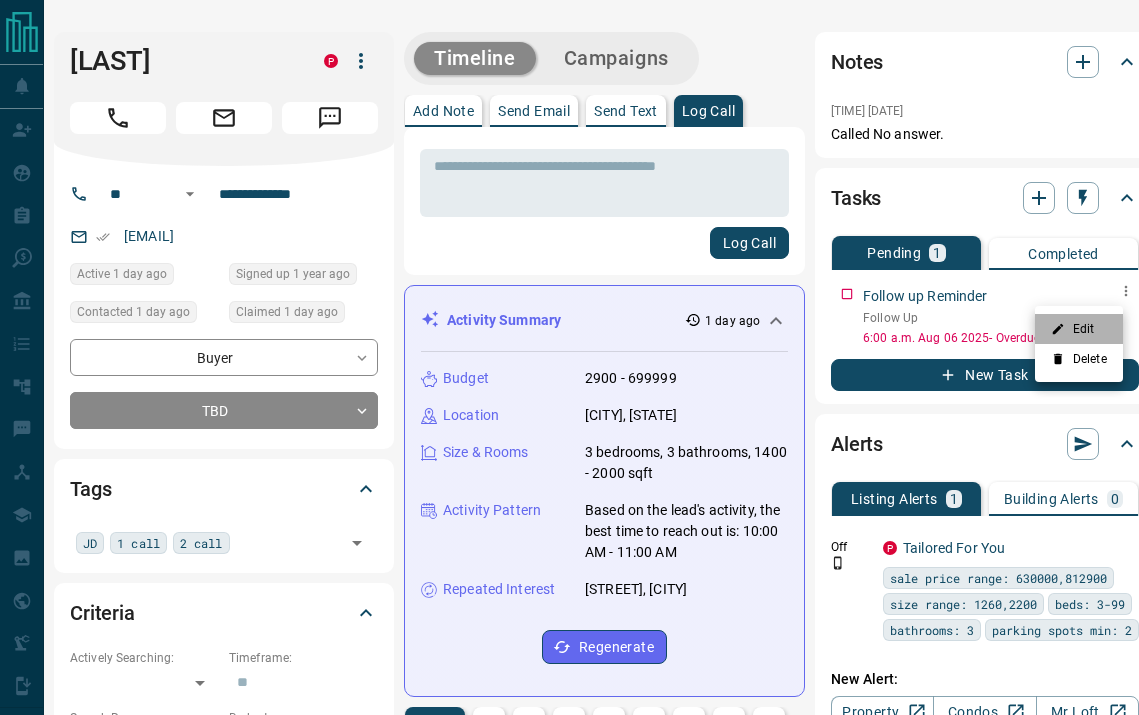 click 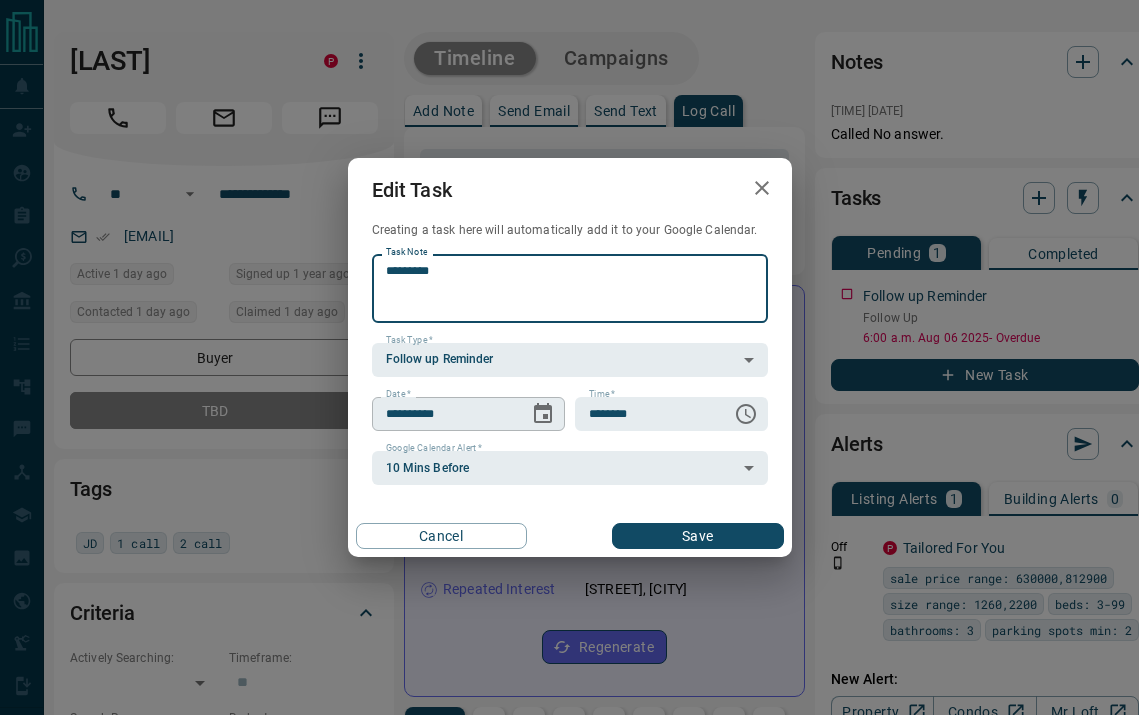 click 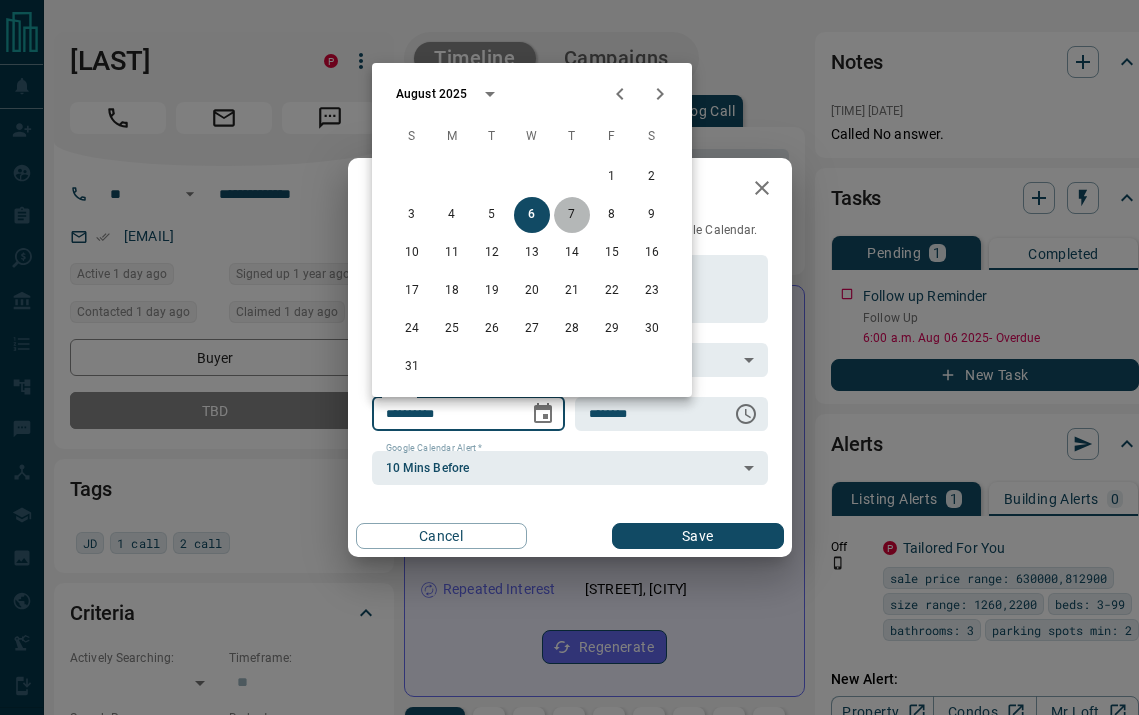 click on "7" at bounding box center [572, 215] 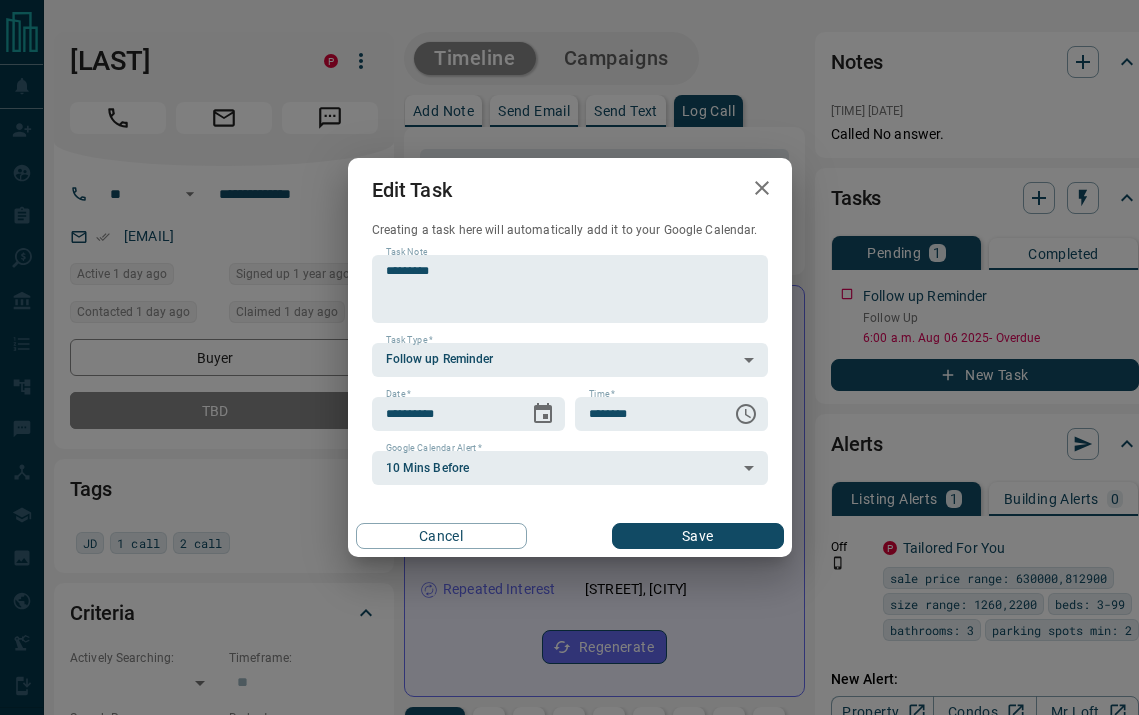 click on "Save" at bounding box center (697, 536) 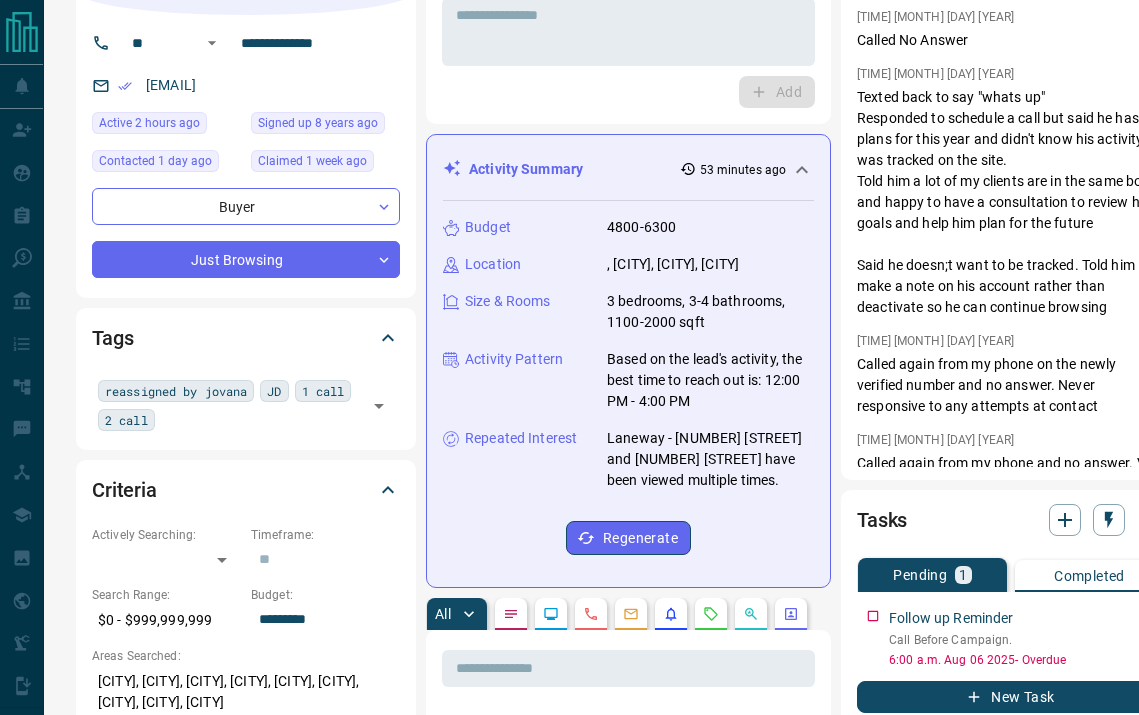 scroll, scrollTop: 0, scrollLeft: 0, axis: both 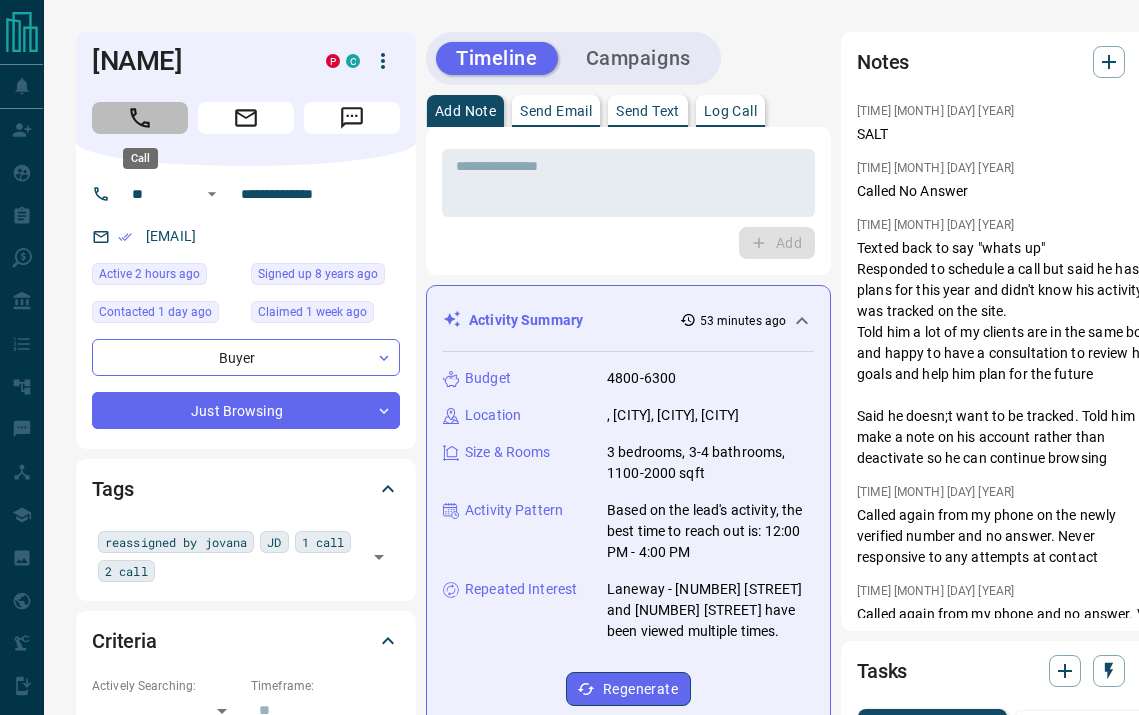 click at bounding box center (140, 118) 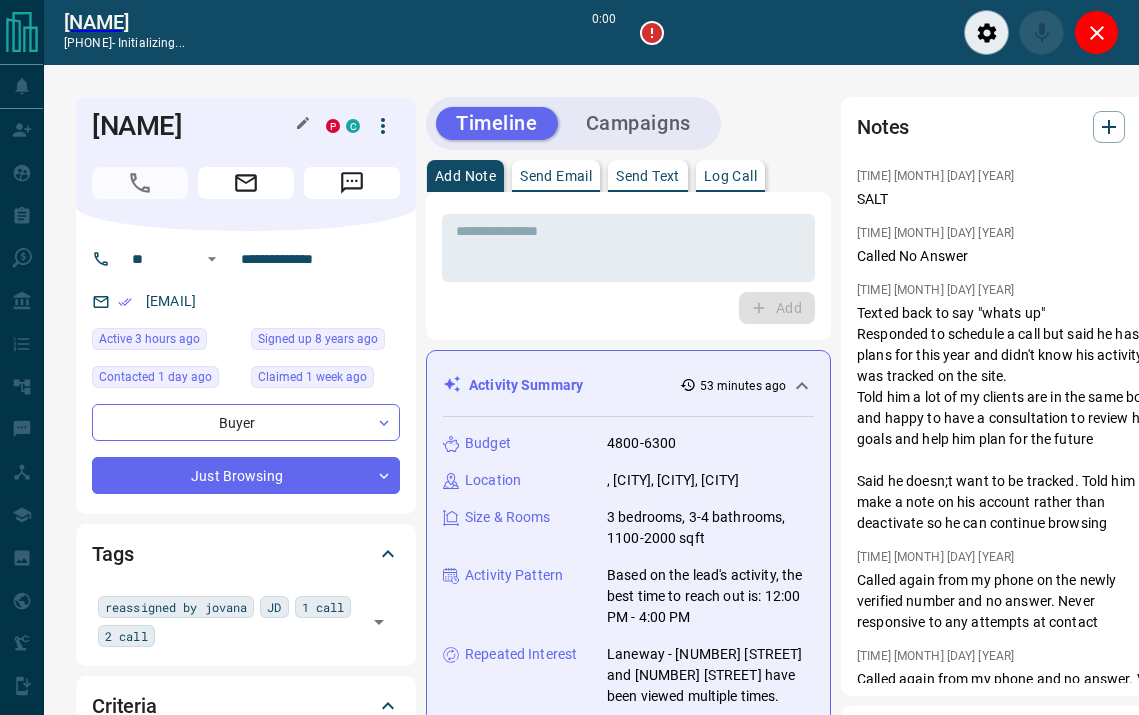 click on "[NAME]" at bounding box center [194, 126] 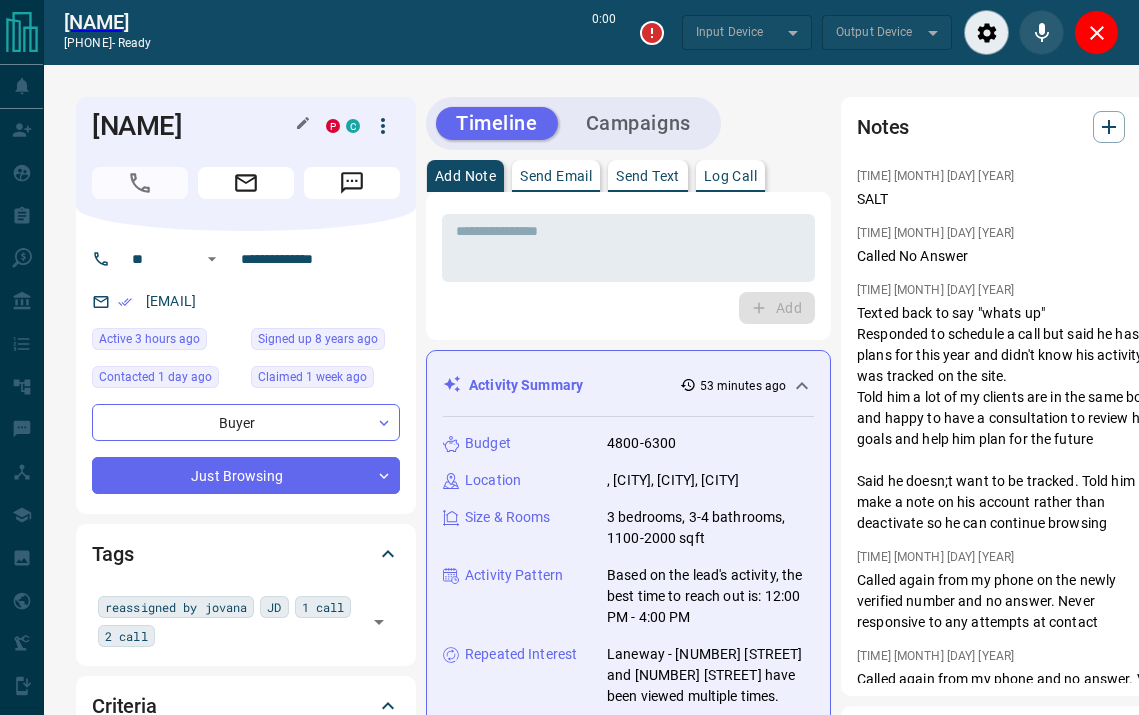 type on "*******" 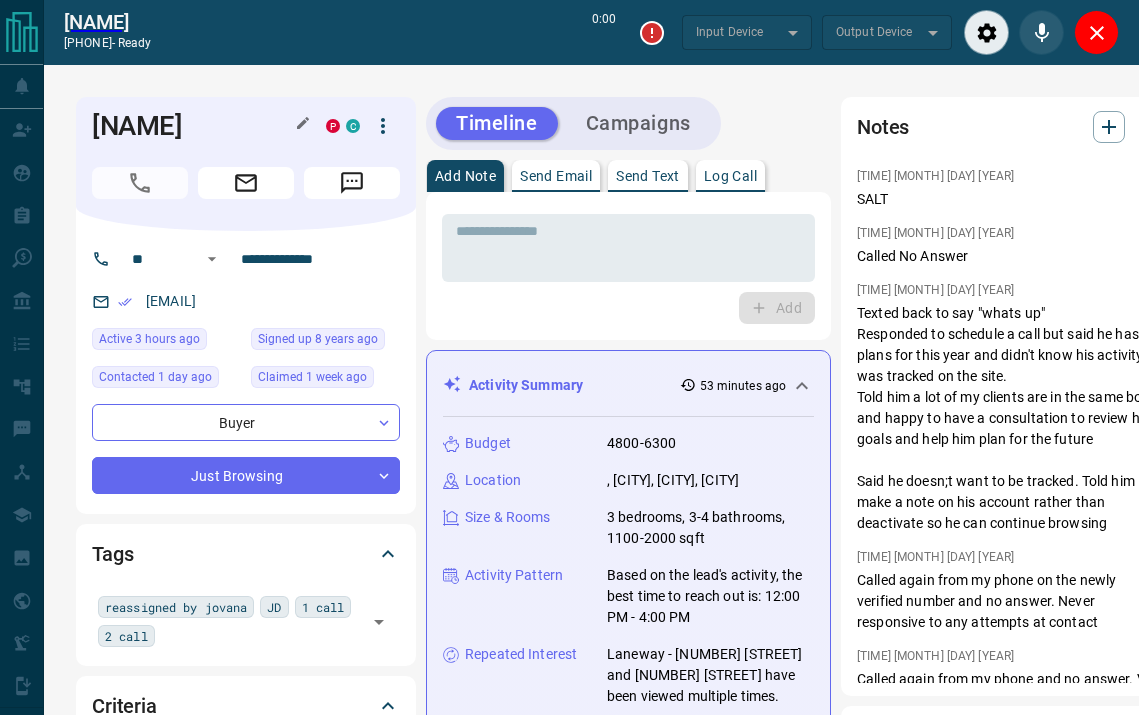 type on "*******" 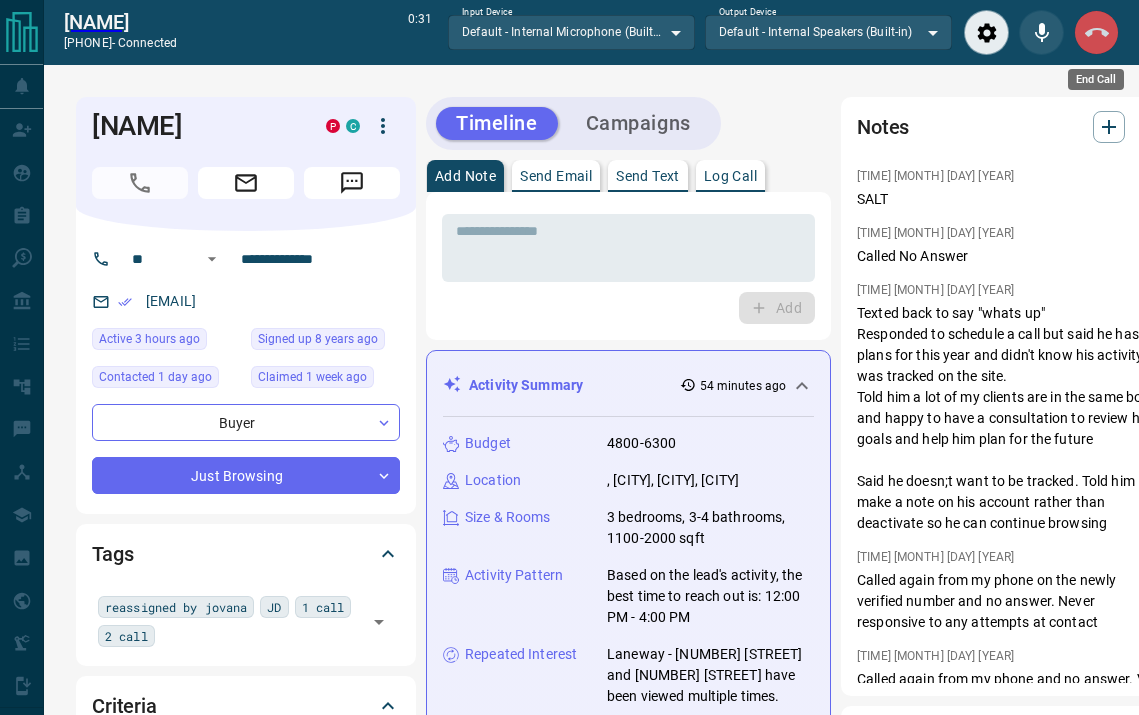click 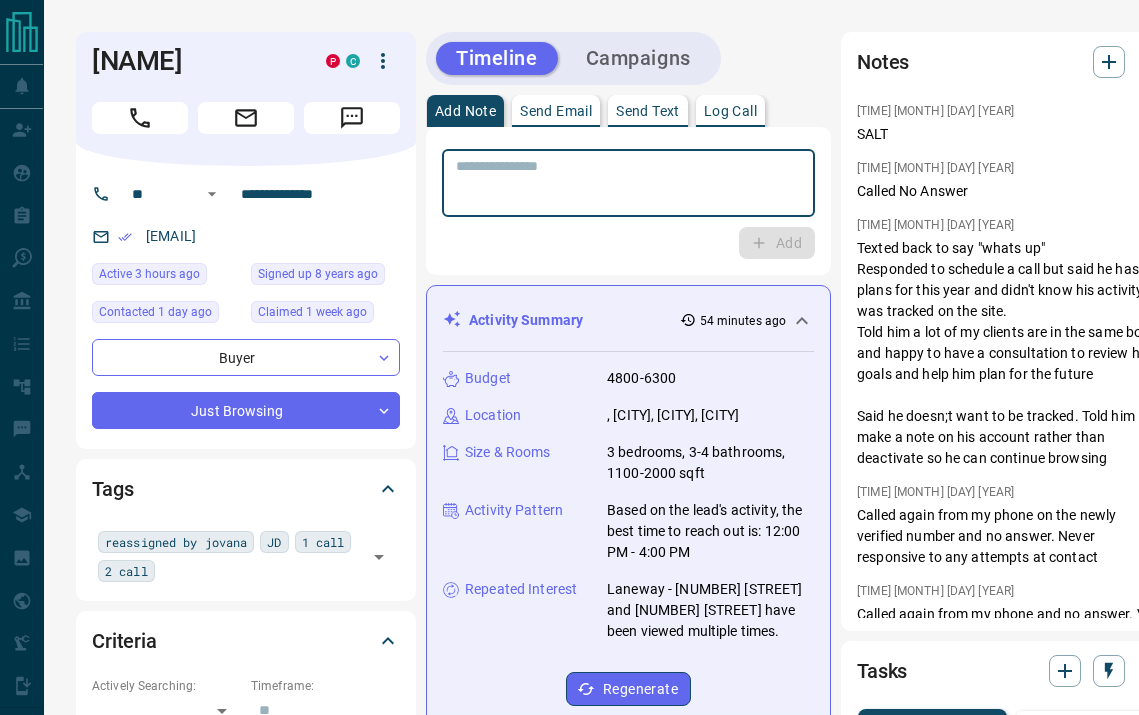 click at bounding box center (628, 183) 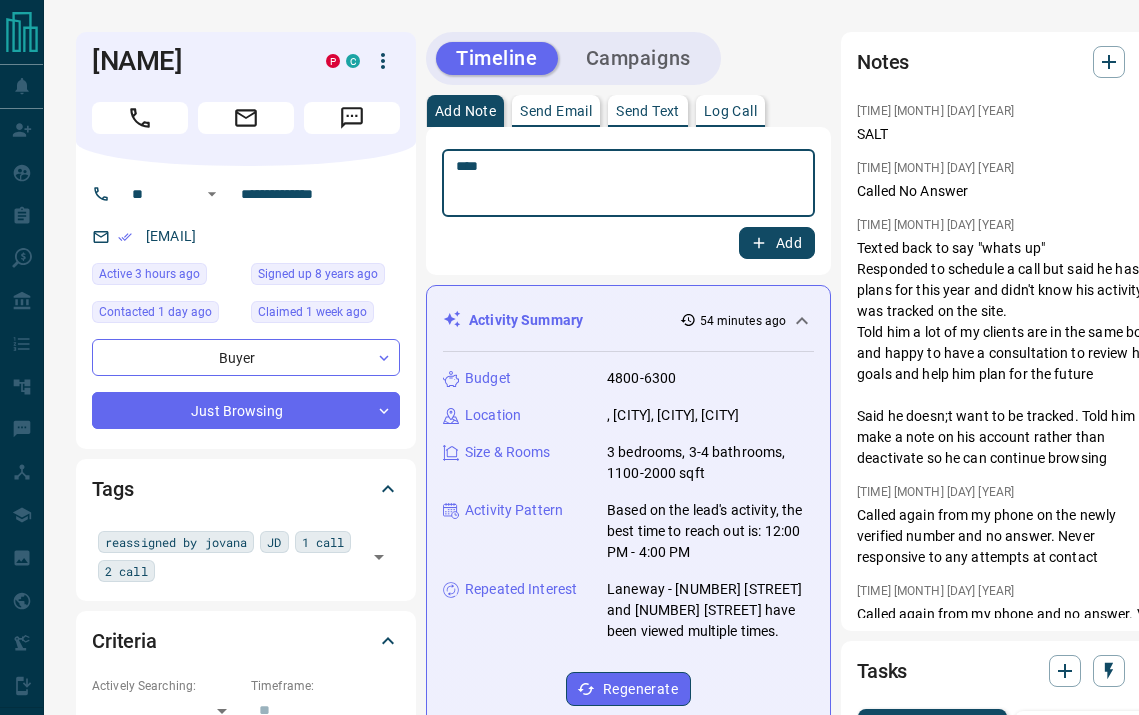 type on "****" 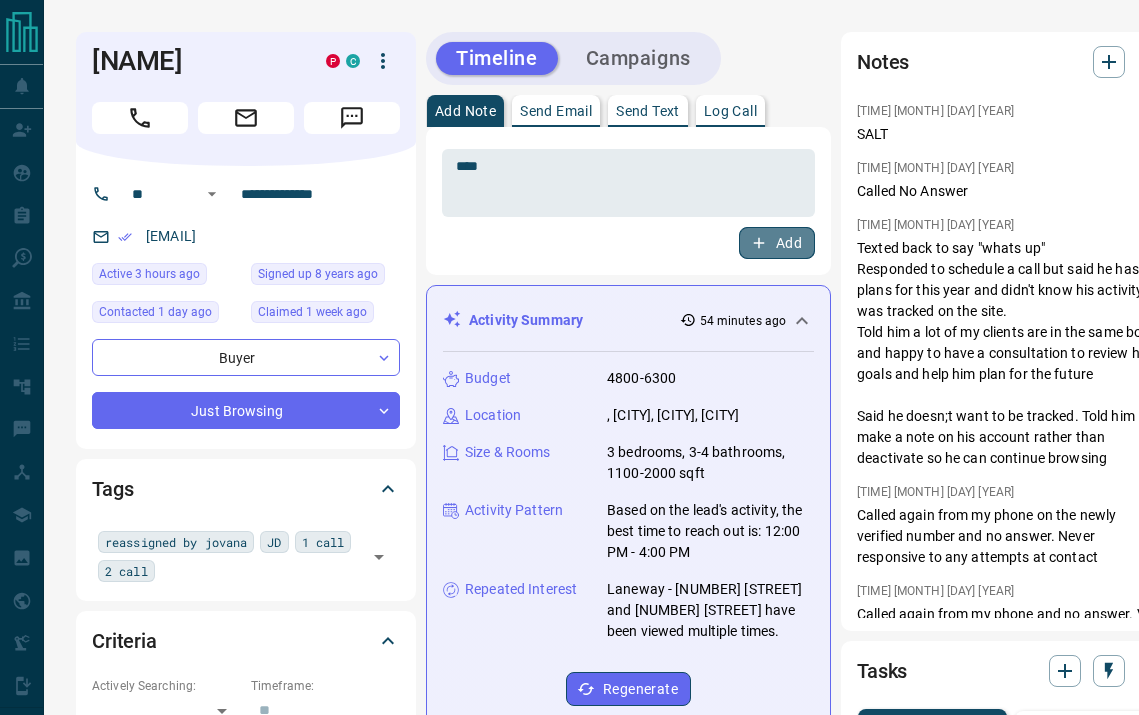 click on "Add" at bounding box center (777, 243) 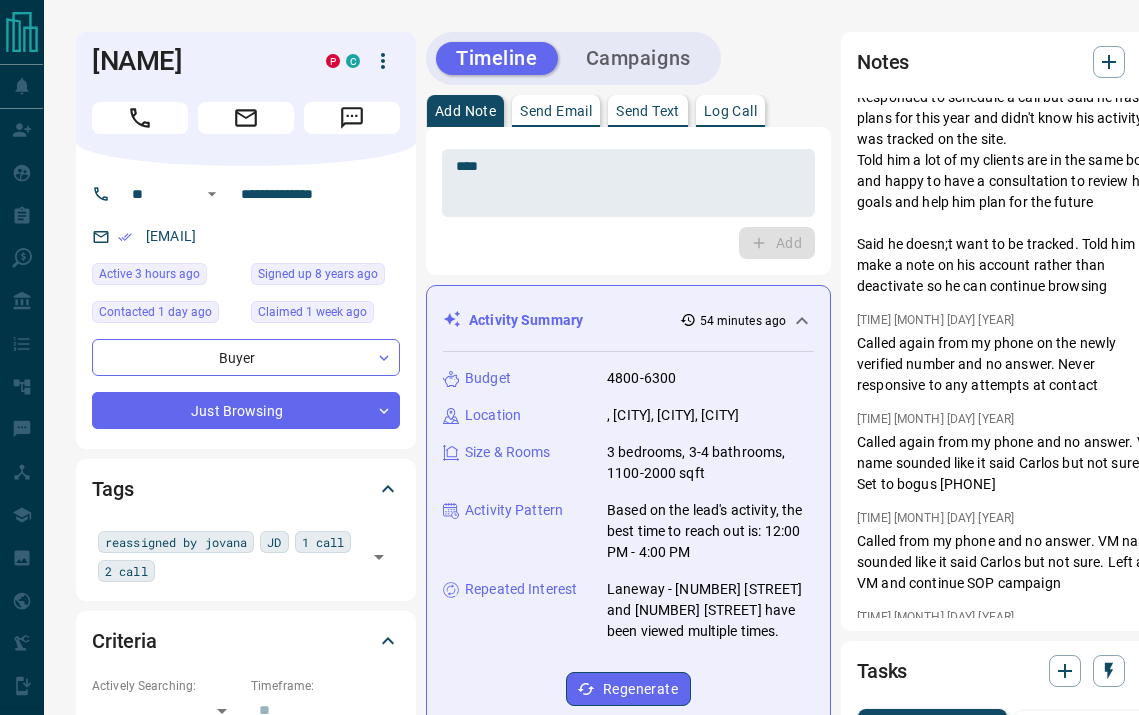 scroll, scrollTop: 324, scrollLeft: 0, axis: vertical 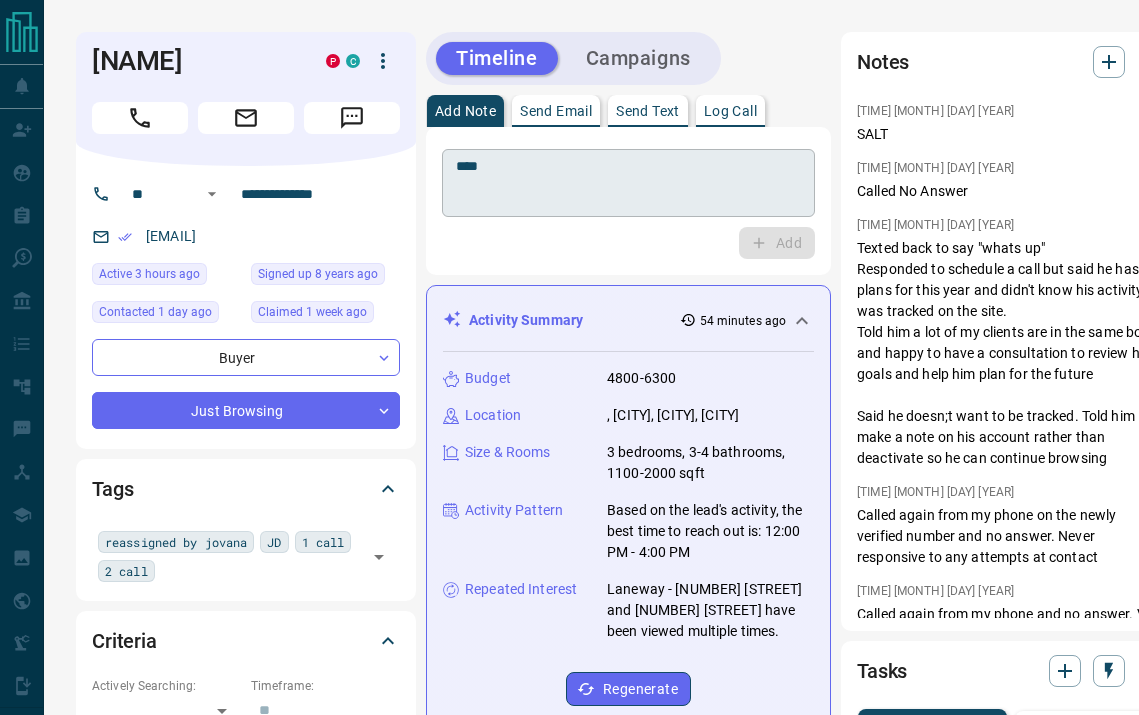 click on "****" at bounding box center (619, 183) 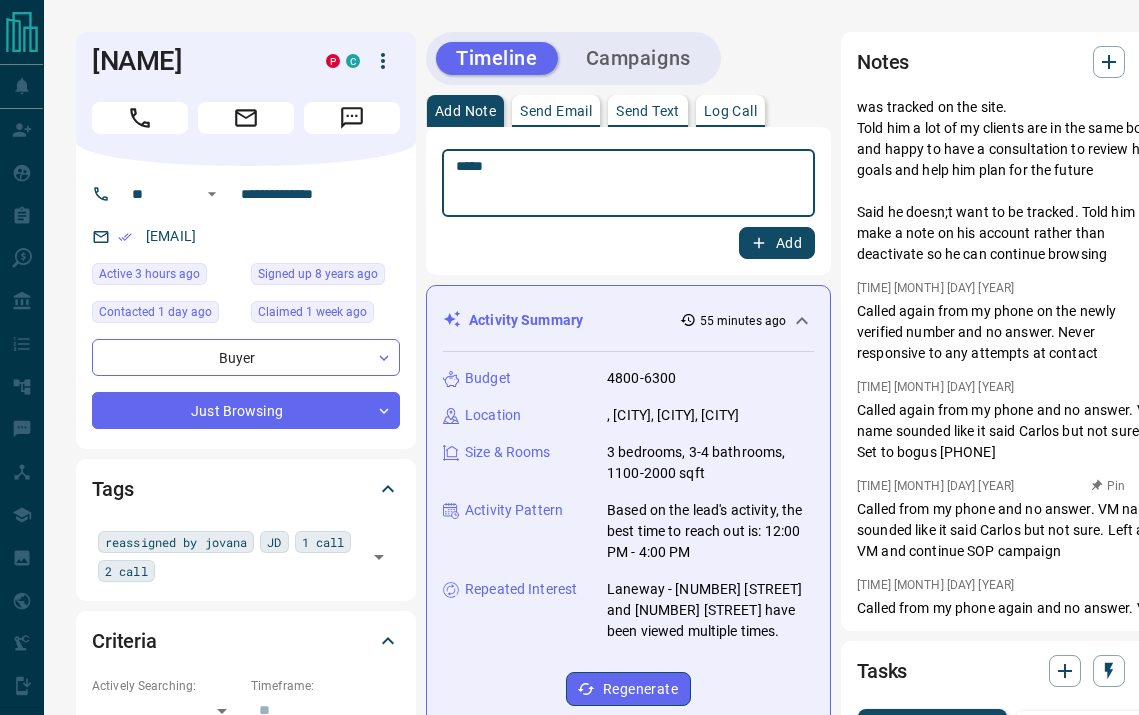 scroll, scrollTop: 218, scrollLeft: 0, axis: vertical 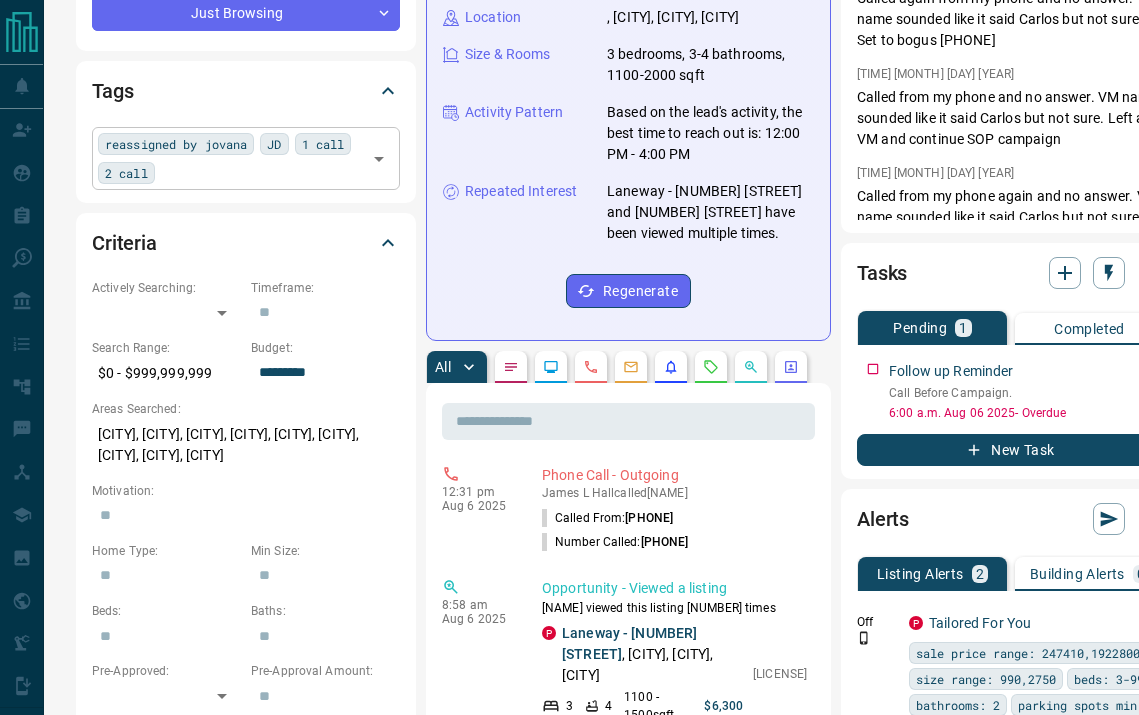 type on "****" 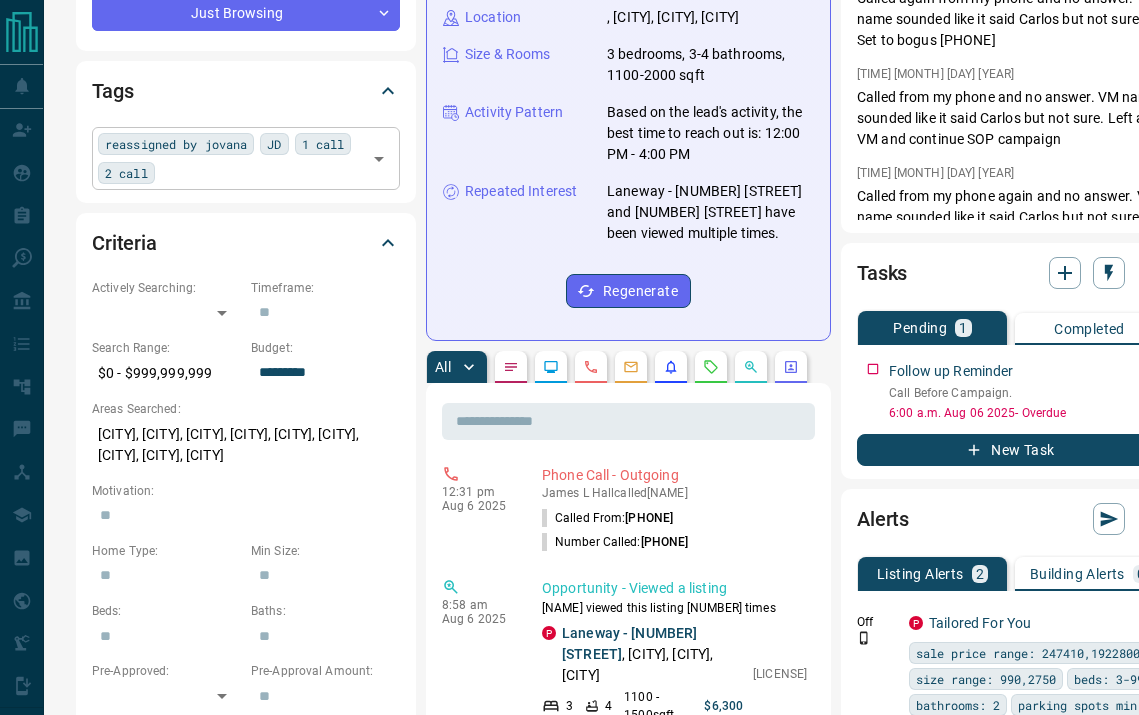click on "reassigned by jovana JD 1 call 2 call ​" at bounding box center [246, 158] 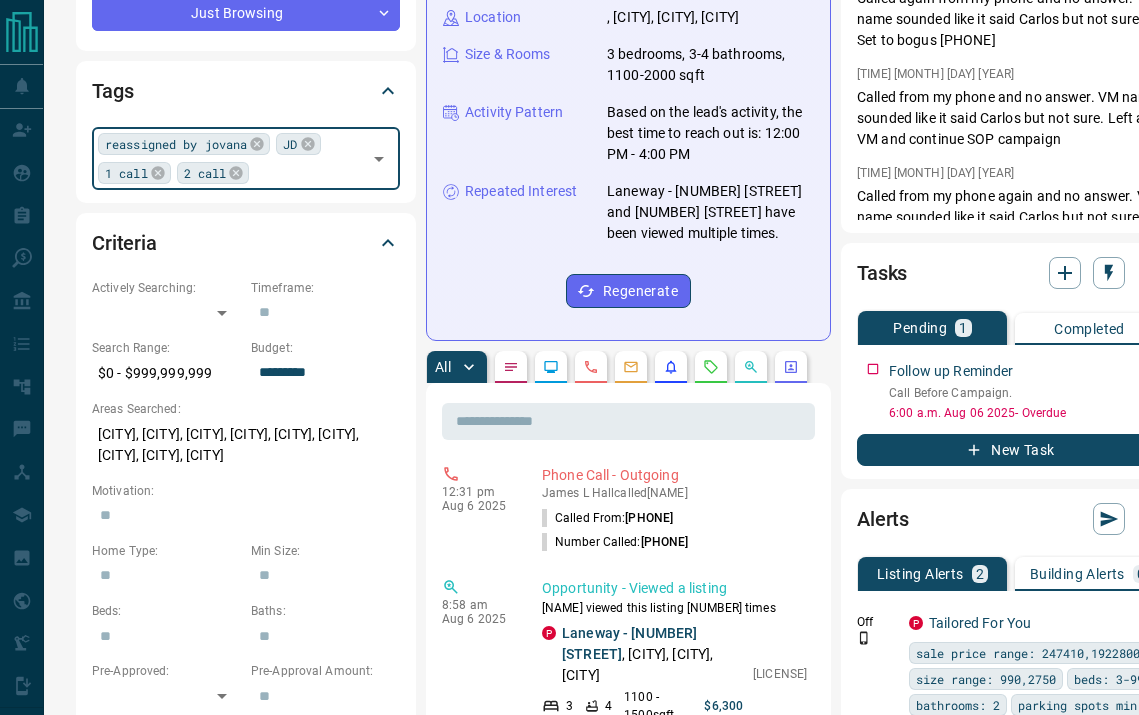 type on "*" 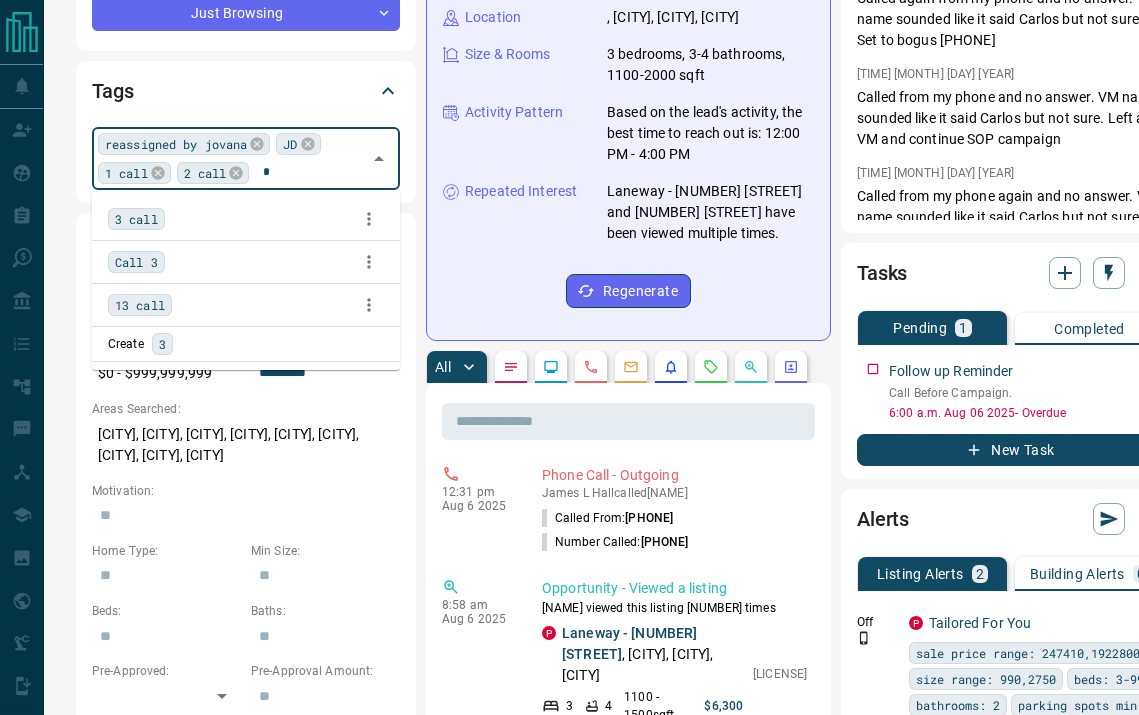click on "3 call" at bounding box center [136, 219] 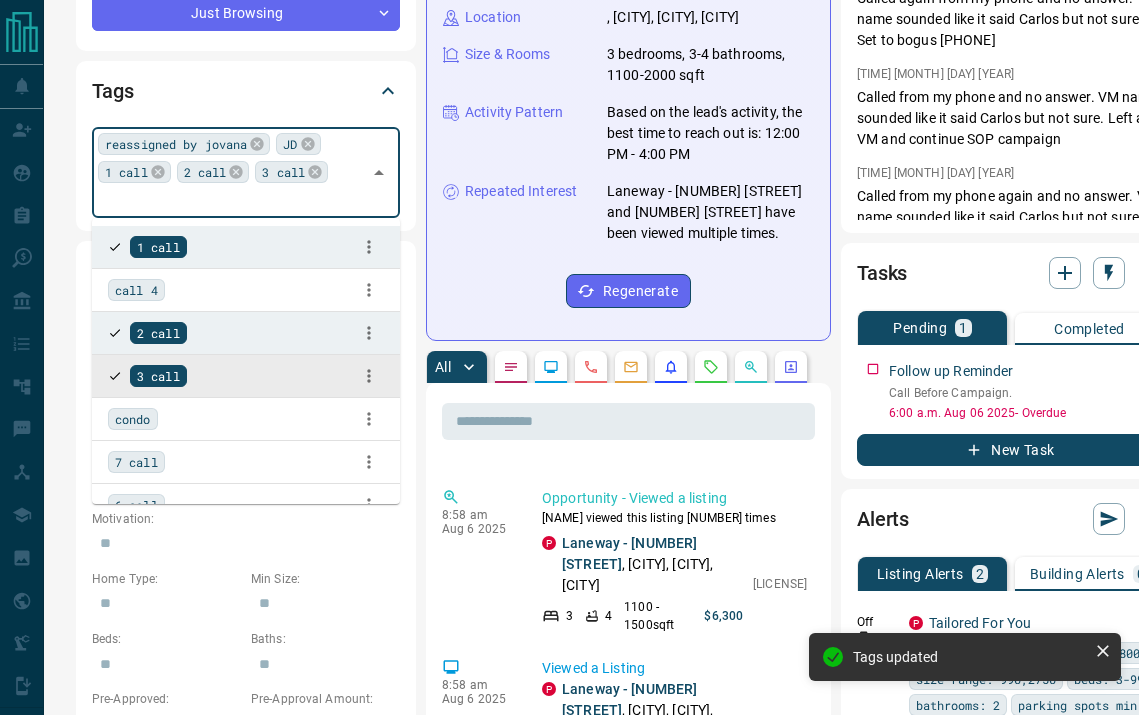 scroll, scrollTop: 205, scrollLeft: 0, axis: vertical 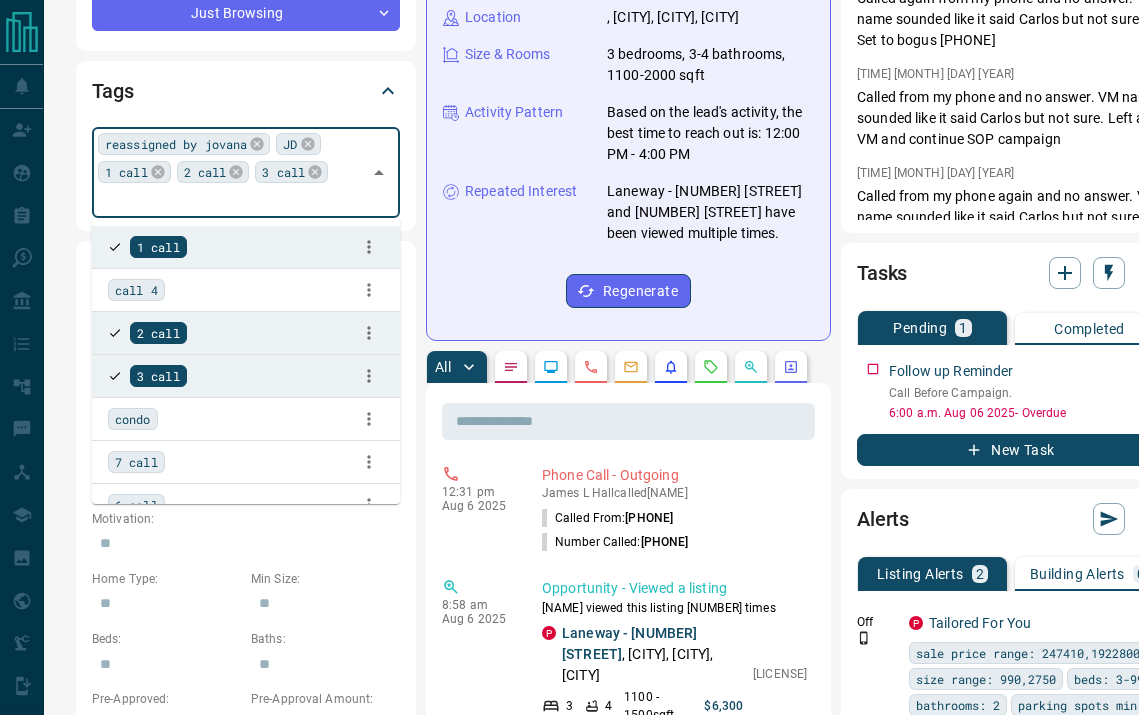click on "**********" at bounding box center [591, 860] 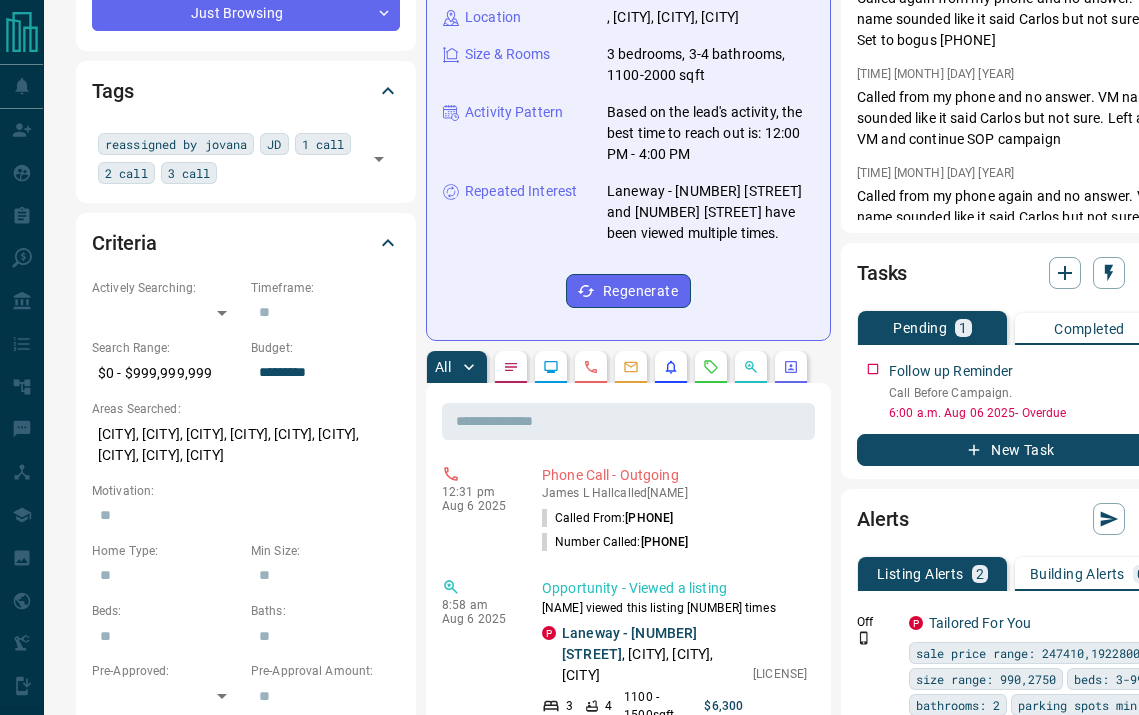 scroll, scrollTop: 398, scrollLeft: 24, axis: both 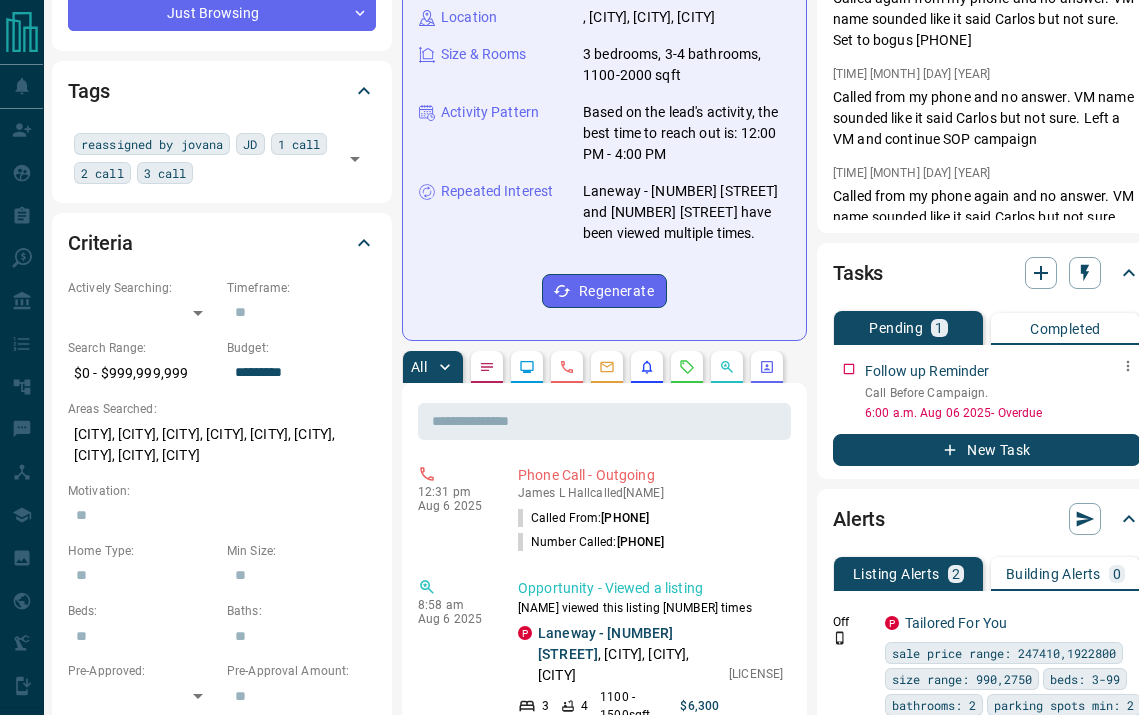 click 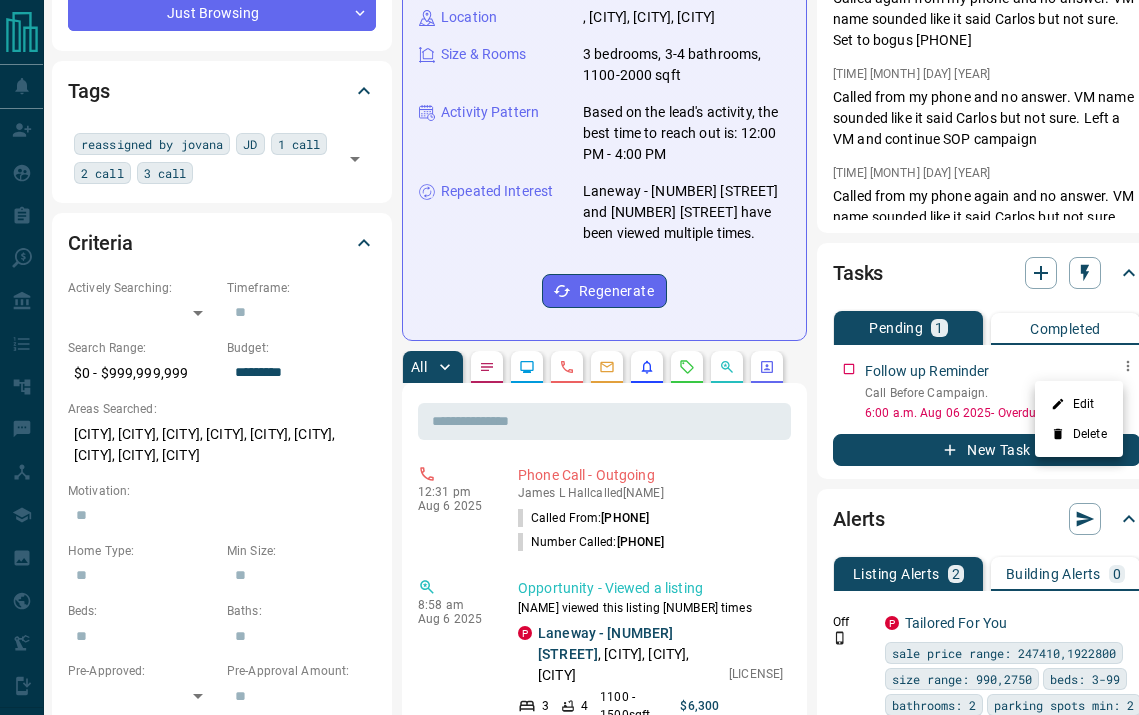 click on "Edit" at bounding box center [1079, 404] 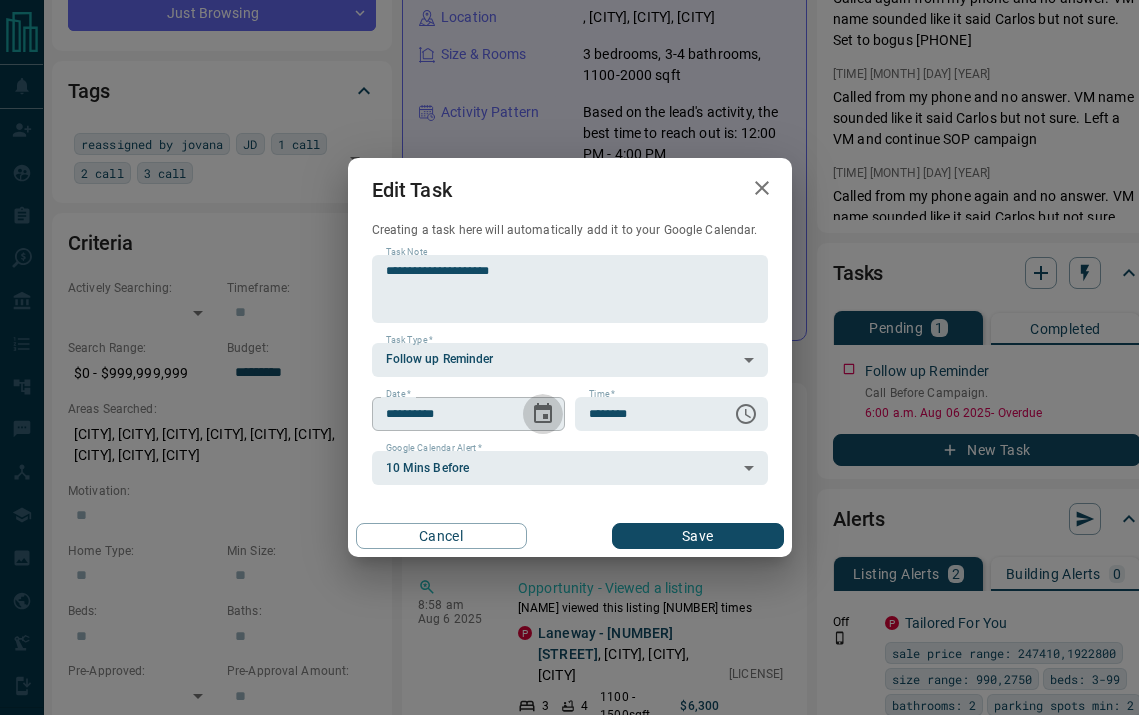 click 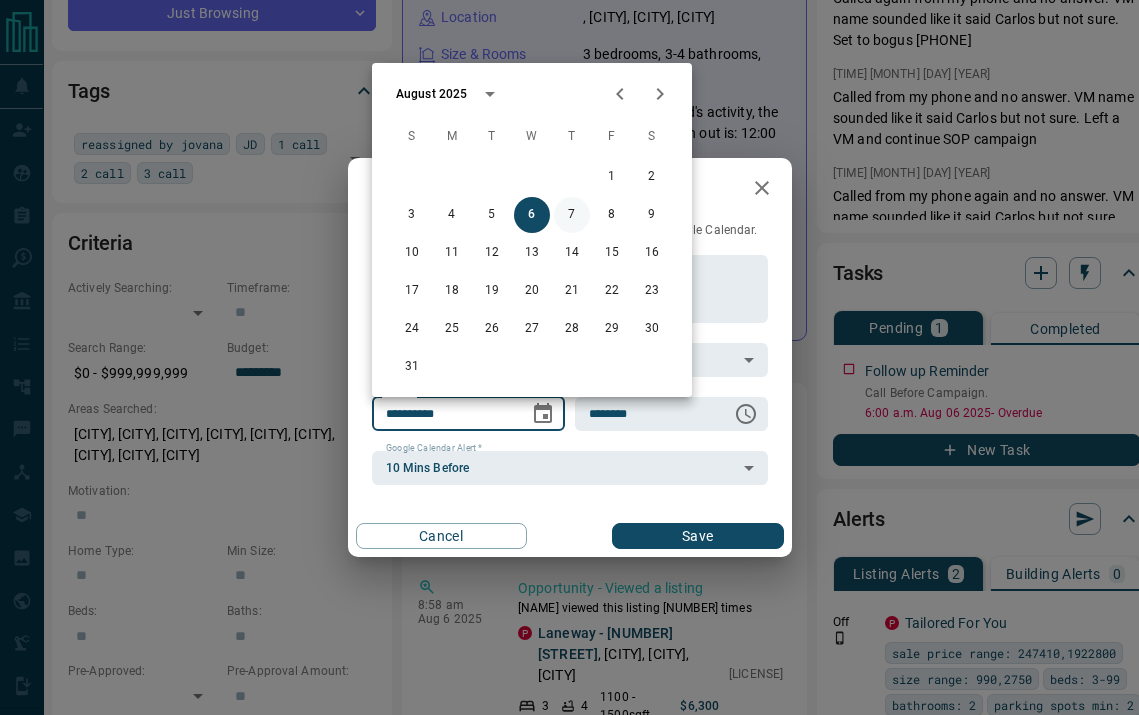 click on "7" at bounding box center [572, 215] 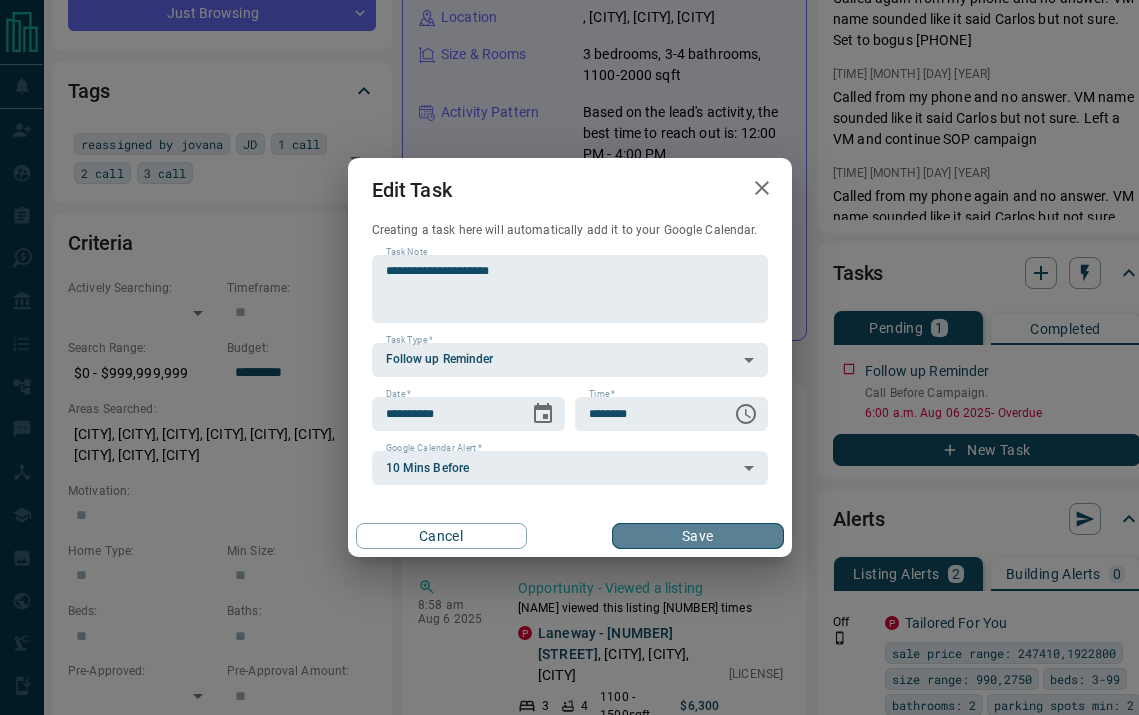 click on "Save" at bounding box center [697, 536] 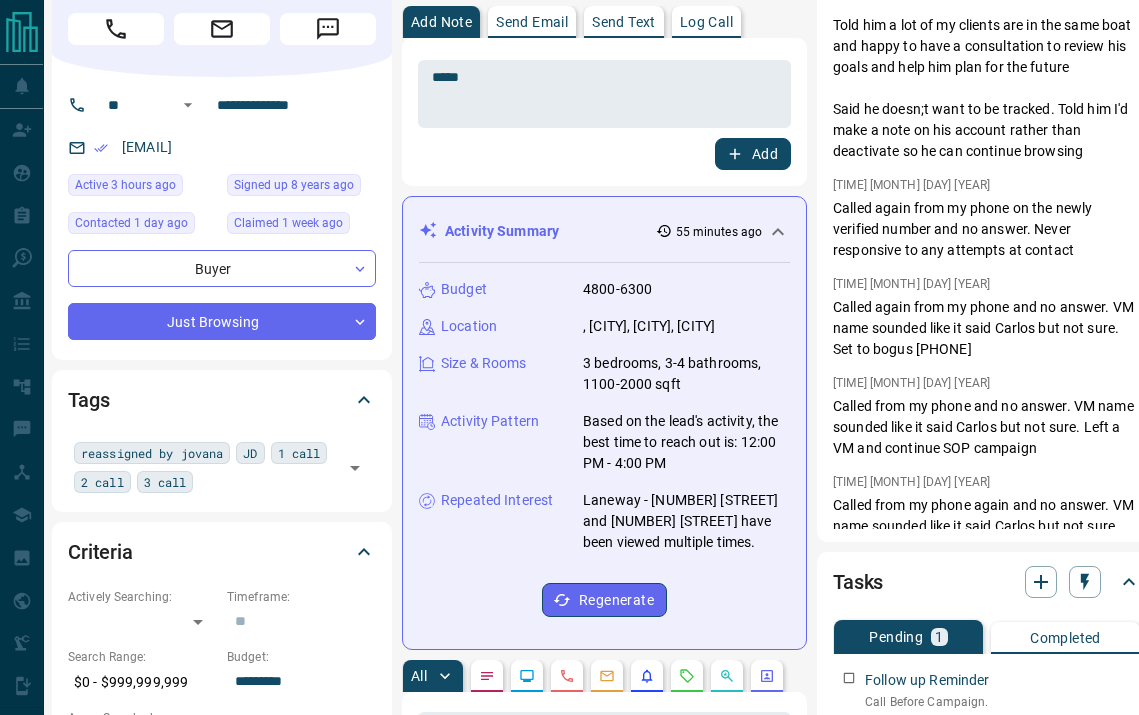 scroll, scrollTop: 0, scrollLeft: 24, axis: horizontal 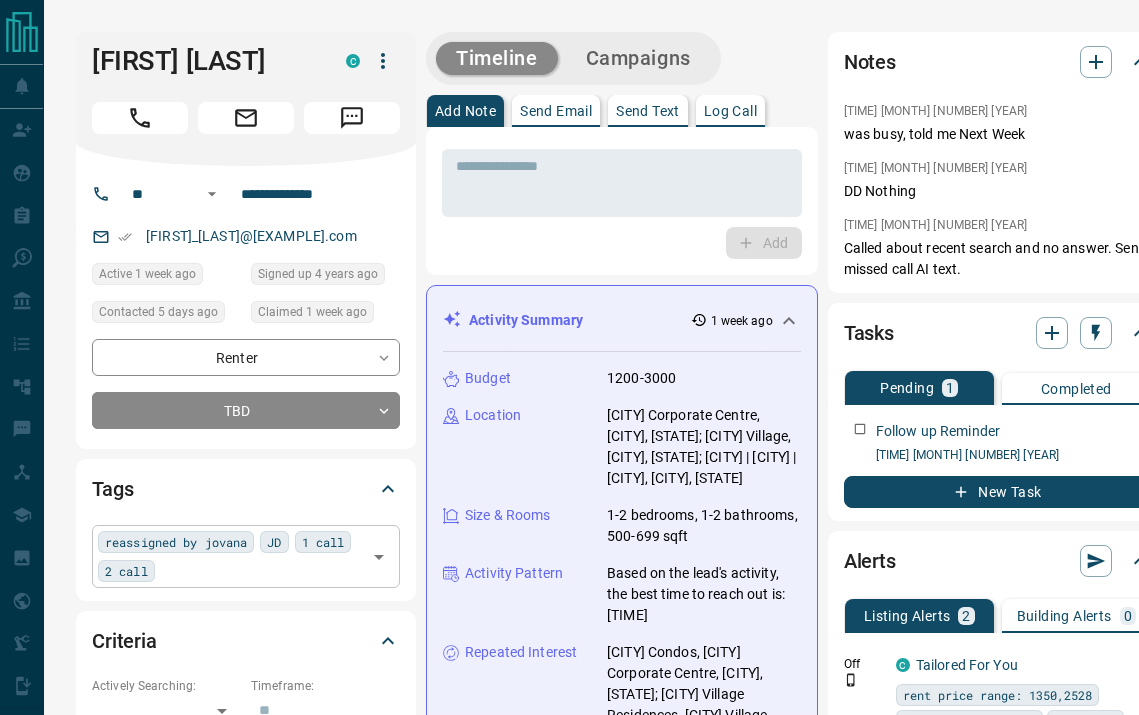 click on "reassigned by [NAME] 1 call 2 call ​" at bounding box center [246, 556] 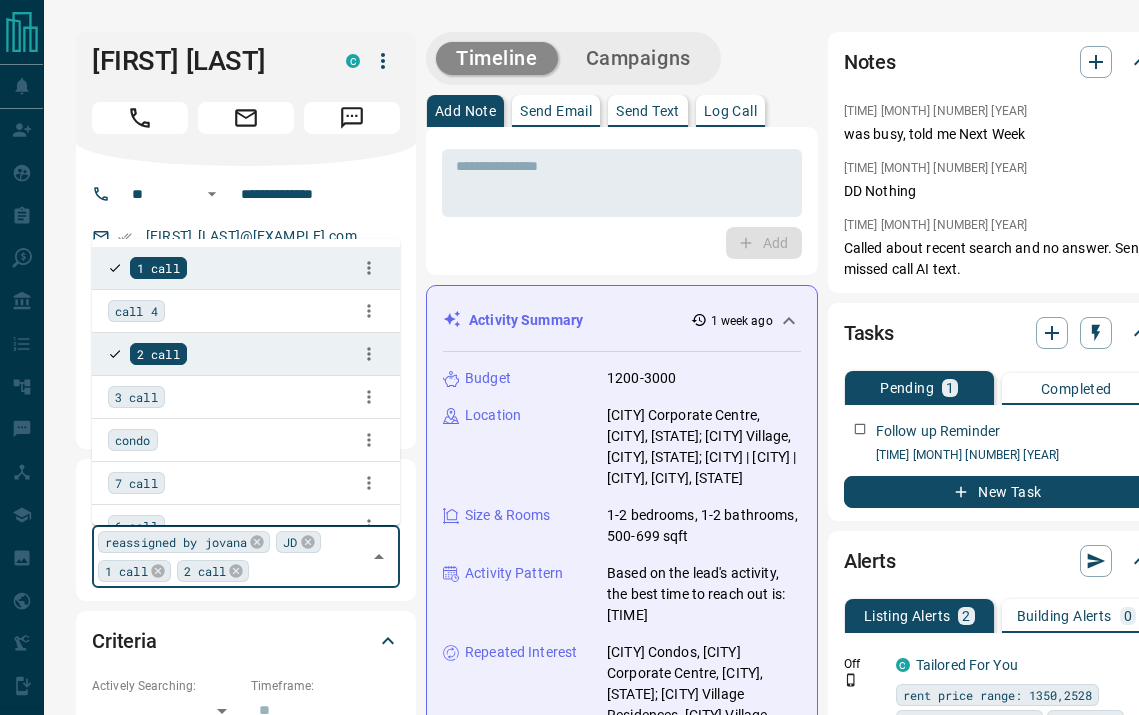 type on "*" 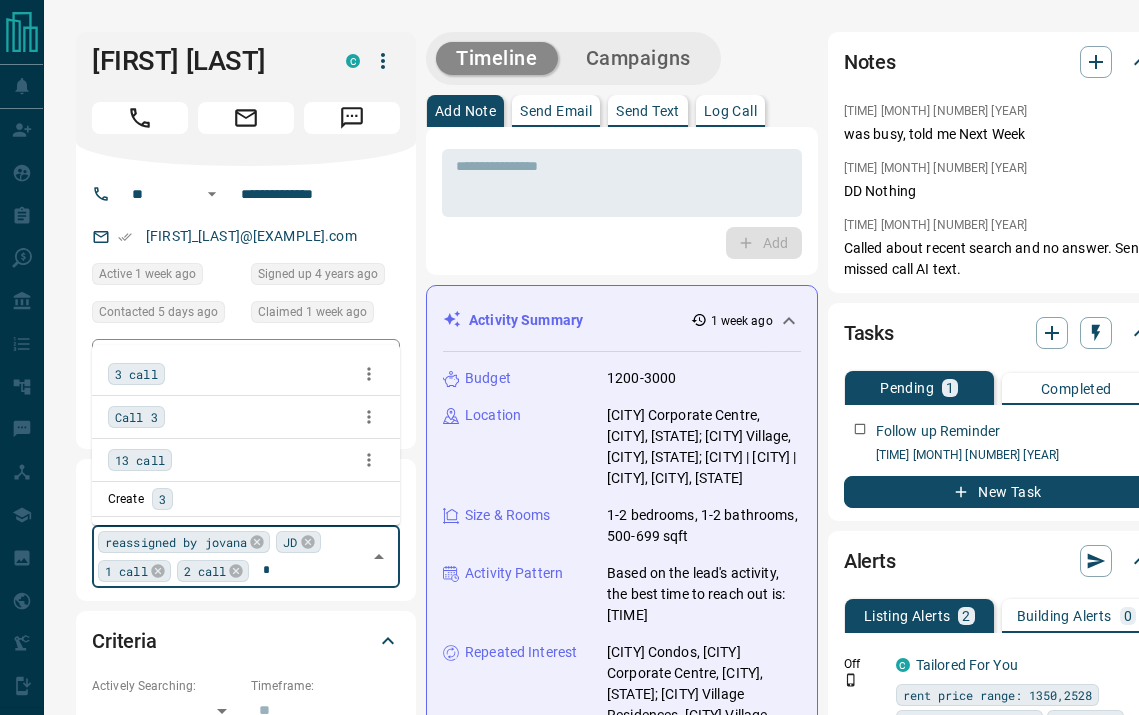 click on "3 call" at bounding box center [136, 374] 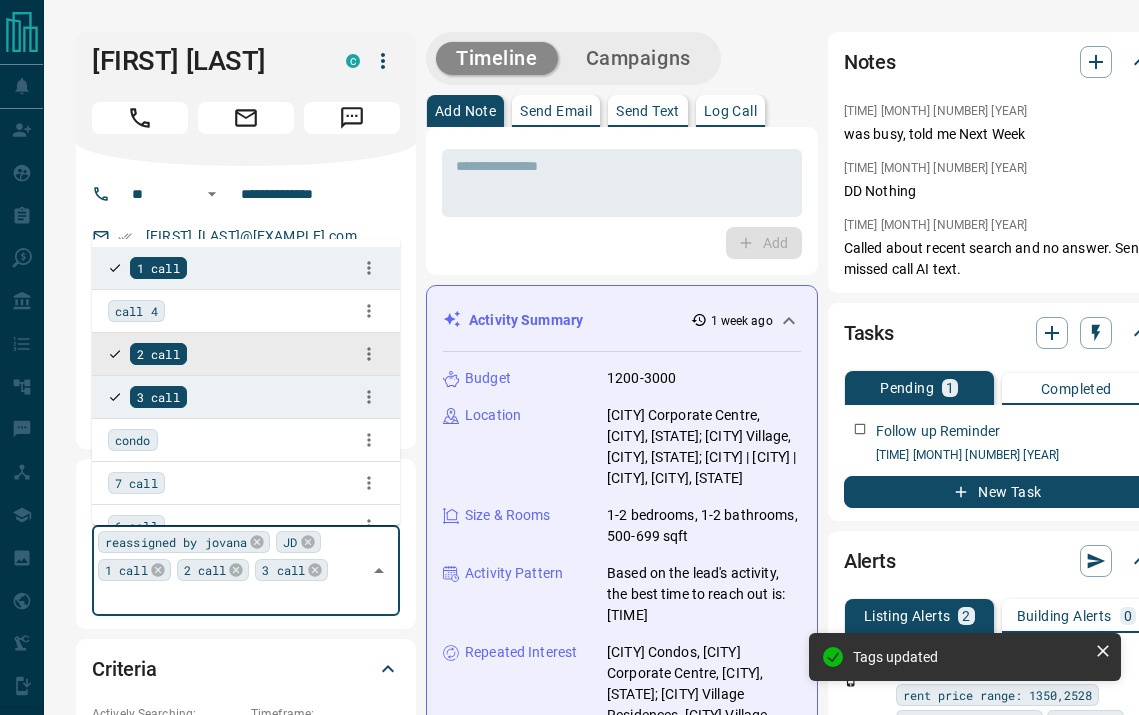 click on "**********" at bounding box center [246, 307] 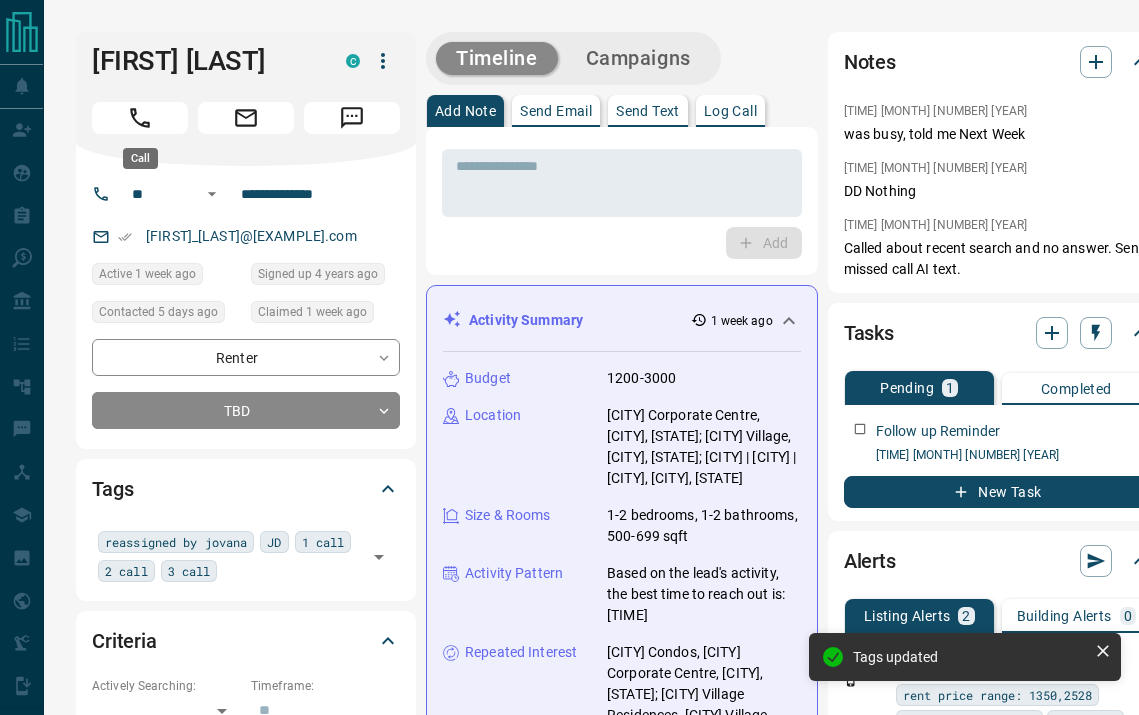 click 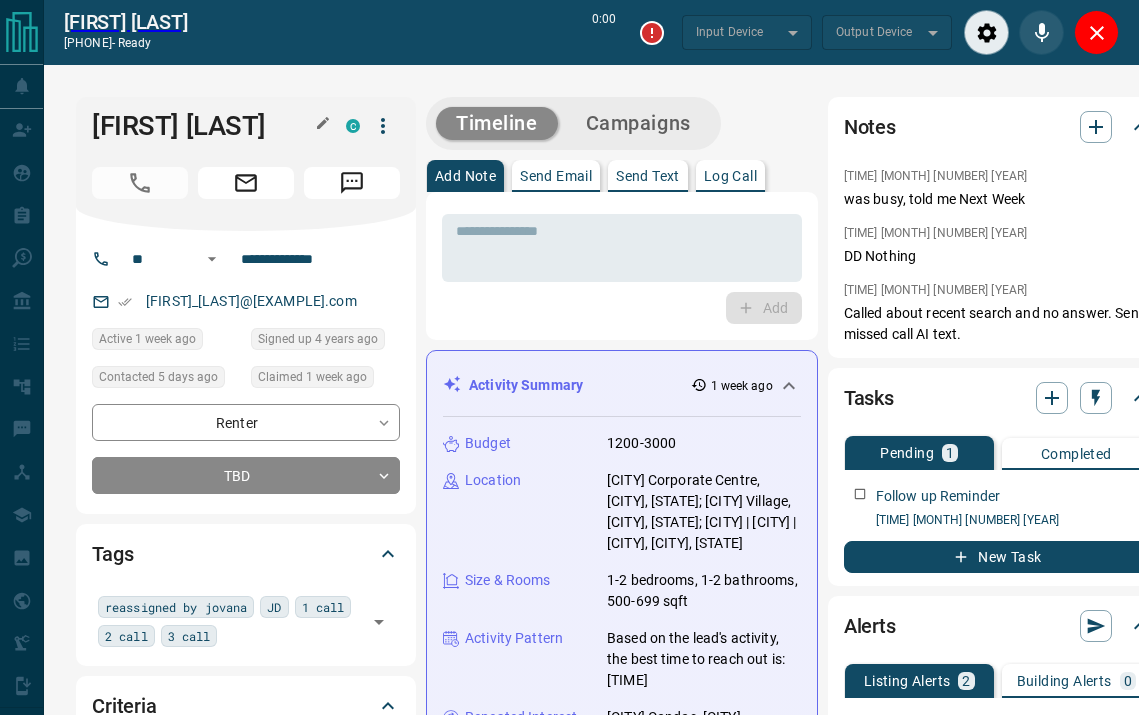 type on "*******" 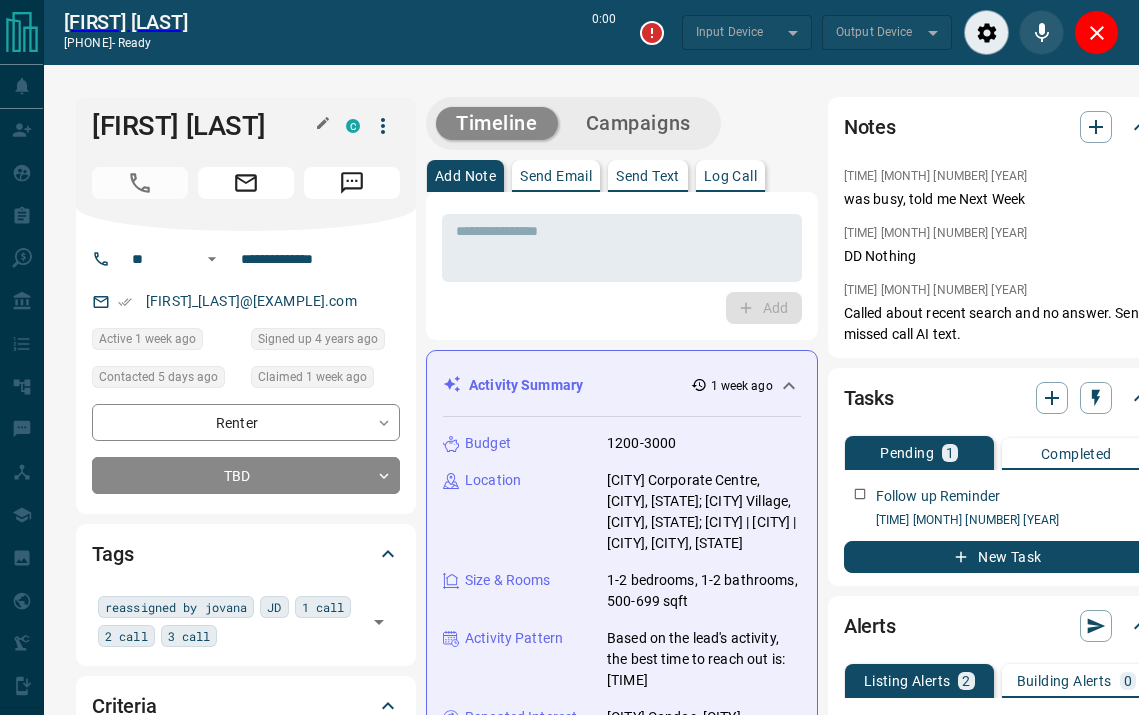 type on "*******" 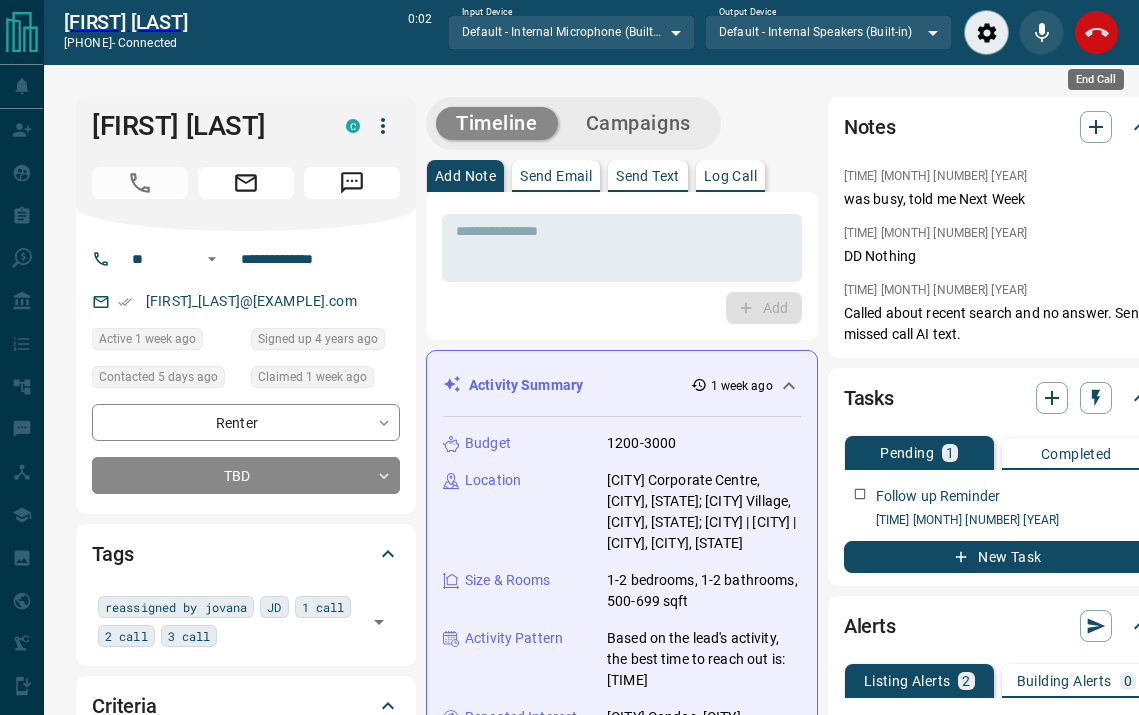 click 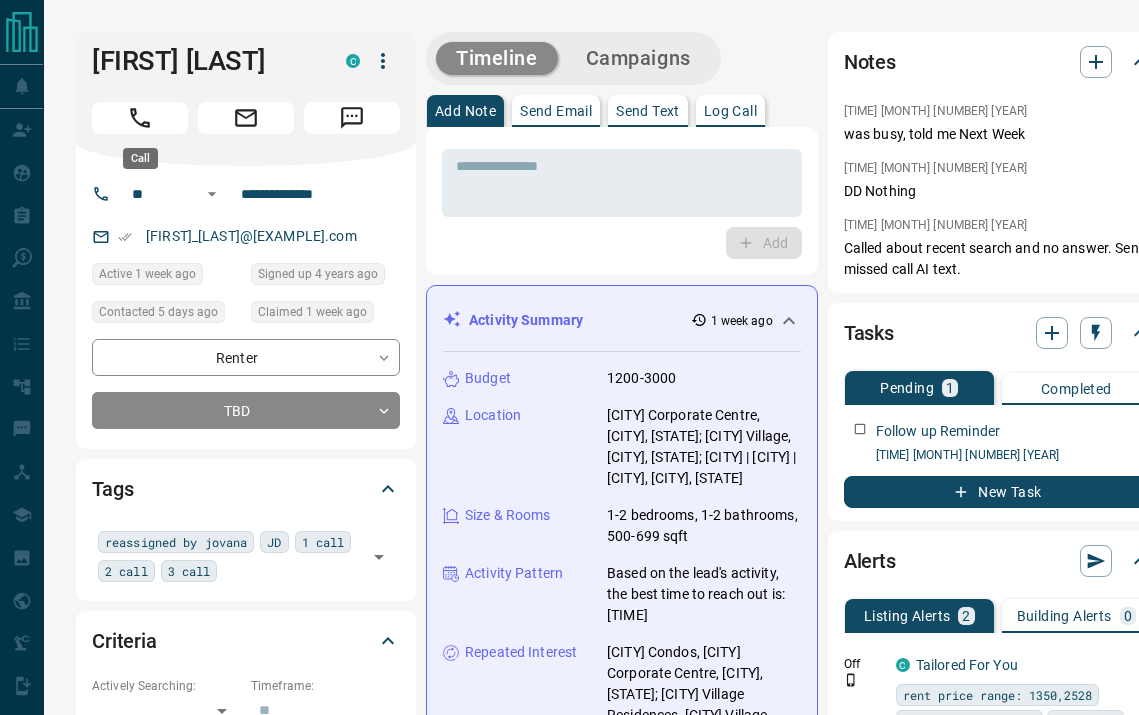 click 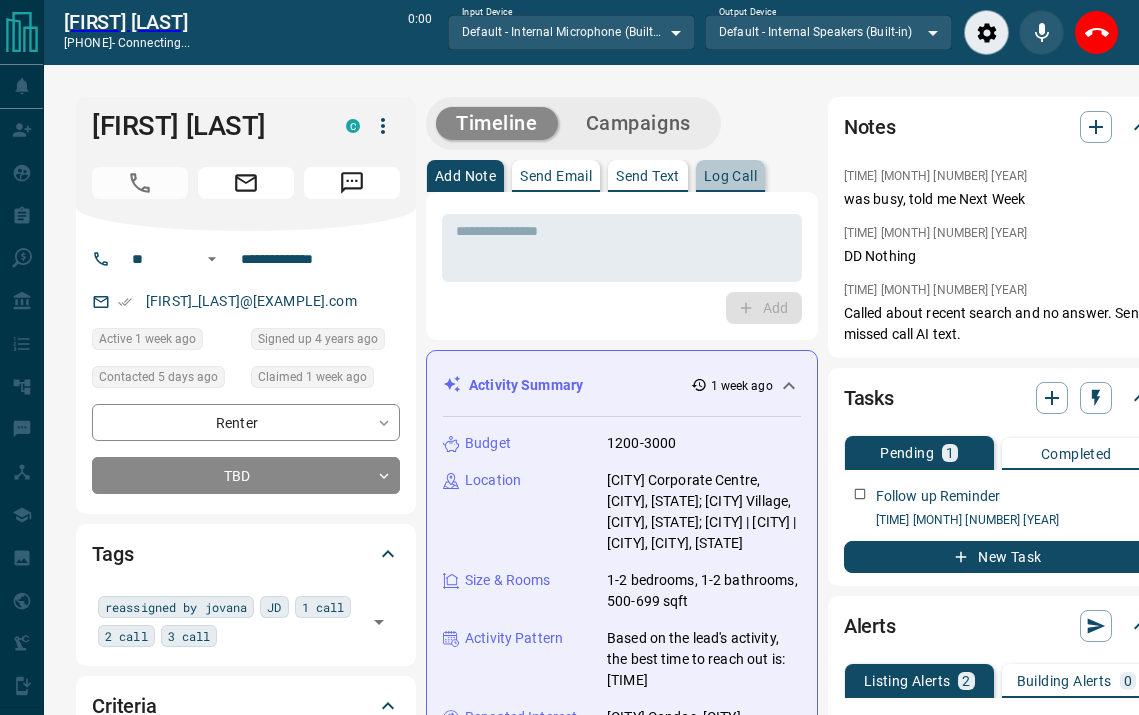 click on "Log Call" at bounding box center (730, 176) 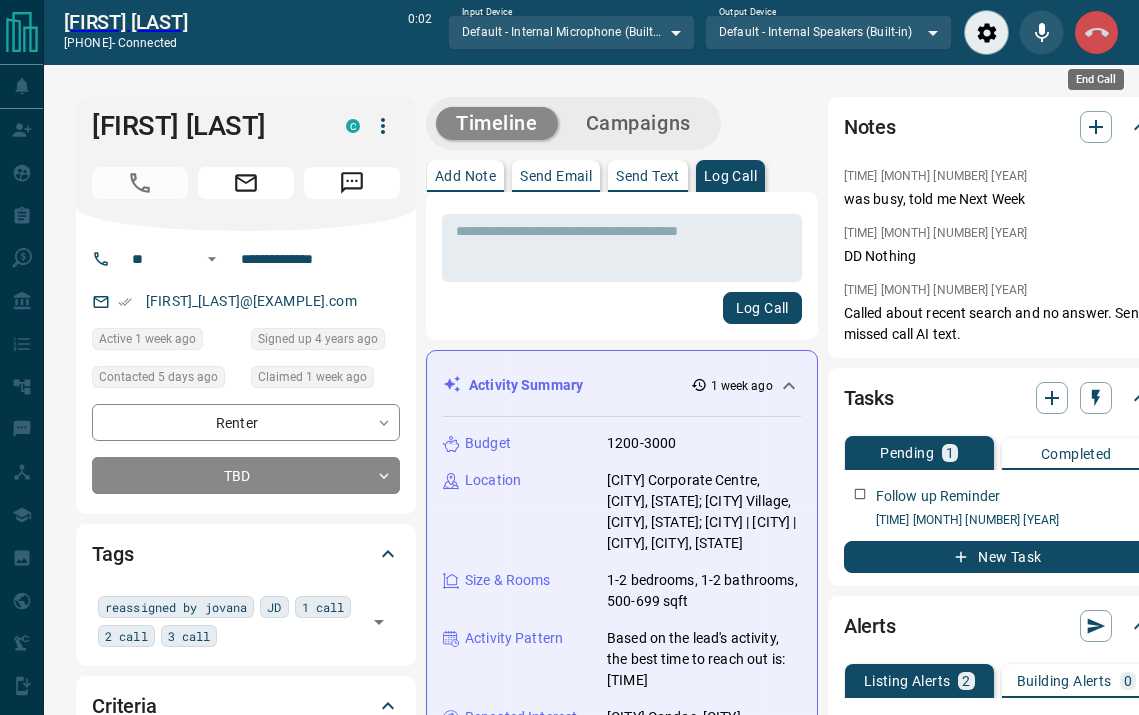 click 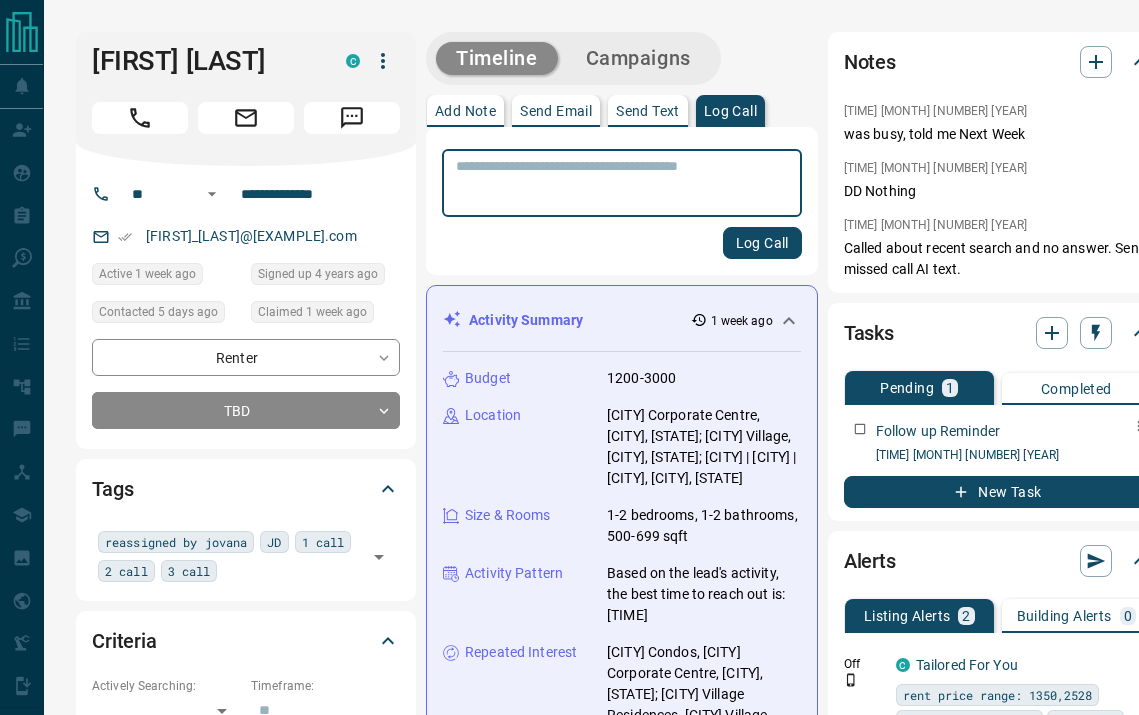 scroll, scrollTop: 0, scrollLeft: 20, axis: horizontal 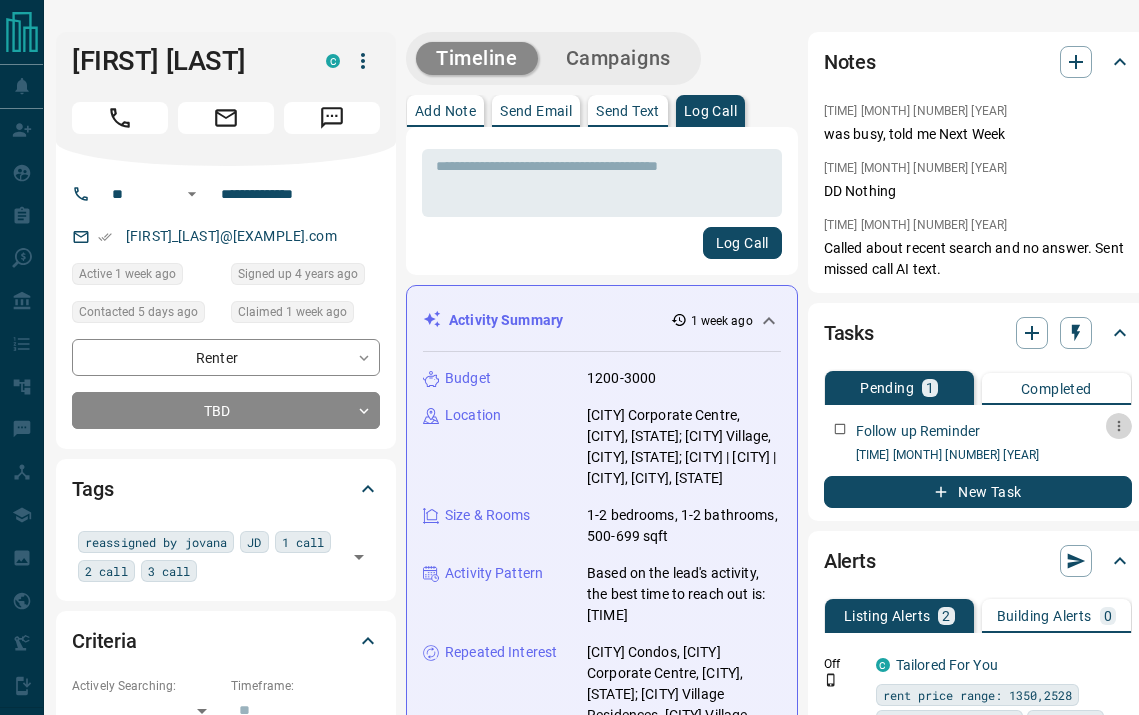 click 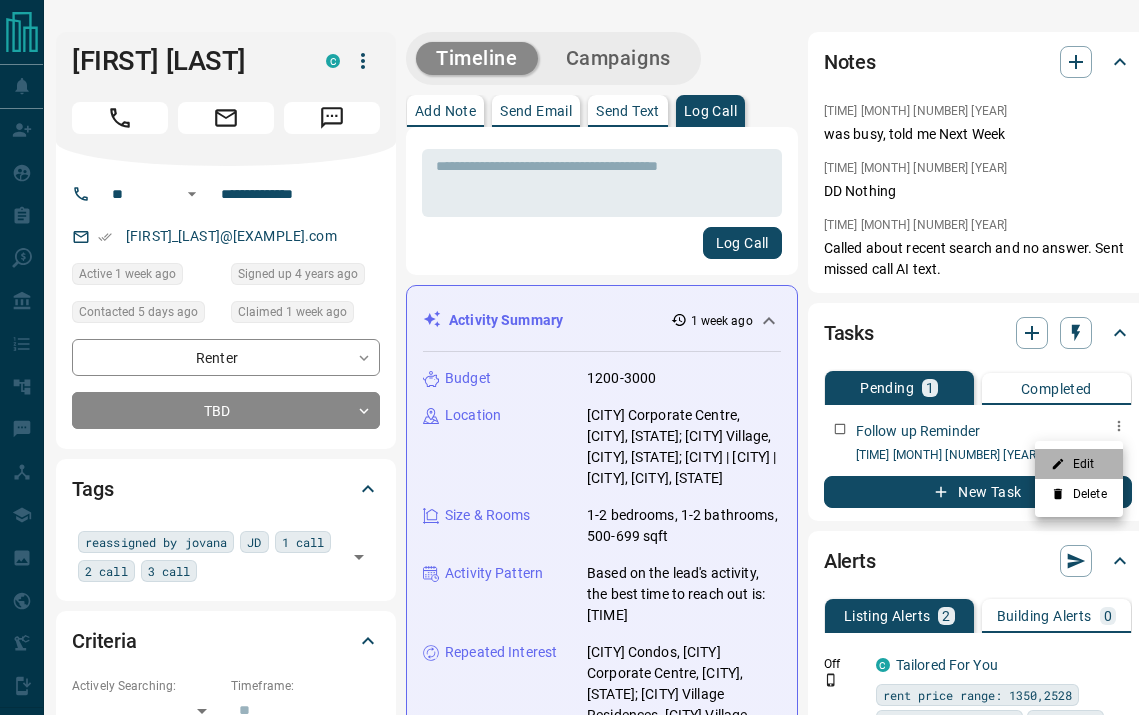 click 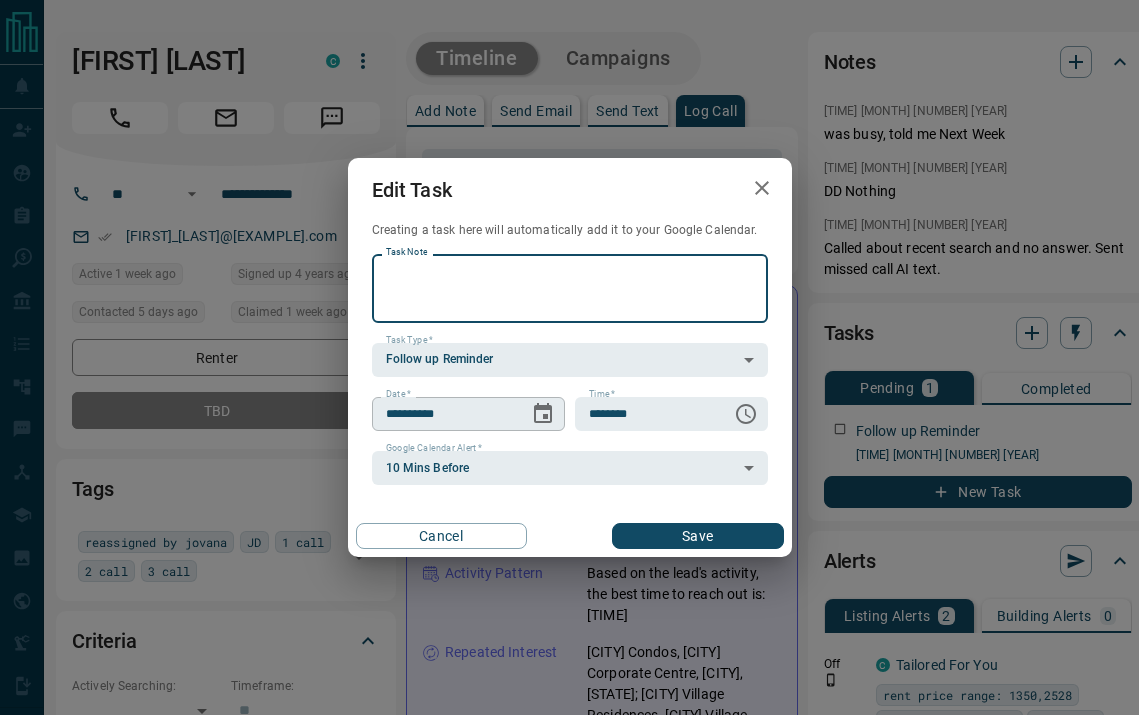 click 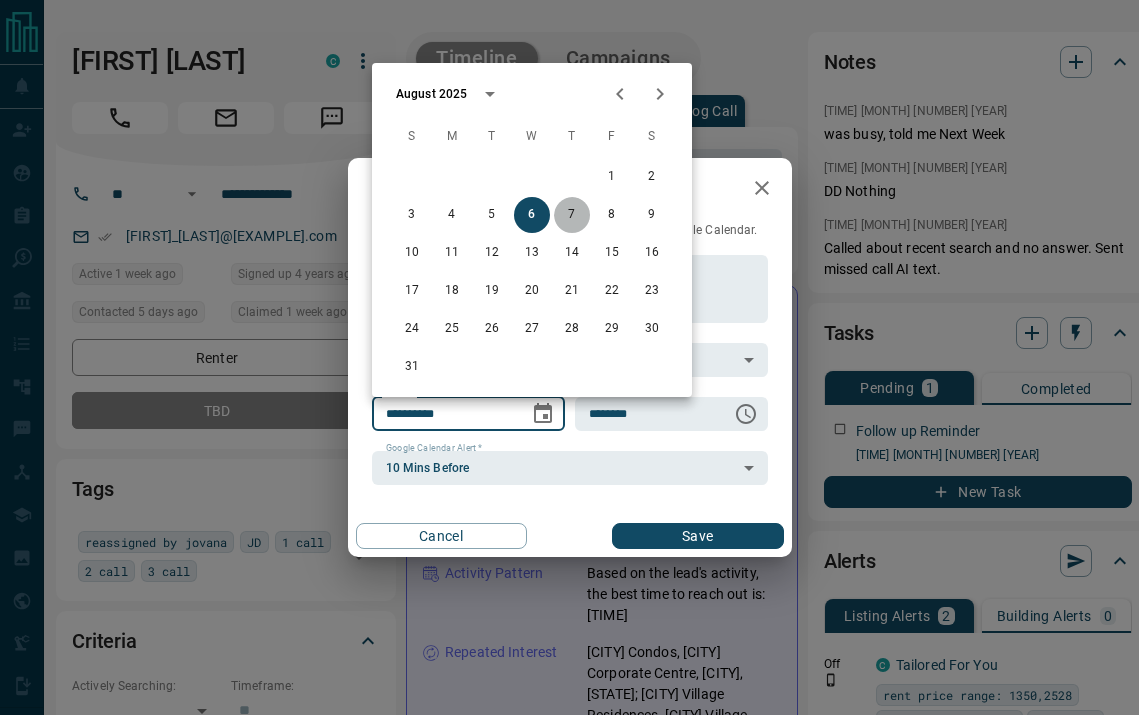 click on "7" at bounding box center [572, 215] 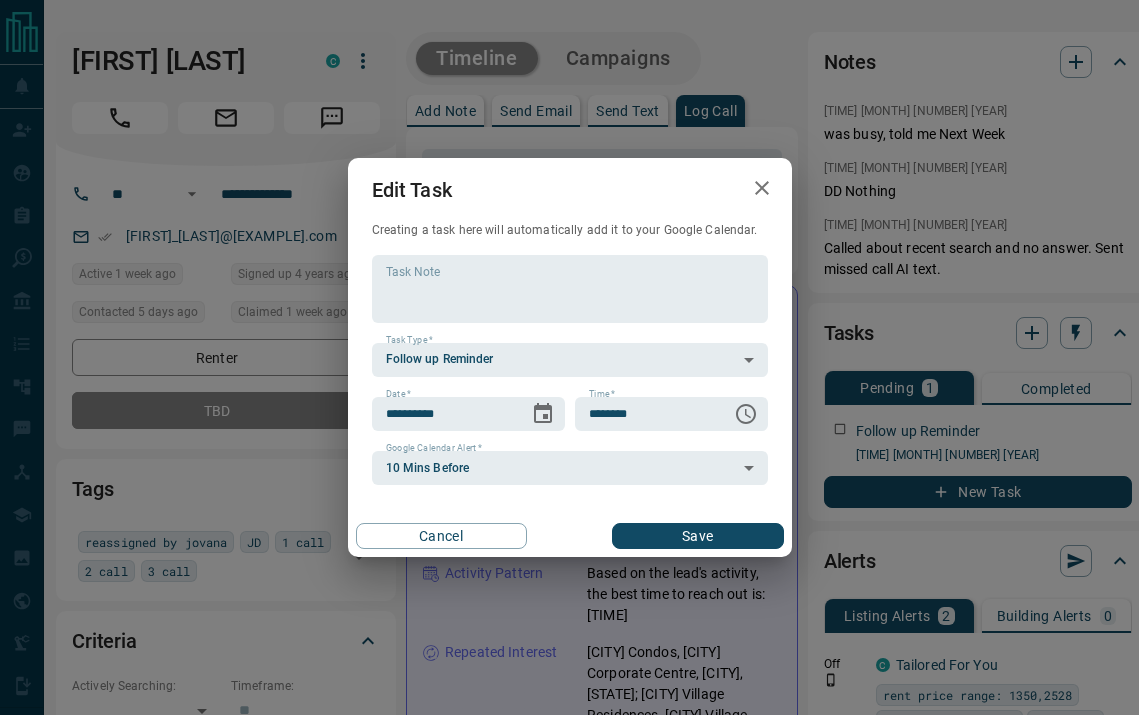 click on "Save" at bounding box center [697, 536] 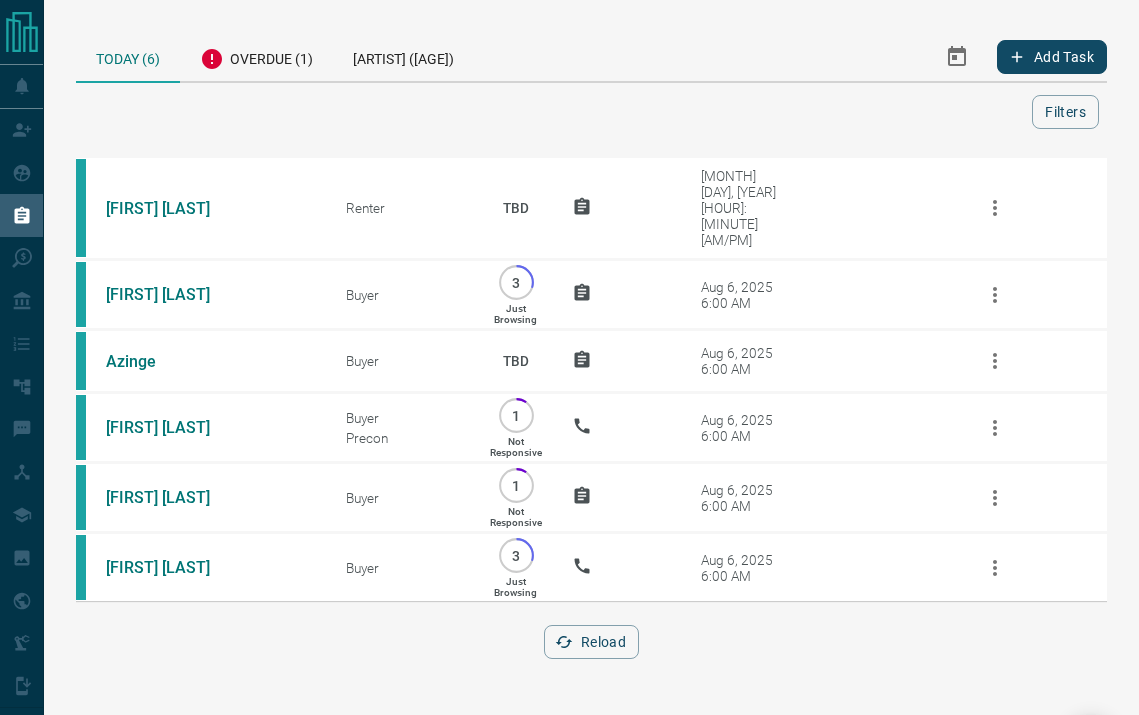 scroll, scrollTop: 0, scrollLeft: 0, axis: both 